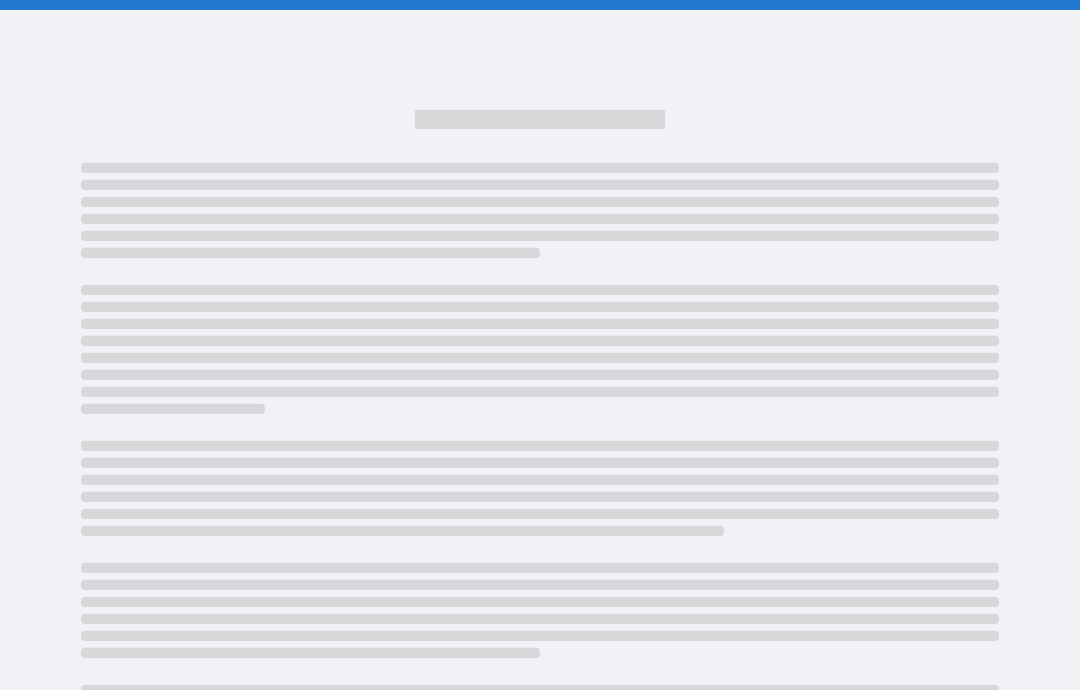 scroll, scrollTop: 80, scrollLeft: 0, axis: vertical 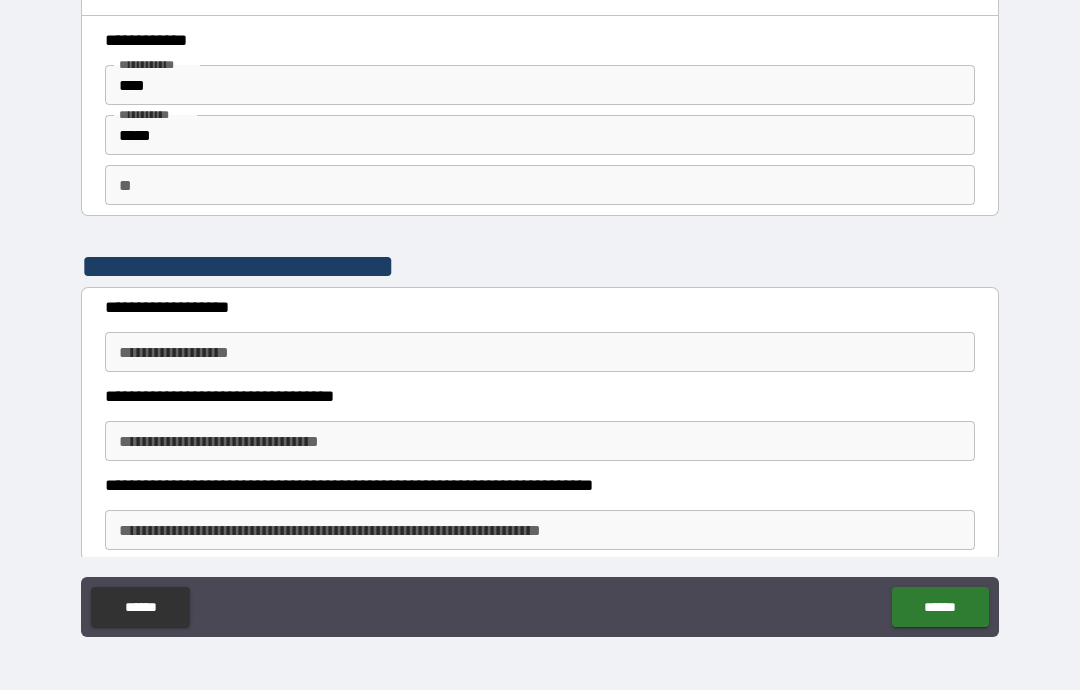 click on "**" at bounding box center (540, 185) 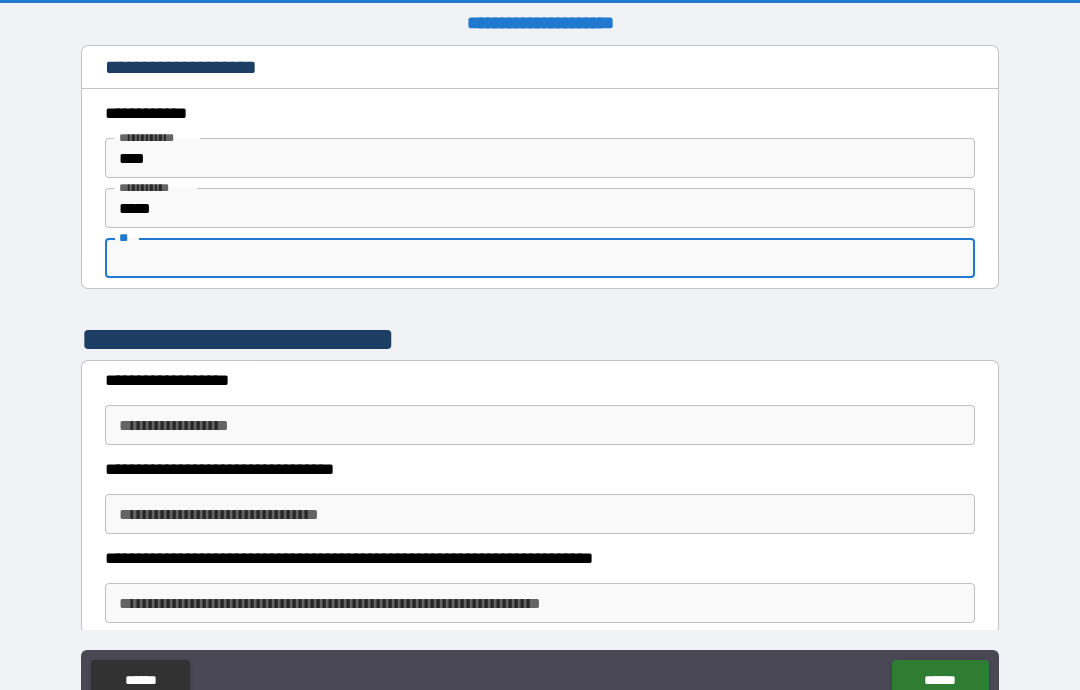 scroll, scrollTop: 6, scrollLeft: 0, axis: vertical 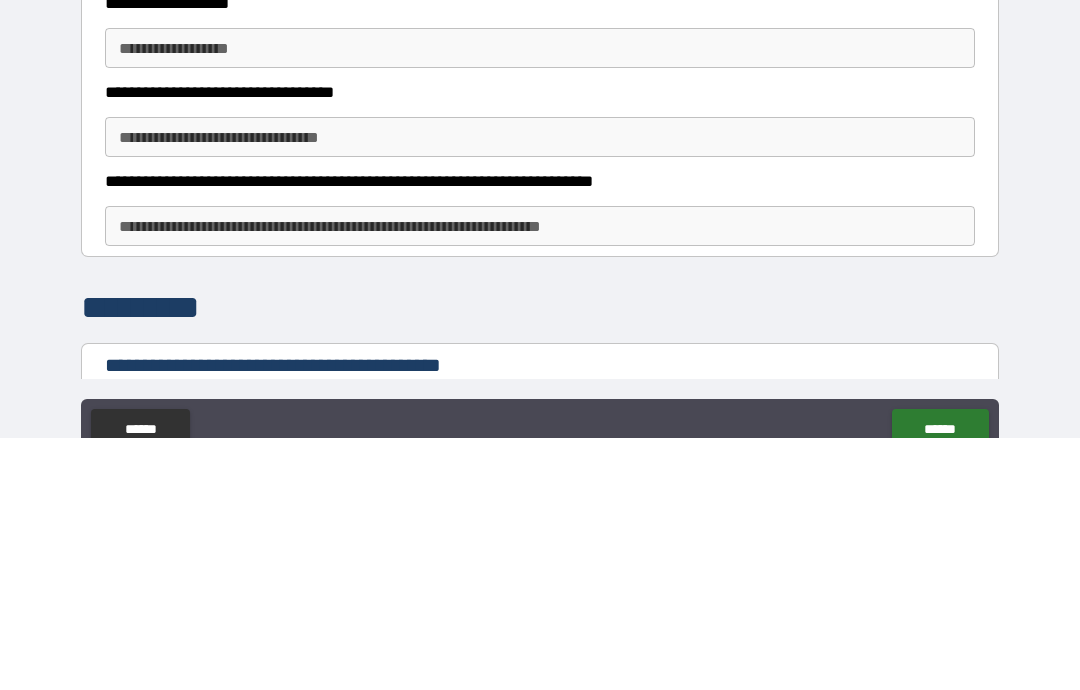 click on "**********" at bounding box center [540, 300] 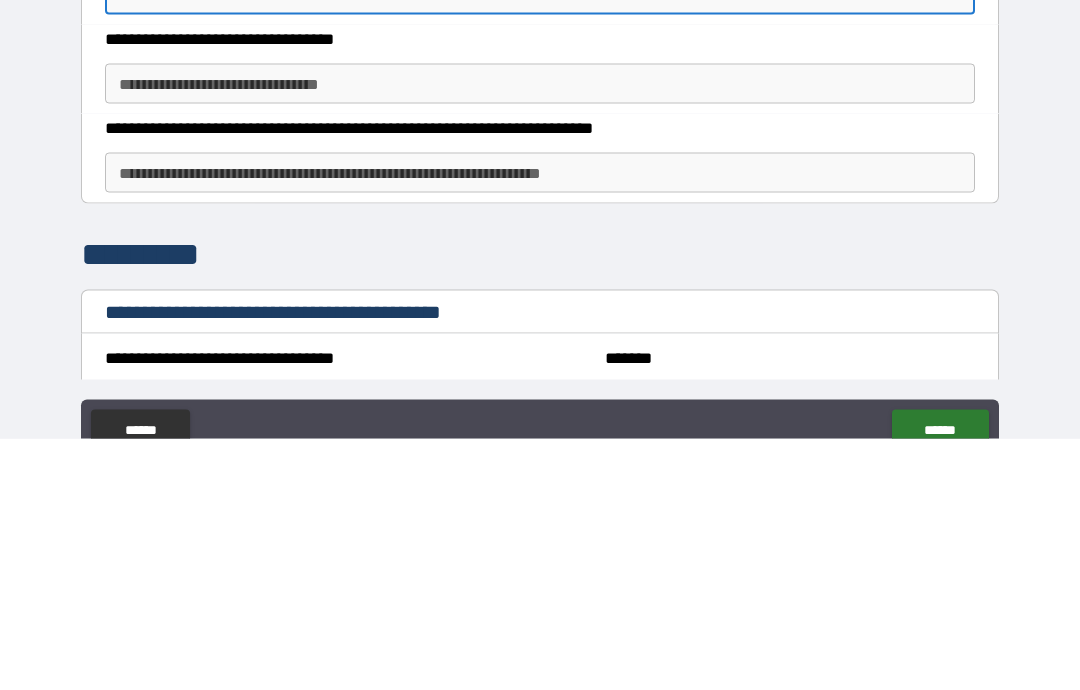scroll, scrollTop: 186, scrollLeft: 0, axis: vertical 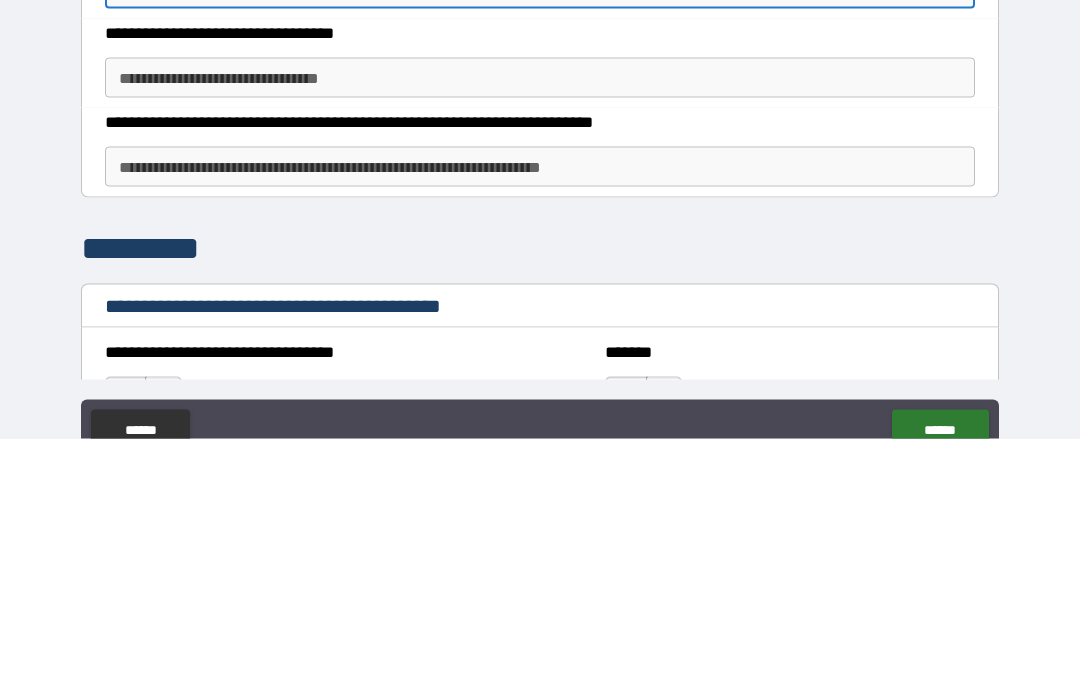 type on "**********" 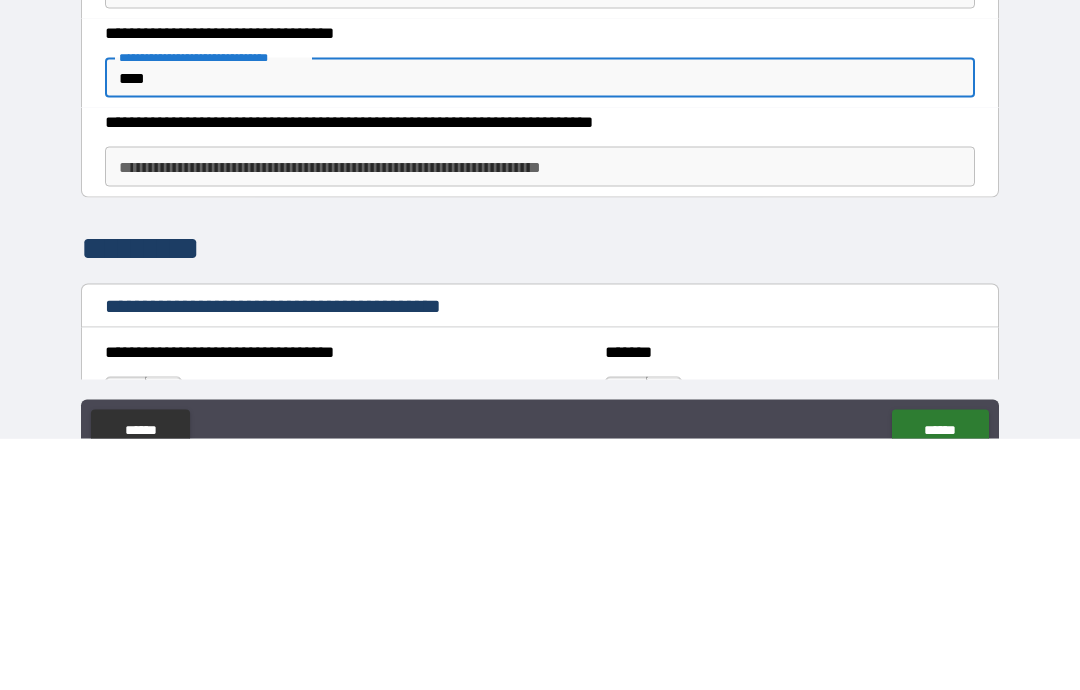 type on "****" 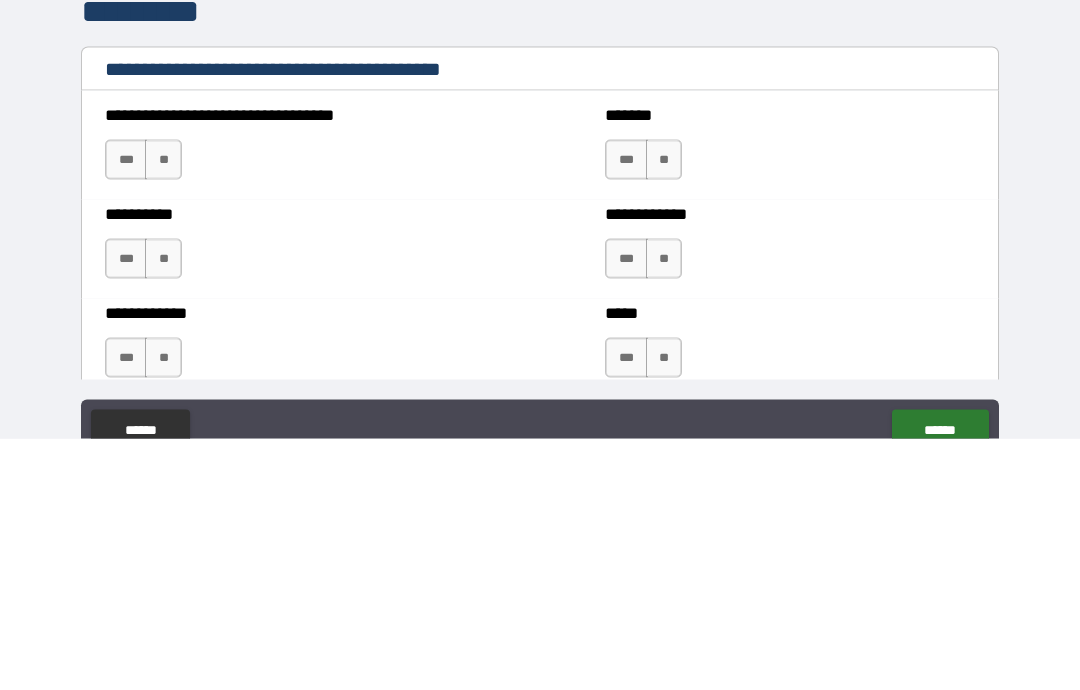 scroll, scrollTop: 429, scrollLeft: 0, axis: vertical 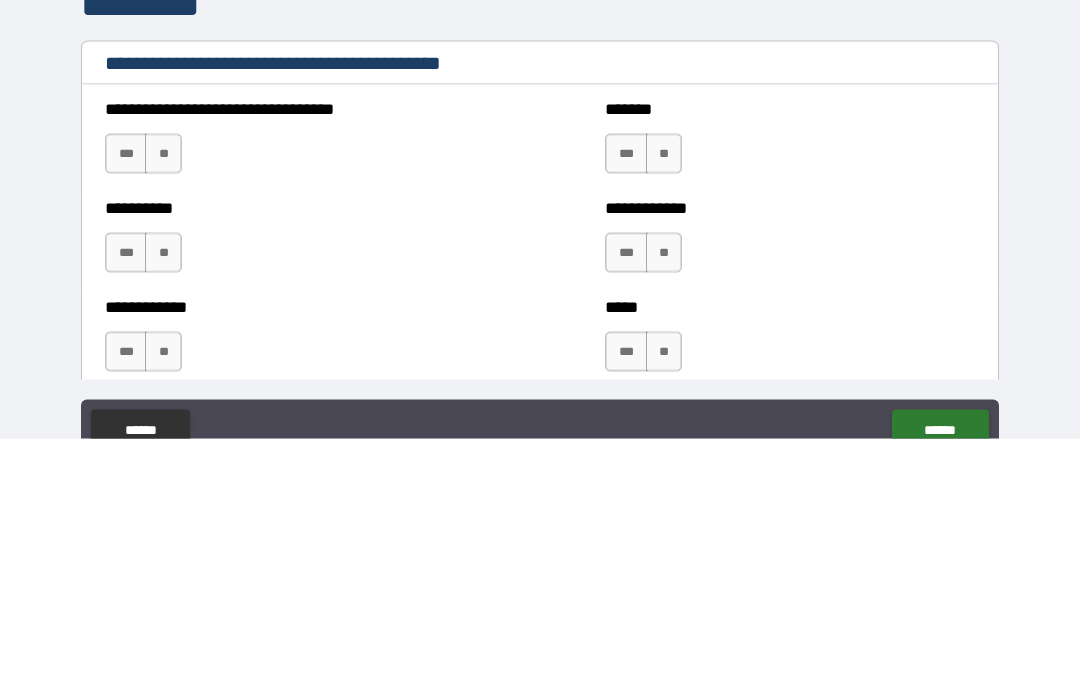 type on "*********" 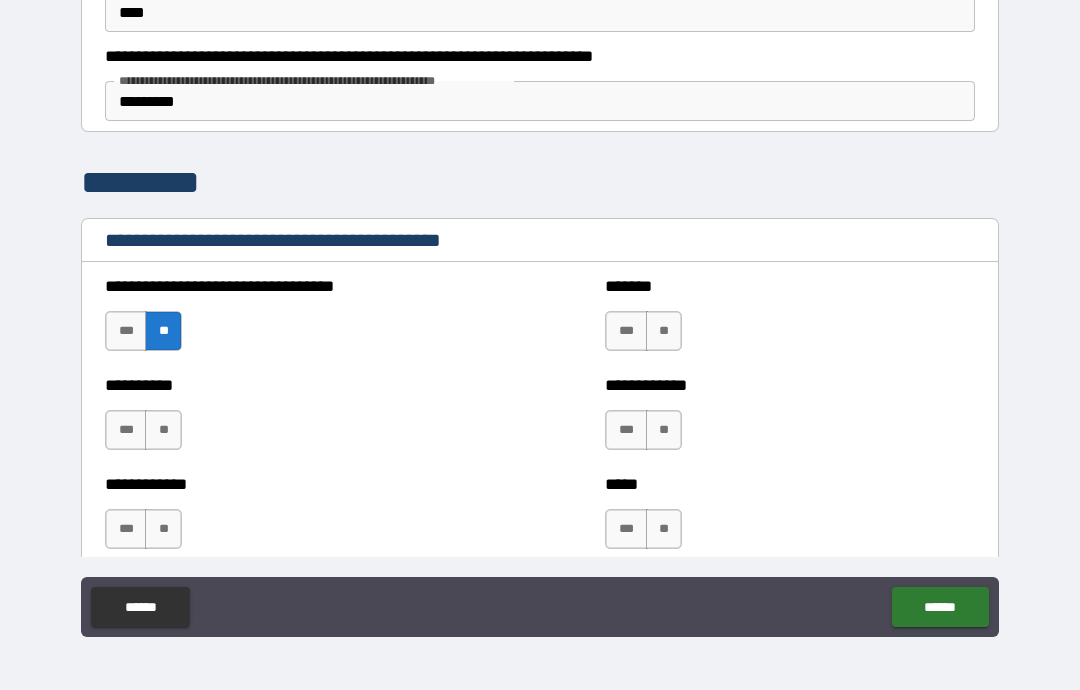 click on "**" at bounding box center [163, 430] 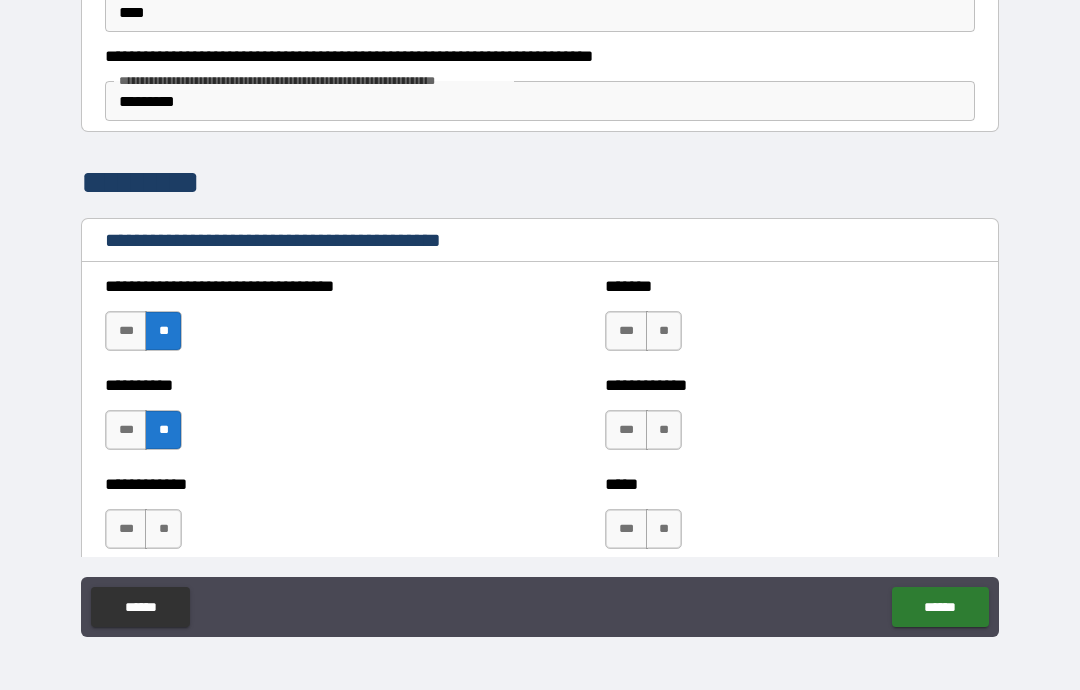 click on "**" at bounding box center (163, 529) 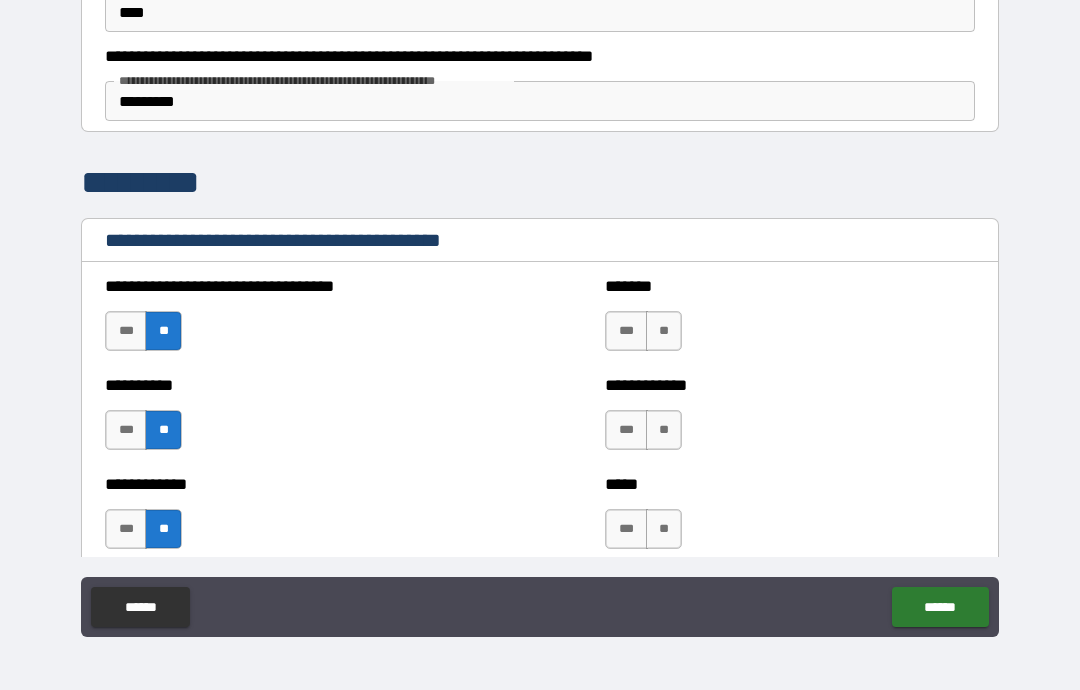 click on "**" at bounding box center (664, 529) 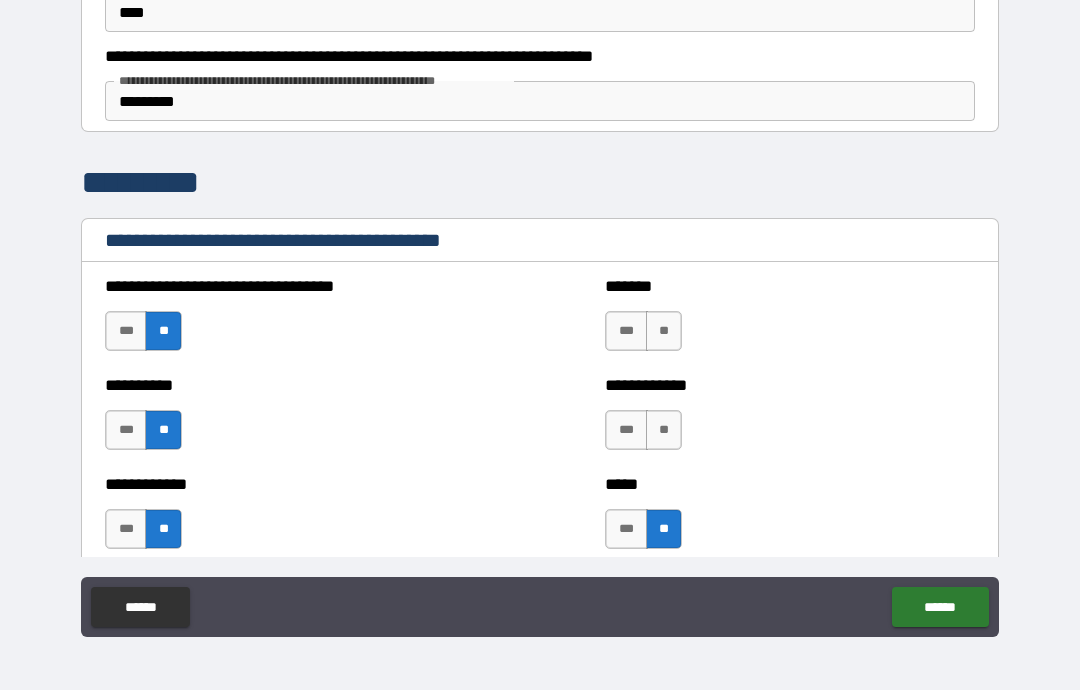 click on "**" at bounding box center (664, 430) 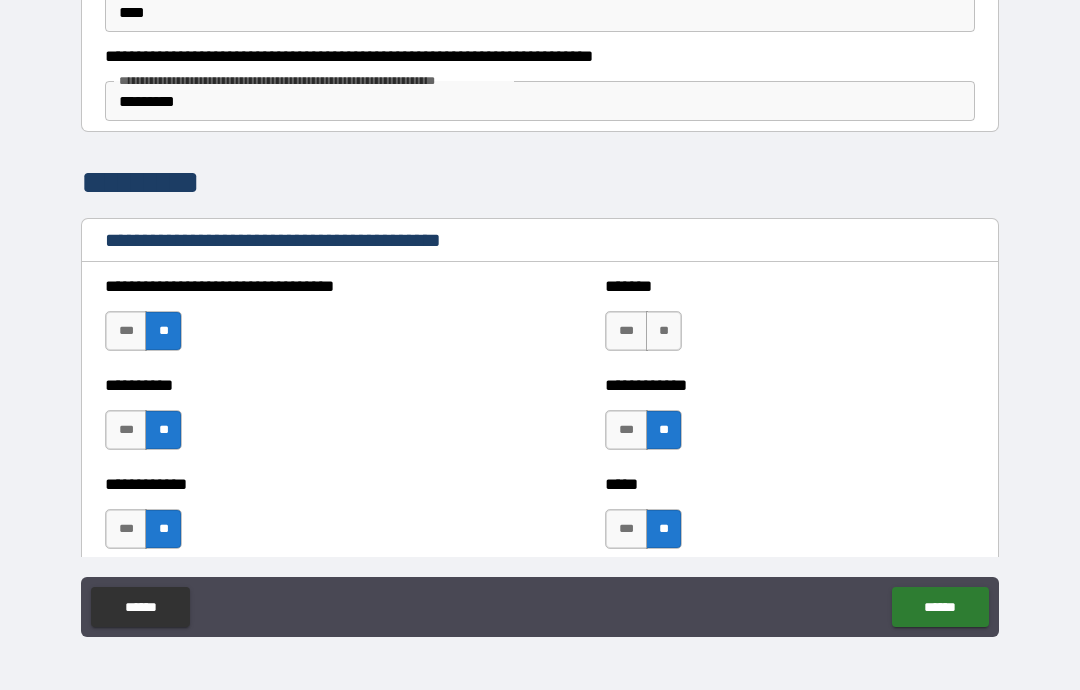 click on "**" at bounding box center [664, 331] 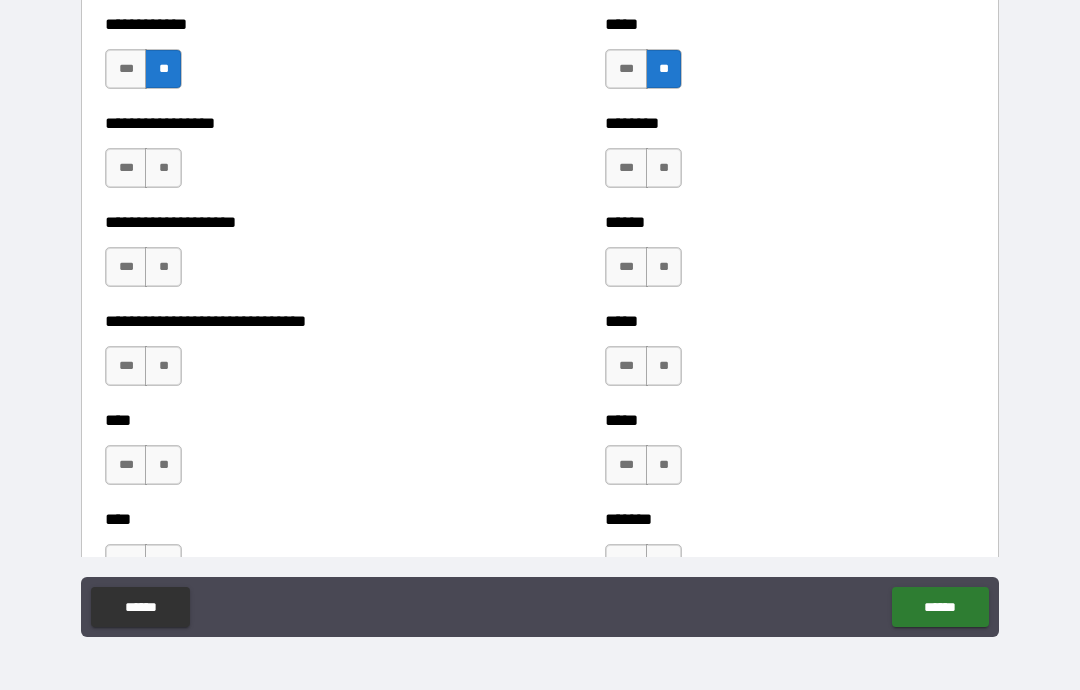 scroll, scrollTop: 890, scrollLeft: 0, axis: vertical 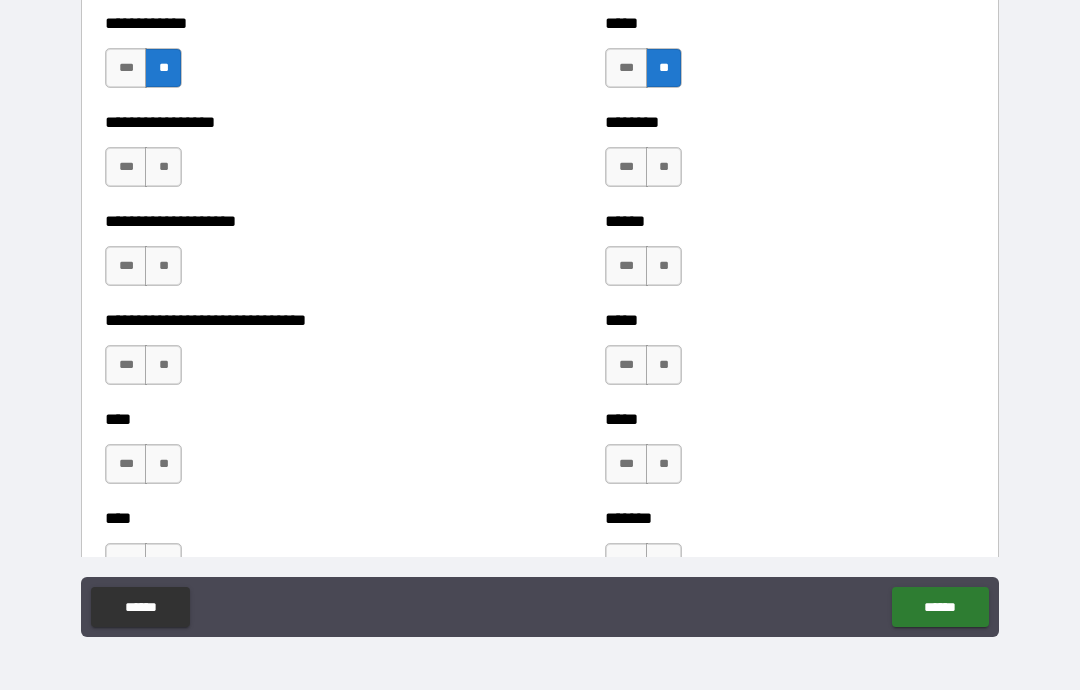 click on "**" at bounding box center [664, 167] 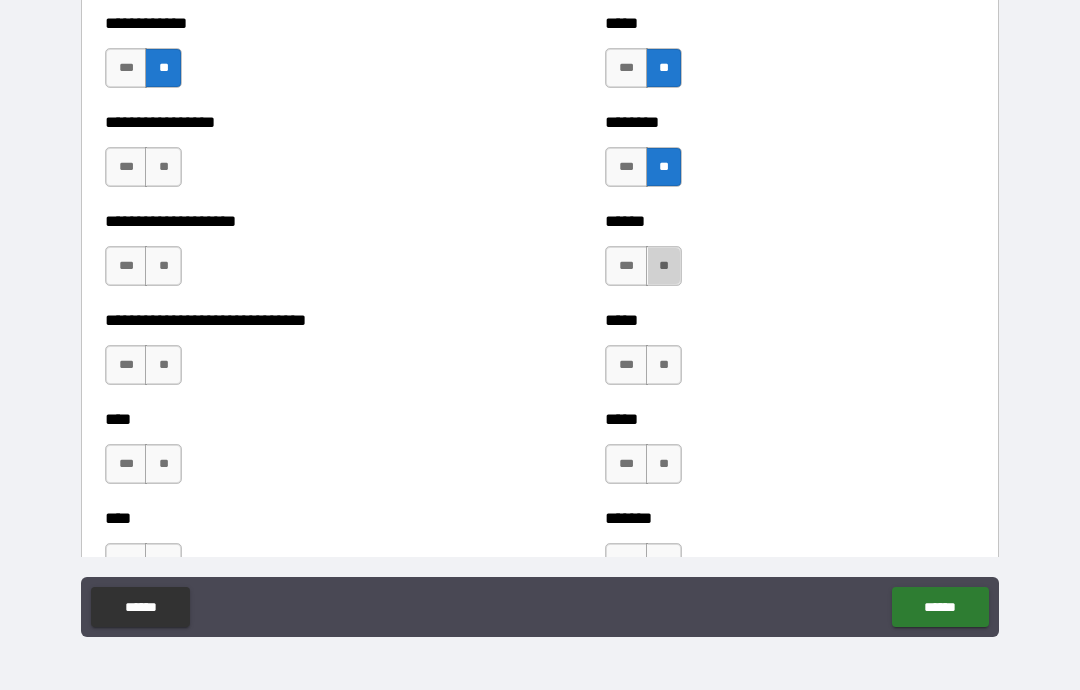 click on "**" at bounding box center (664, 266) 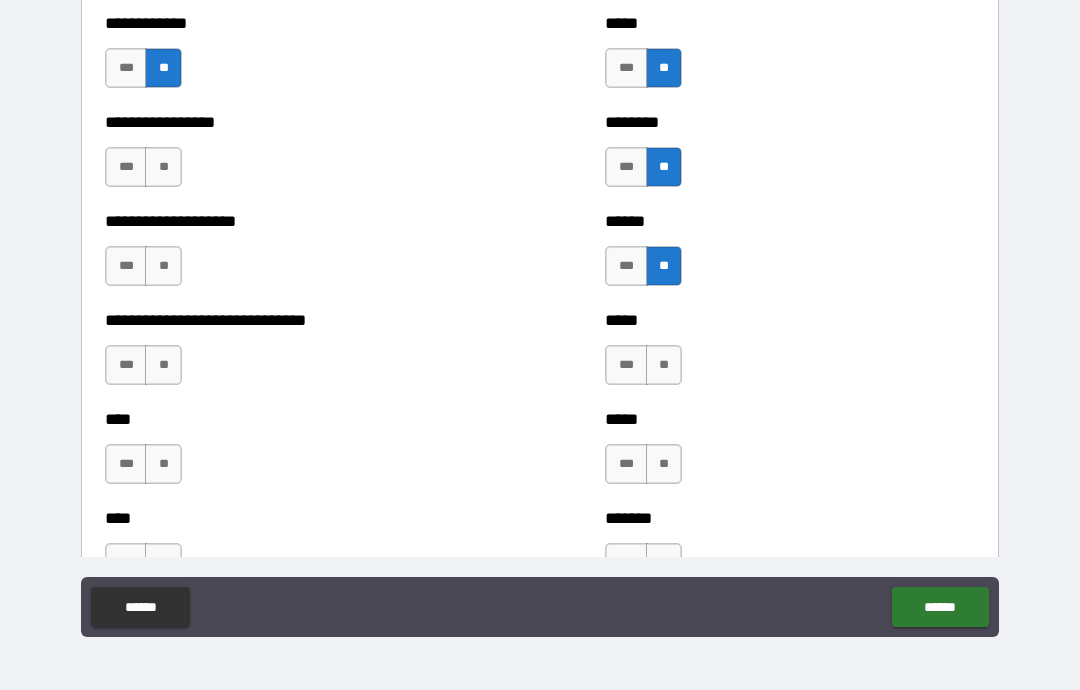 click on "**" at bounding box center (664, 365) 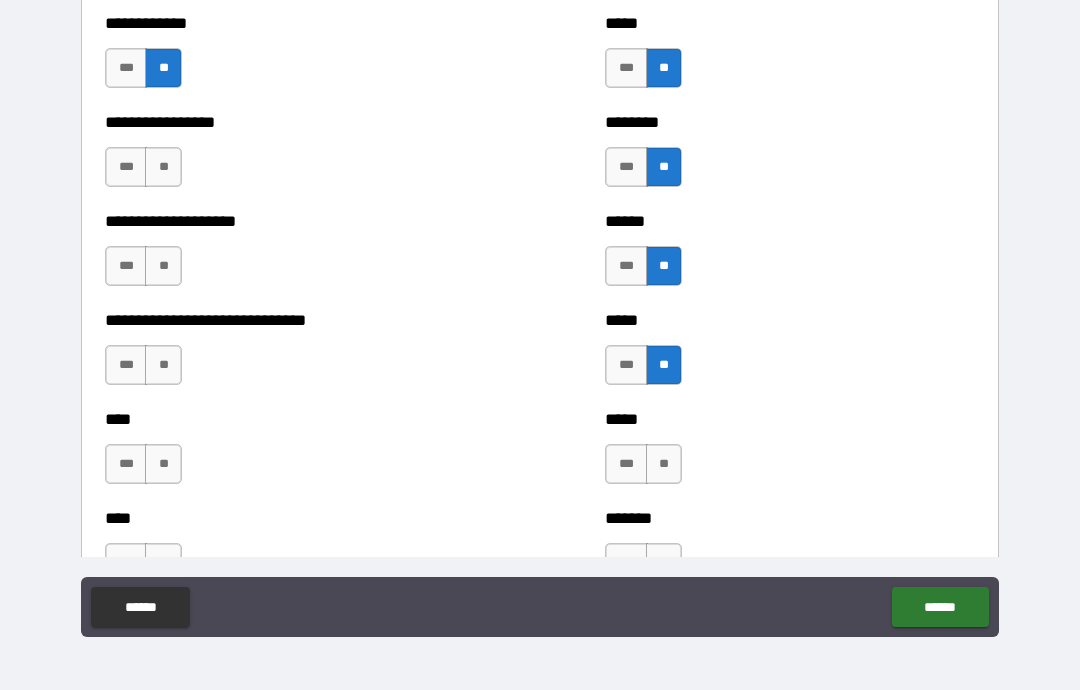 click on "**" at bounding box center [664, 464] 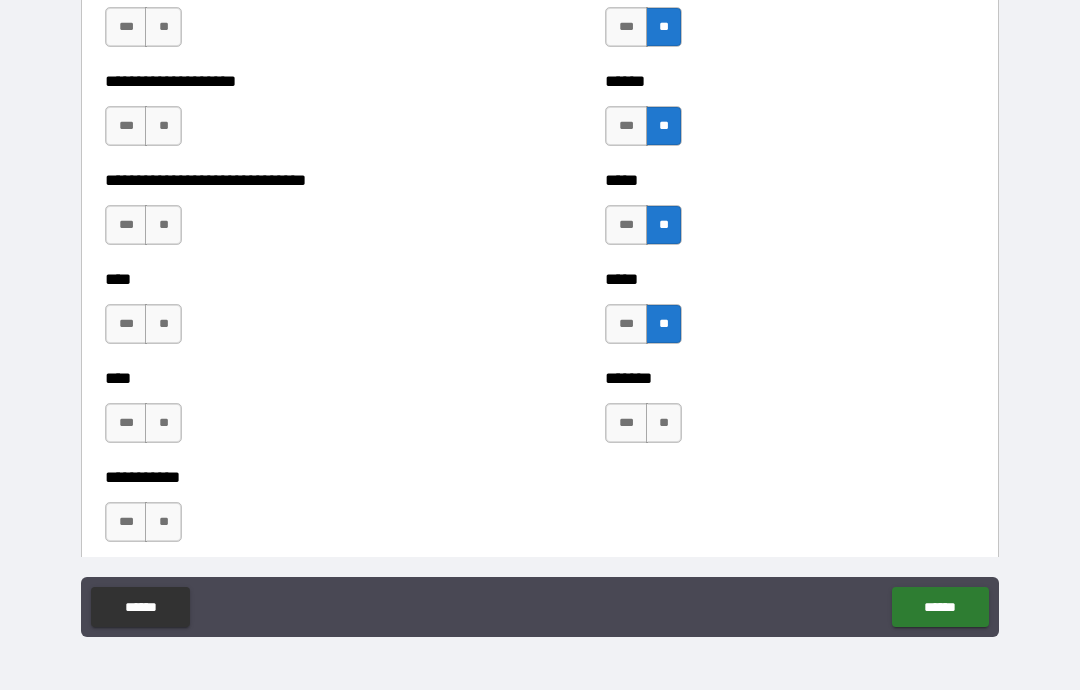 scroll, scrollTop: 1052, scrollLeft: 0, axis: vertical 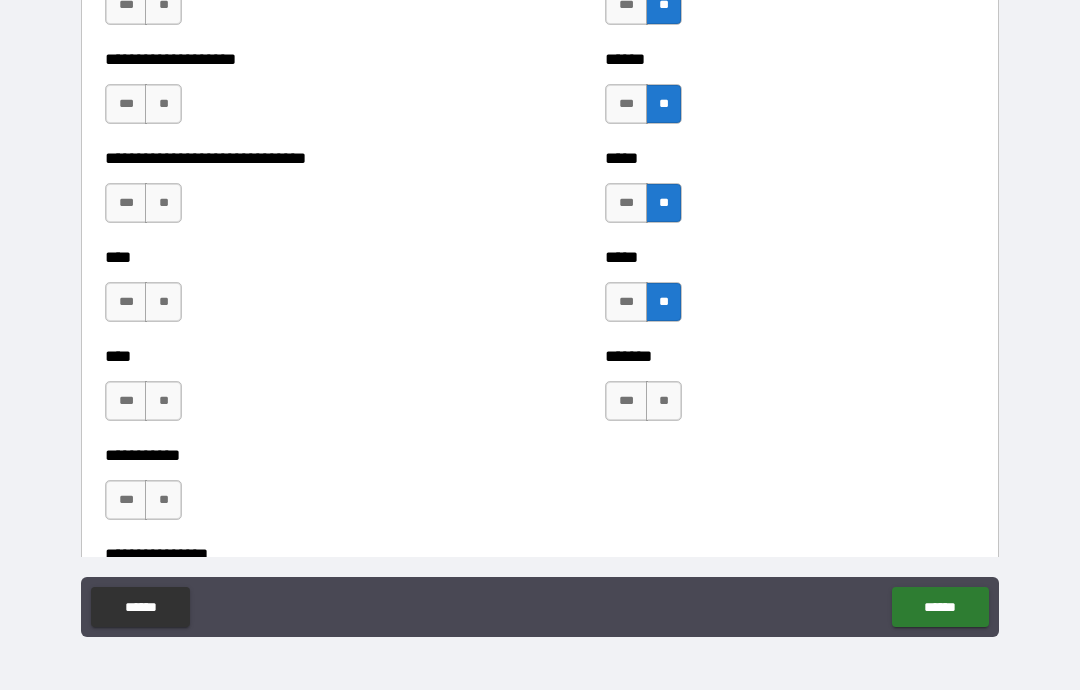 click on "**" at bounding box center (664, 401) 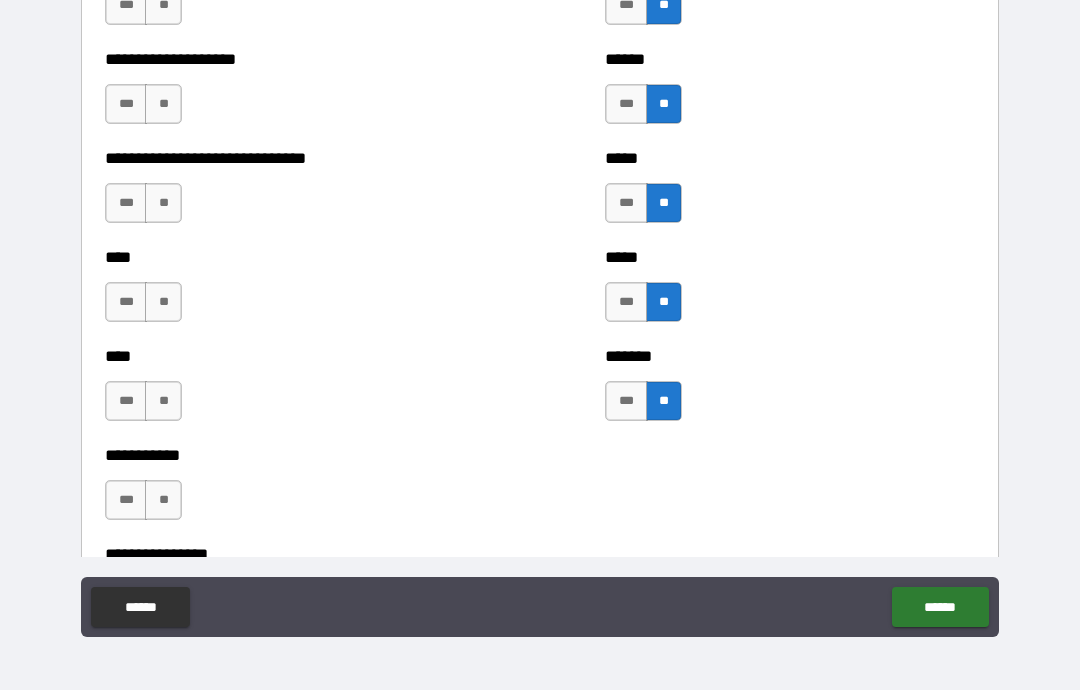 click on "**" at bounding box center (163, 401) 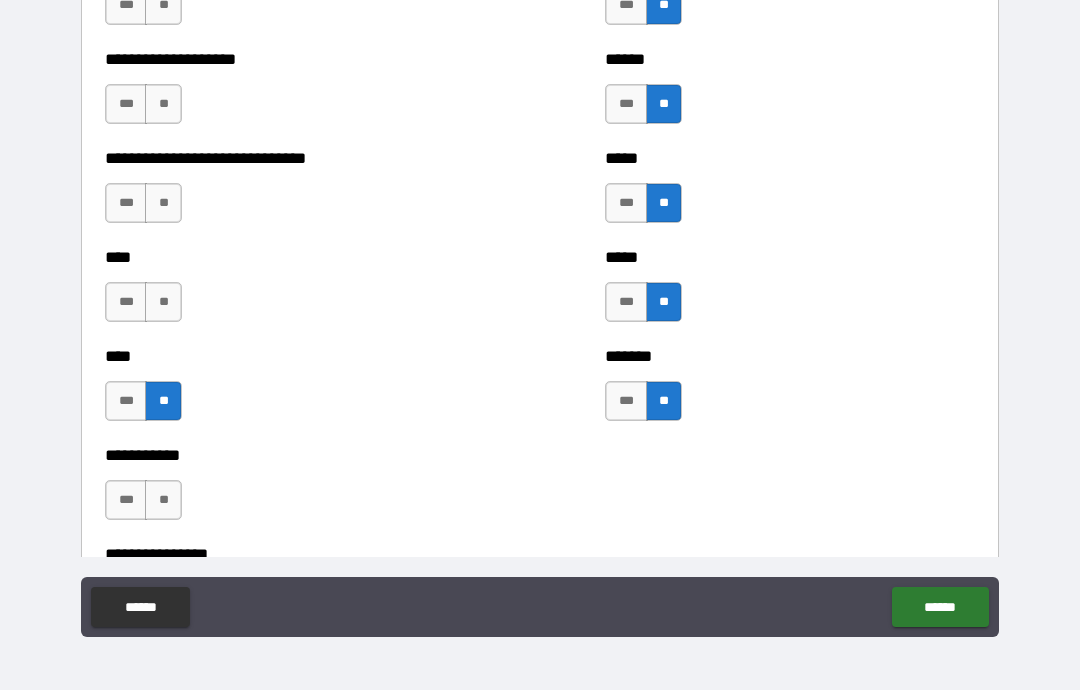 click on "**" at bounding box center (163, 302) 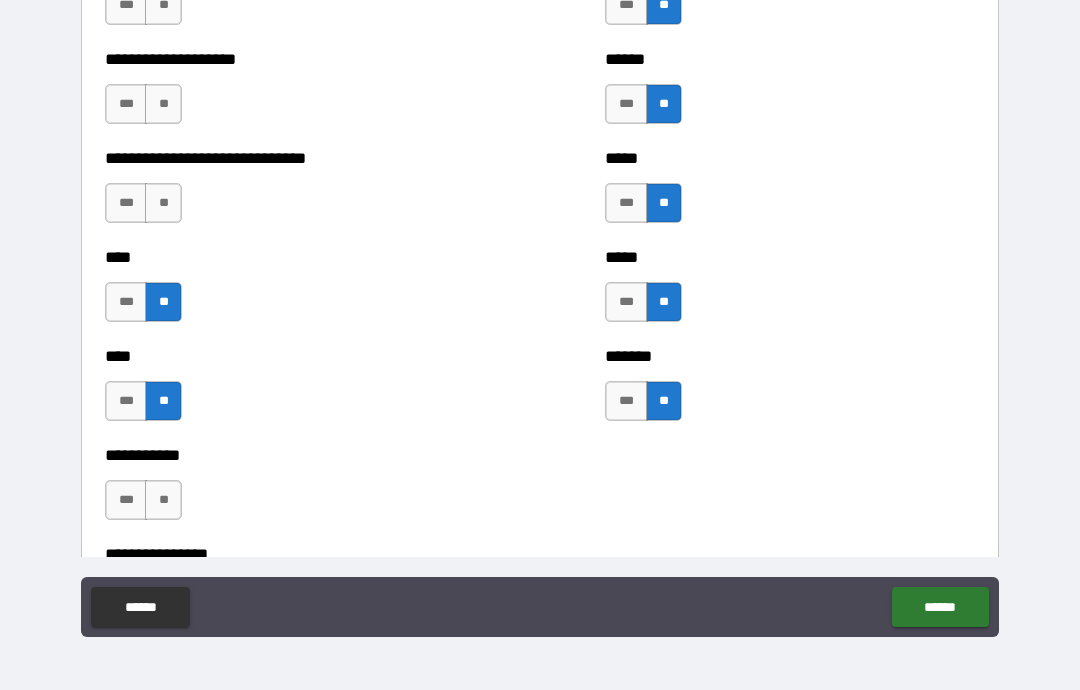 click on "**" at bounding box center (163, 203) 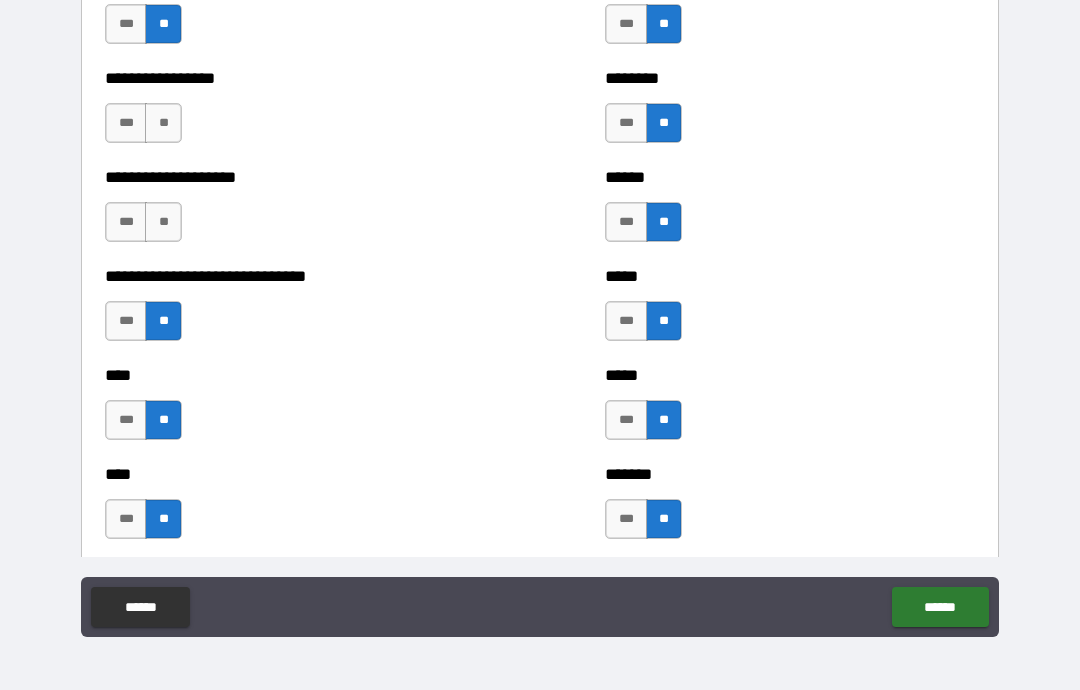 scroll, scrollTop: 922, scrollLeft: 0, axis: vertical 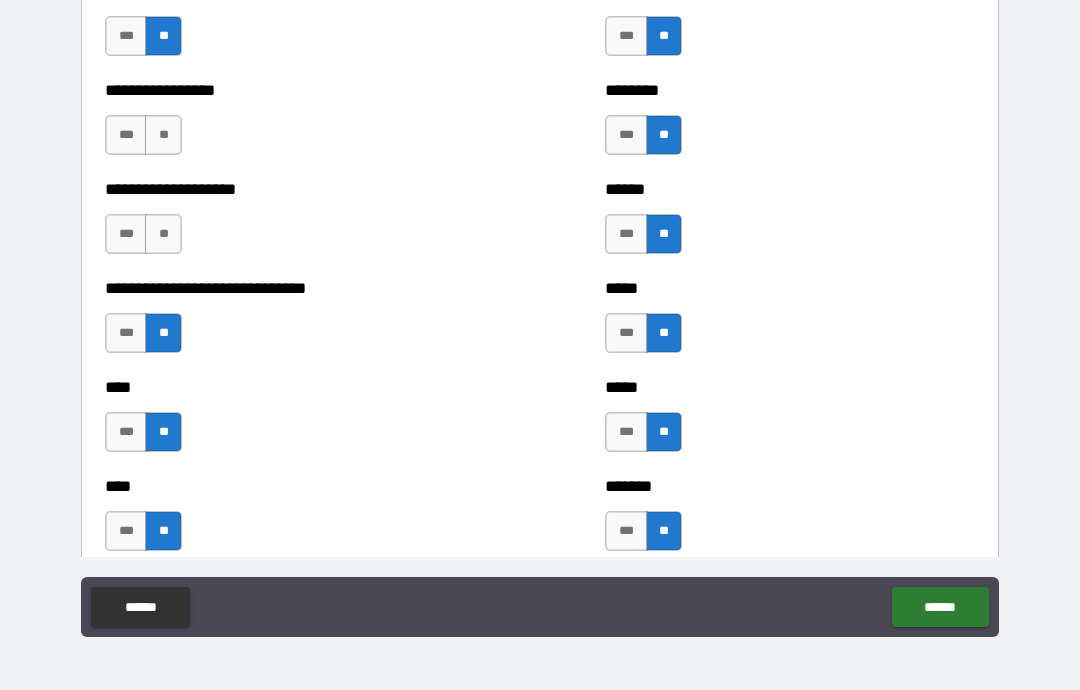 click on "**" at bounding box center [163, 135] 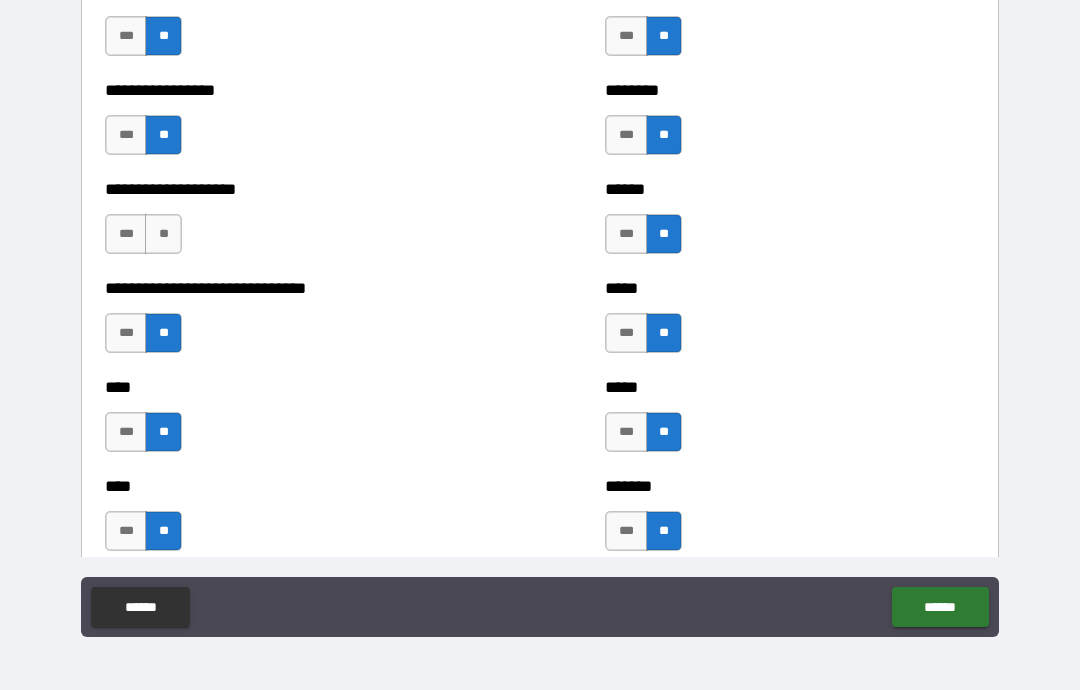click on "**" at bounding box center [163, 234] 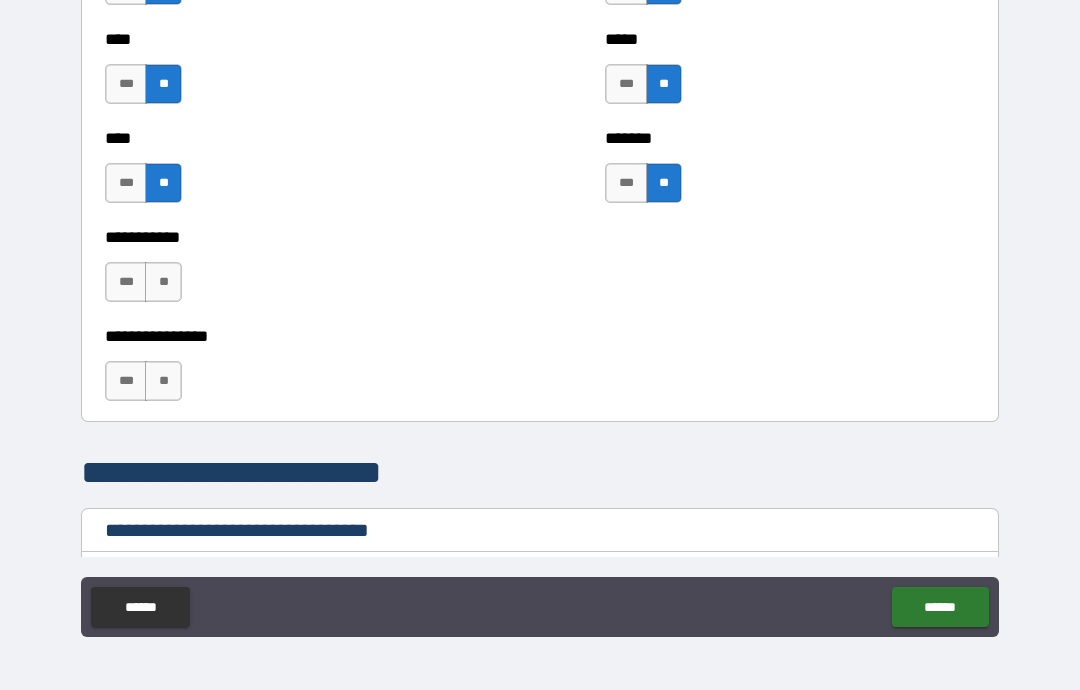 scroll, scrollTop: 1294, scrollLeft: 0, axis: vertical 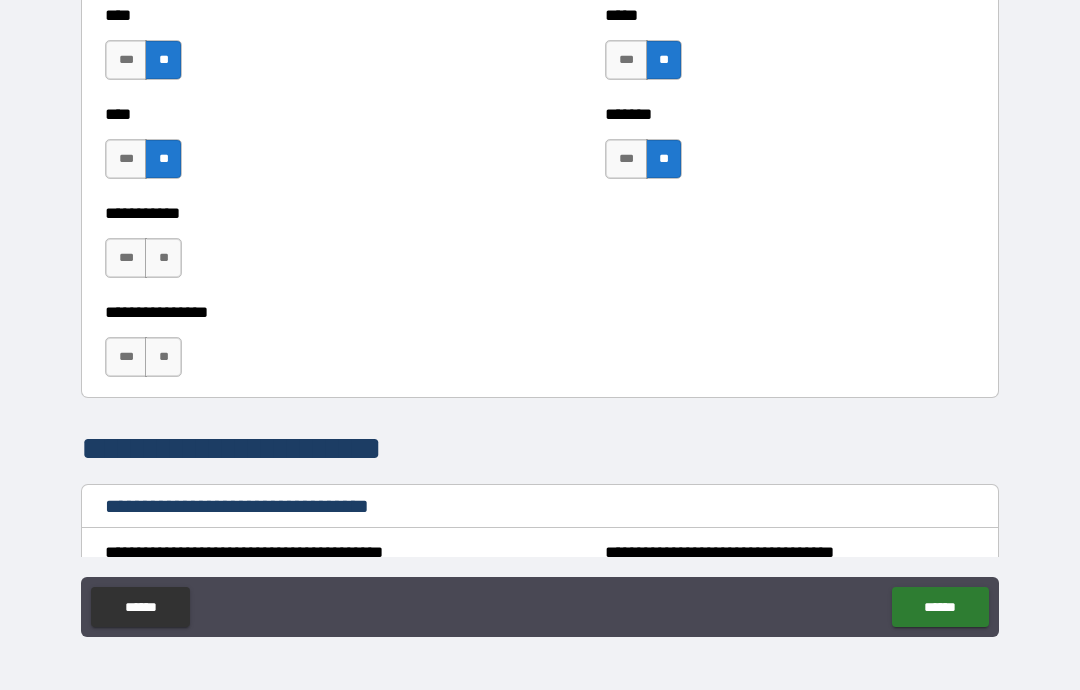 click on "**" at bounding box center [163, 258] 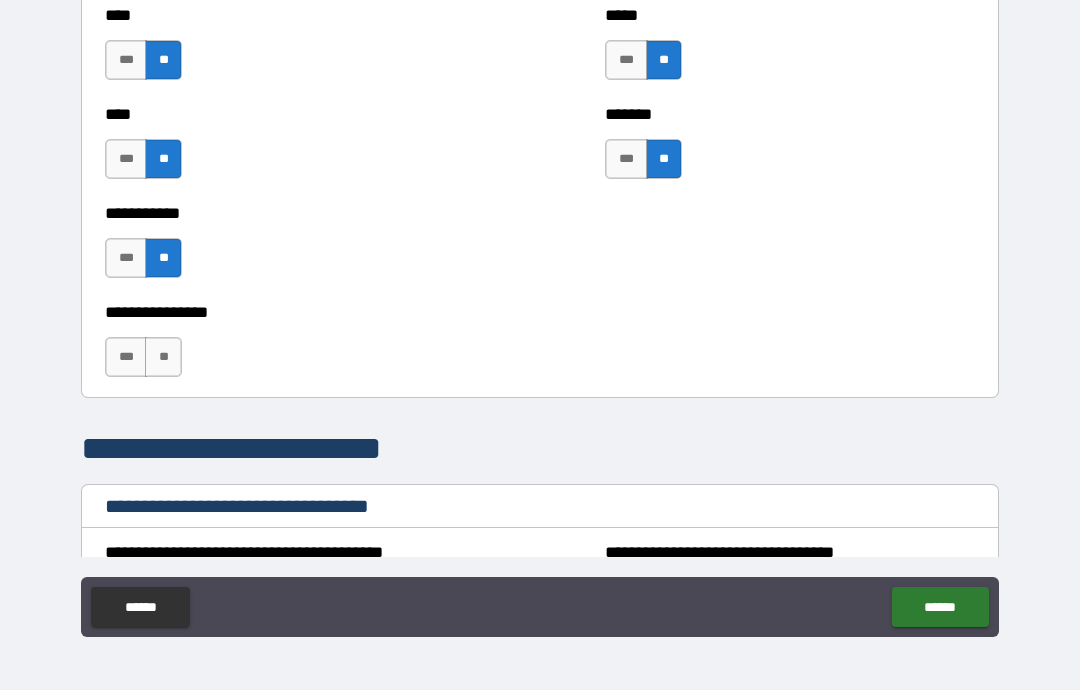 click on "***" at bounding box center (126, 357) 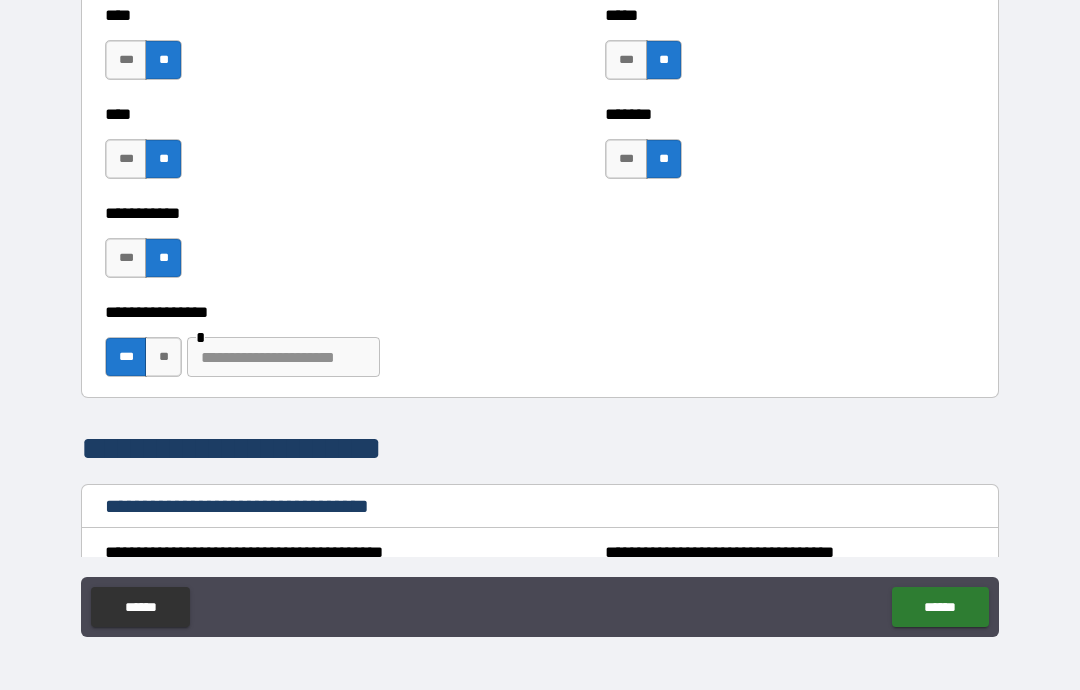 click at bounding box center (283, 357) 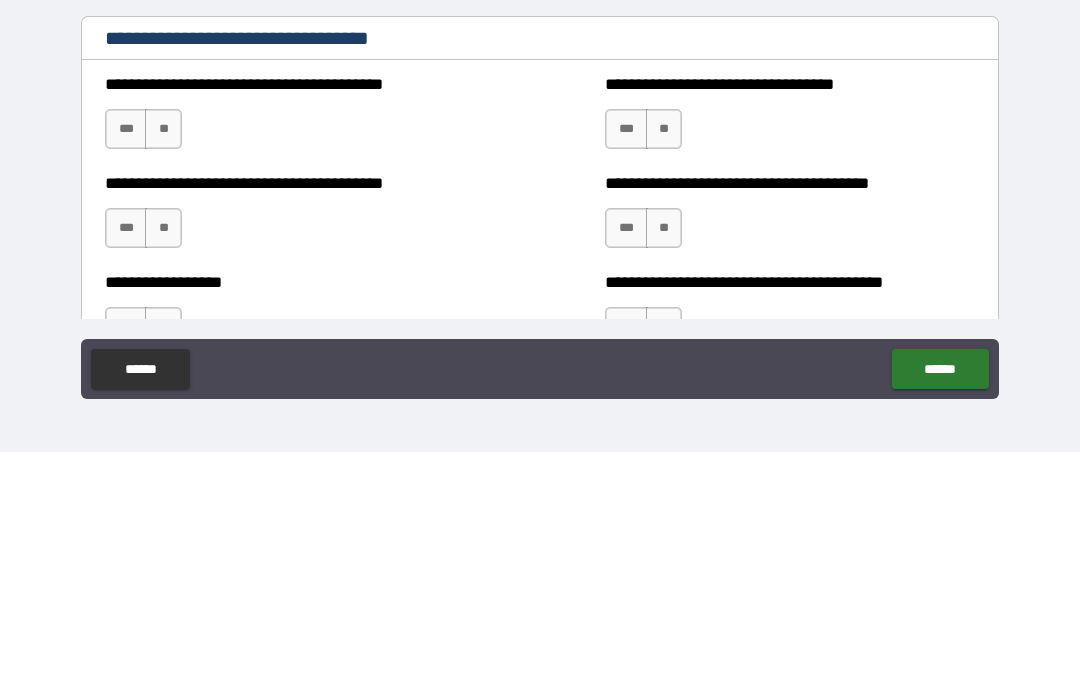 scroll, scrollTop: 1539, scrollLeft: 0, axis: vertical 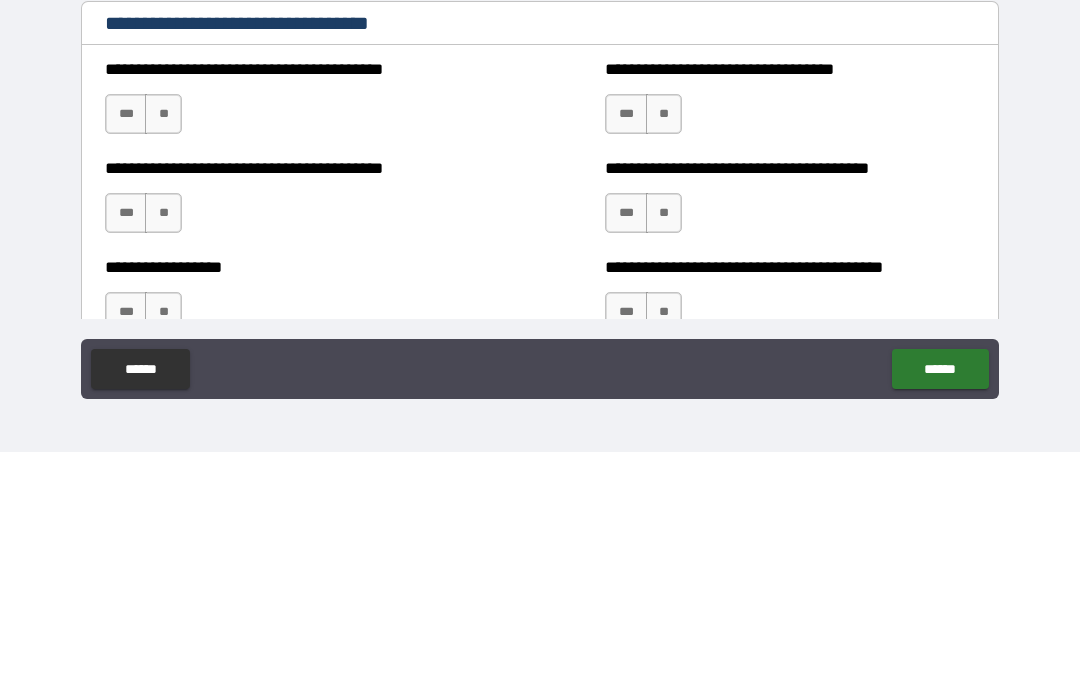 type on "*********" 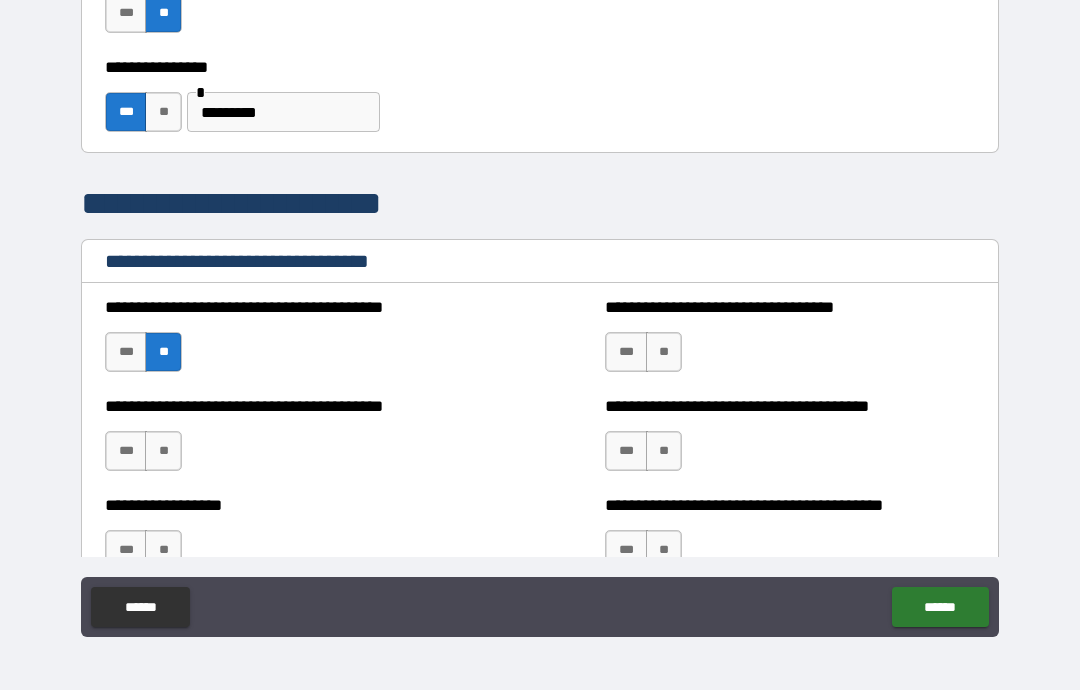 click on "**" at bounding box center (664, 352) 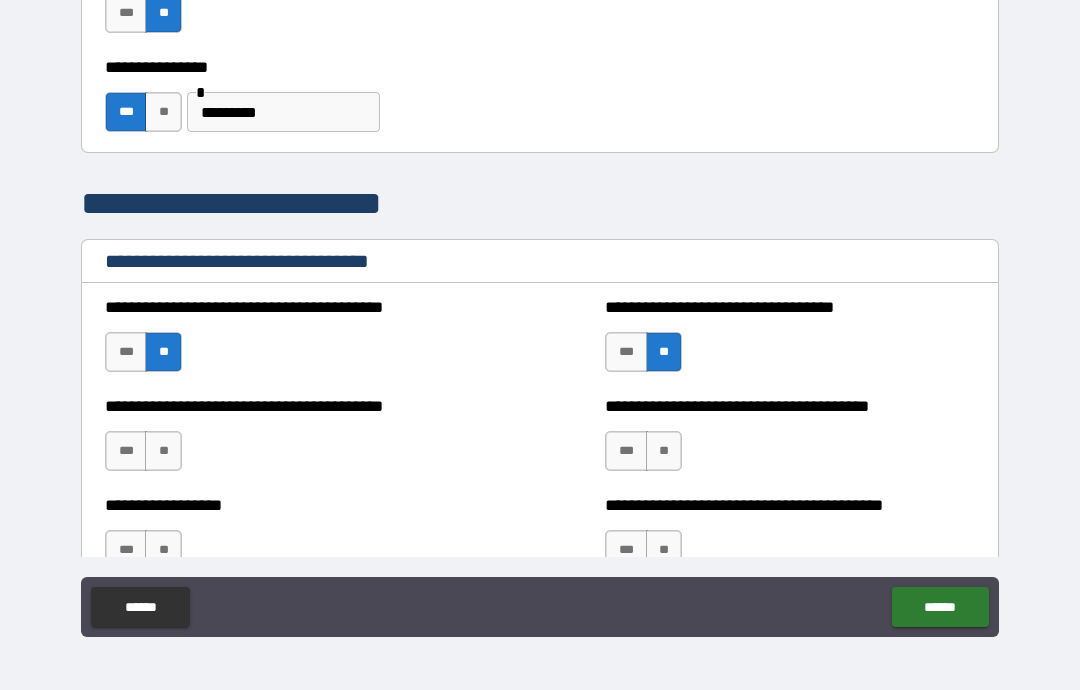 click on "**" at bounding box center [664, 451] 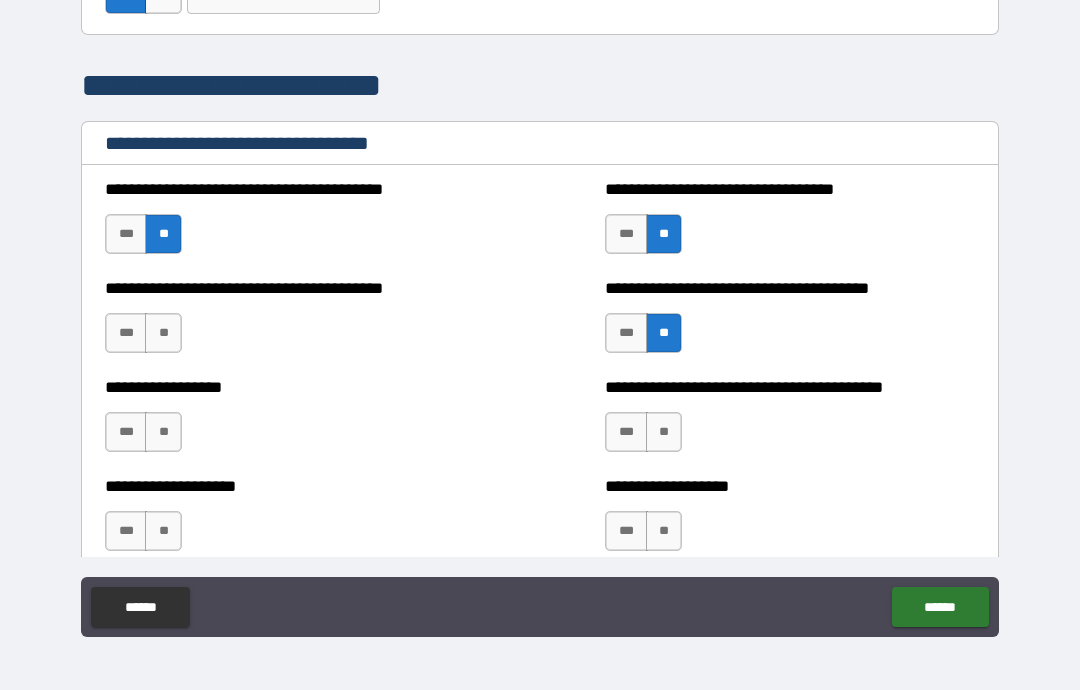 scroll, scrollTop: 1666, scrollLeft: 0, axis: vertical 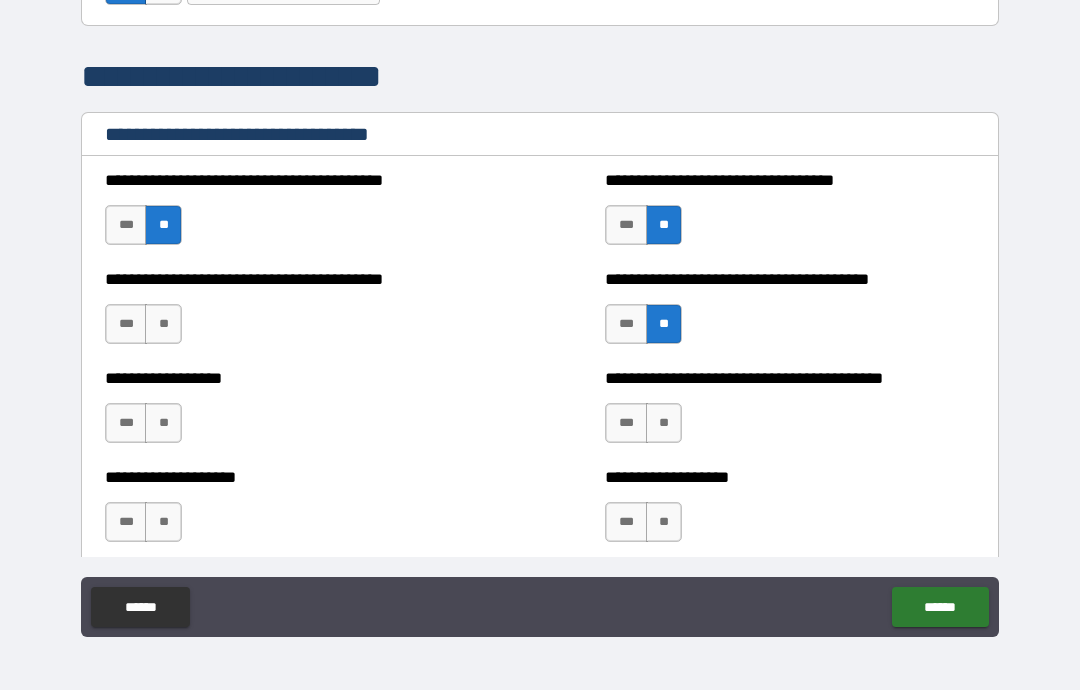 click on "**" at bounding box center [664, 423] 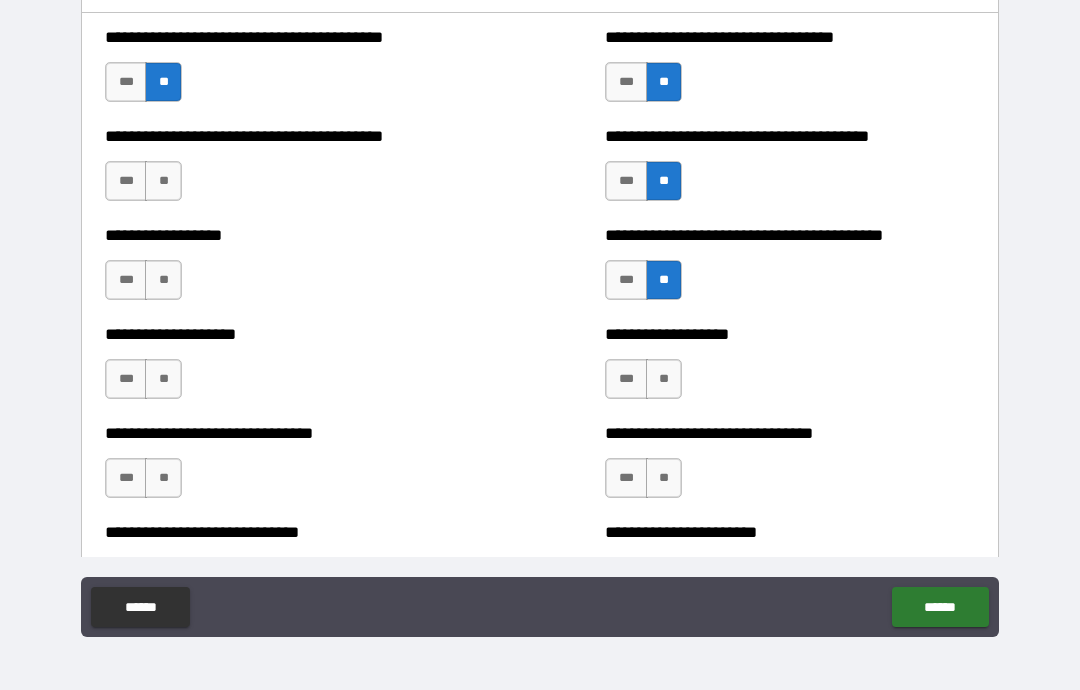 scroll, scrollTop: 1814, scrollLeft: 0, axis: vertical 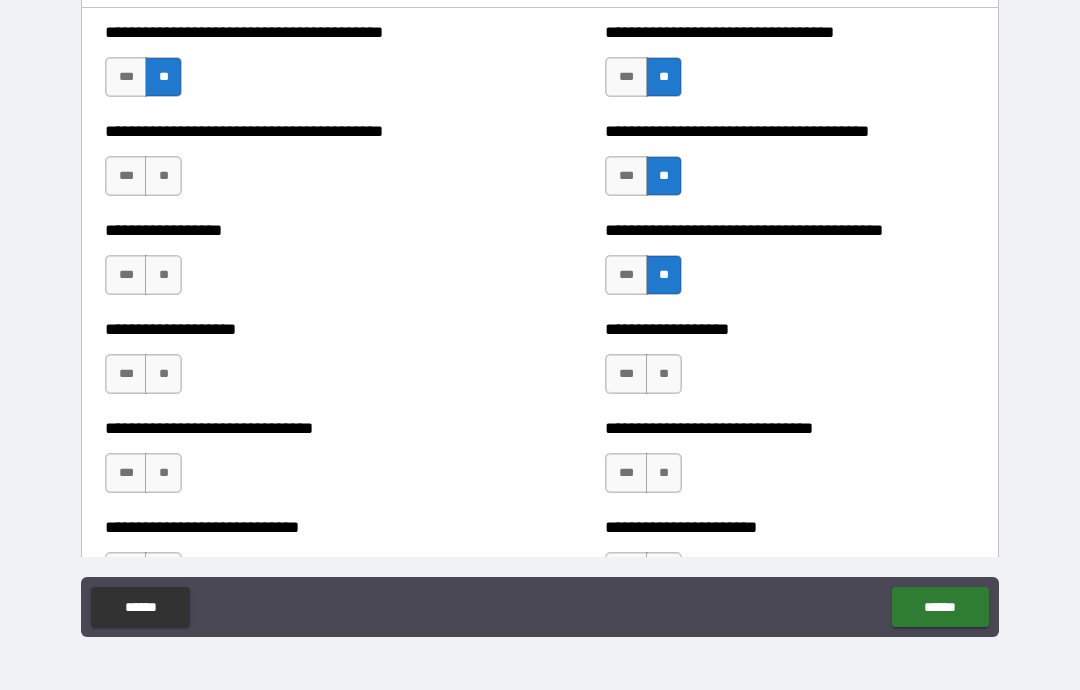 click on "**" at bounding box center [664, 374] 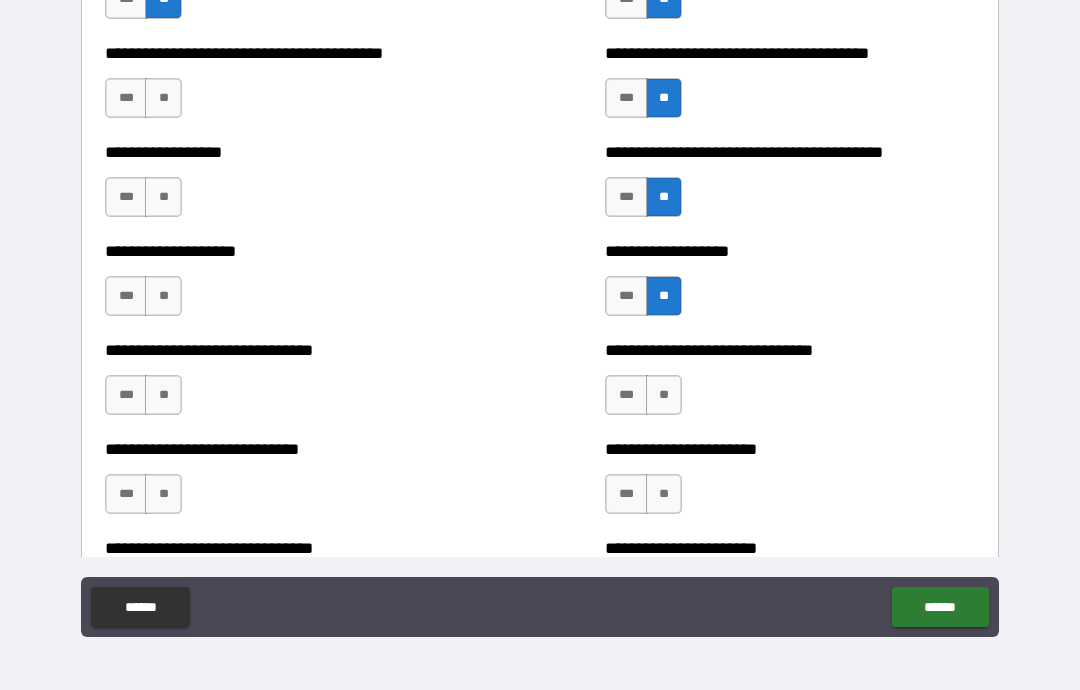 scroll, scrollTop: 1903, scrollLeft: 0, axis: vertical 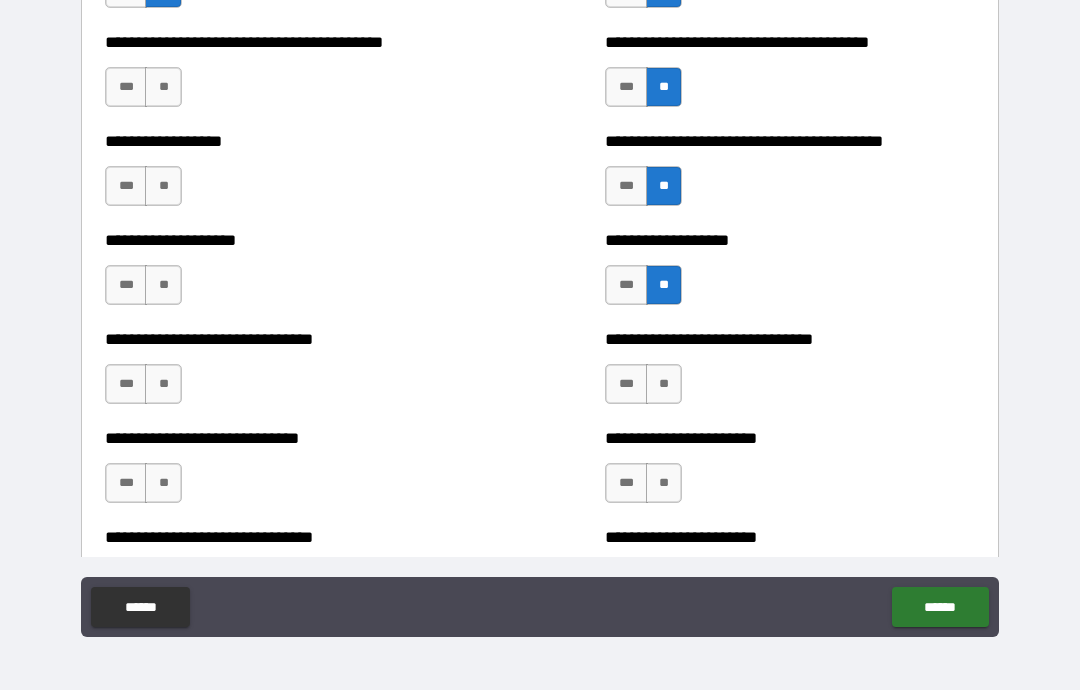 click on "**" at bounding box center [664, 384] 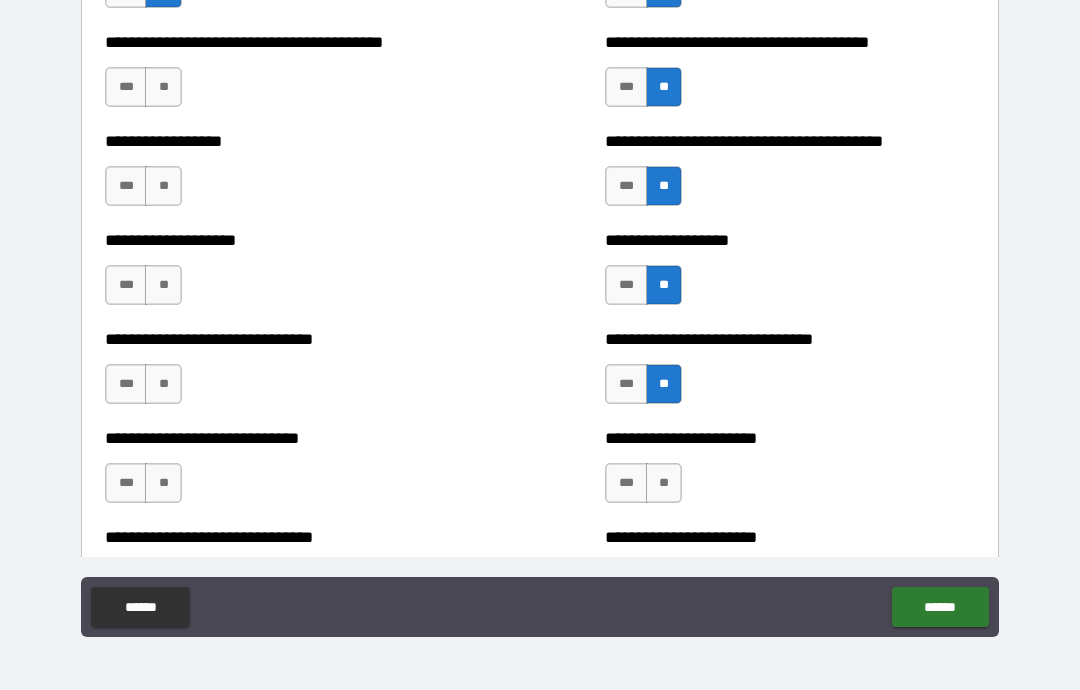 click on "**" at bounding box center (664, 483) 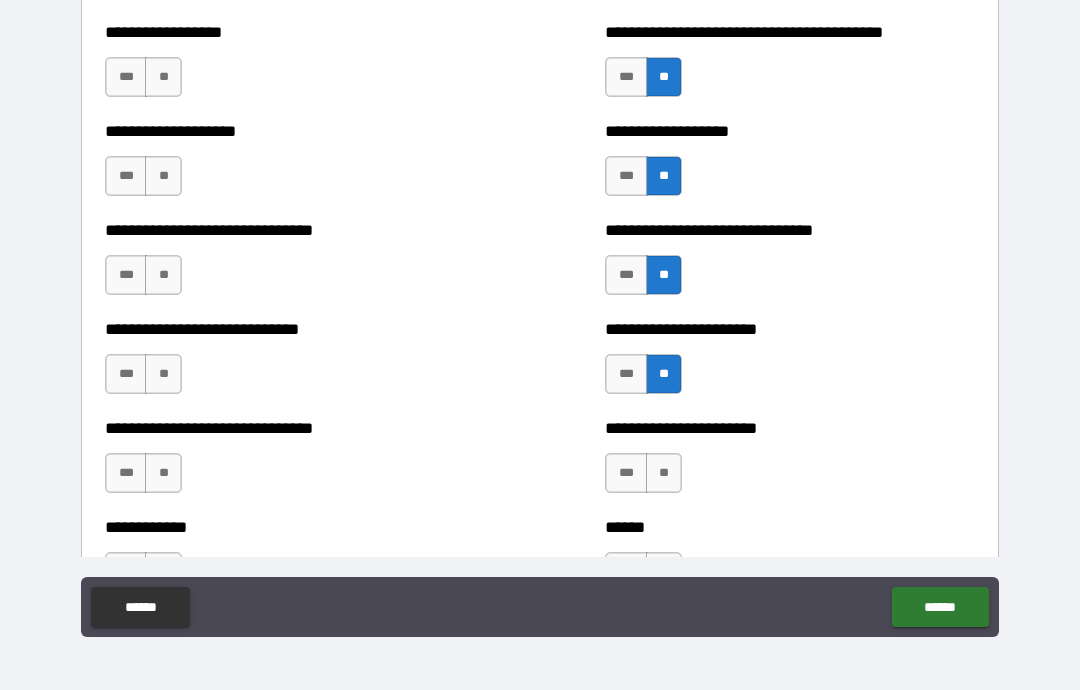 scroll, scrollTop: 2028, scrollLeft: 0, axis: vertical 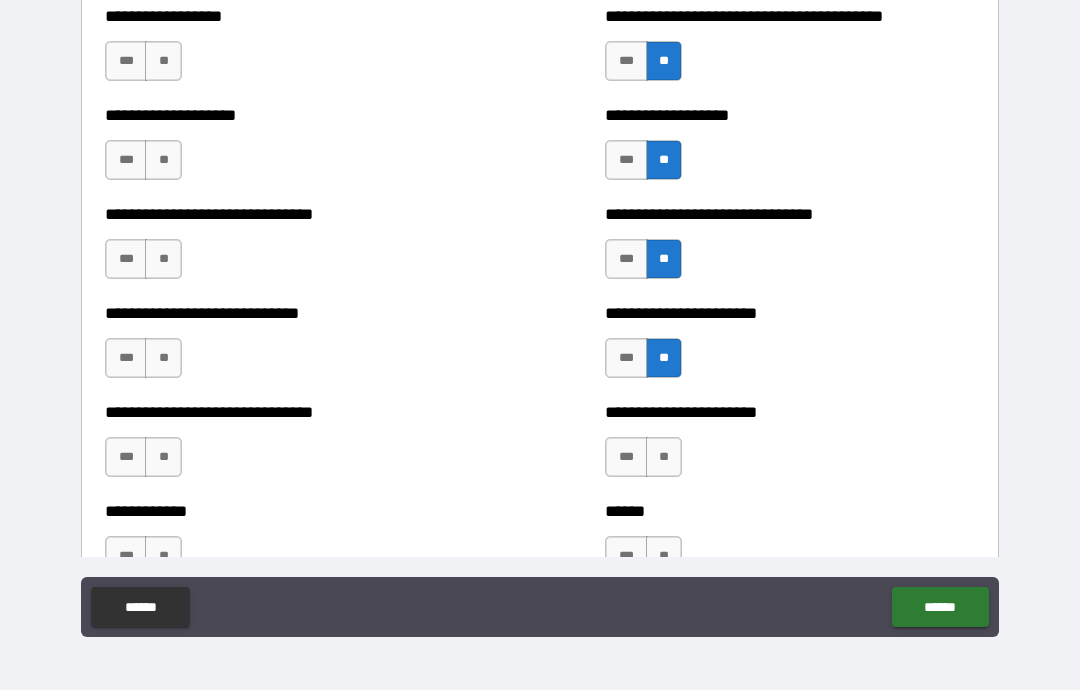 click on "**" at bounding box center (664, 457) 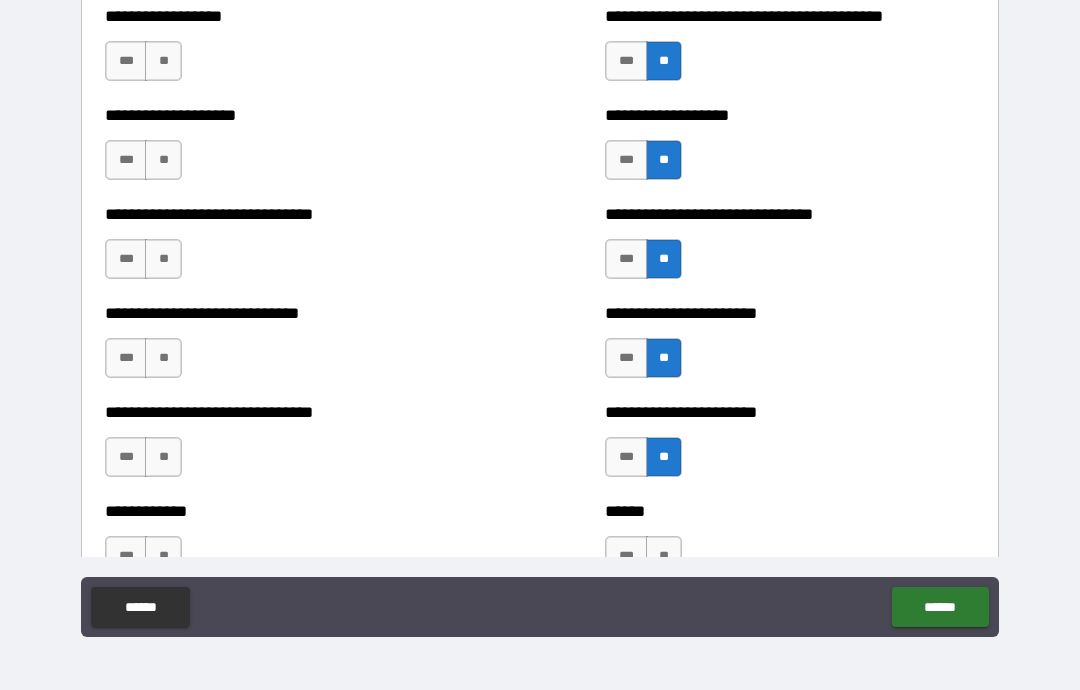 click on "**" at bounding box center (664, 556) 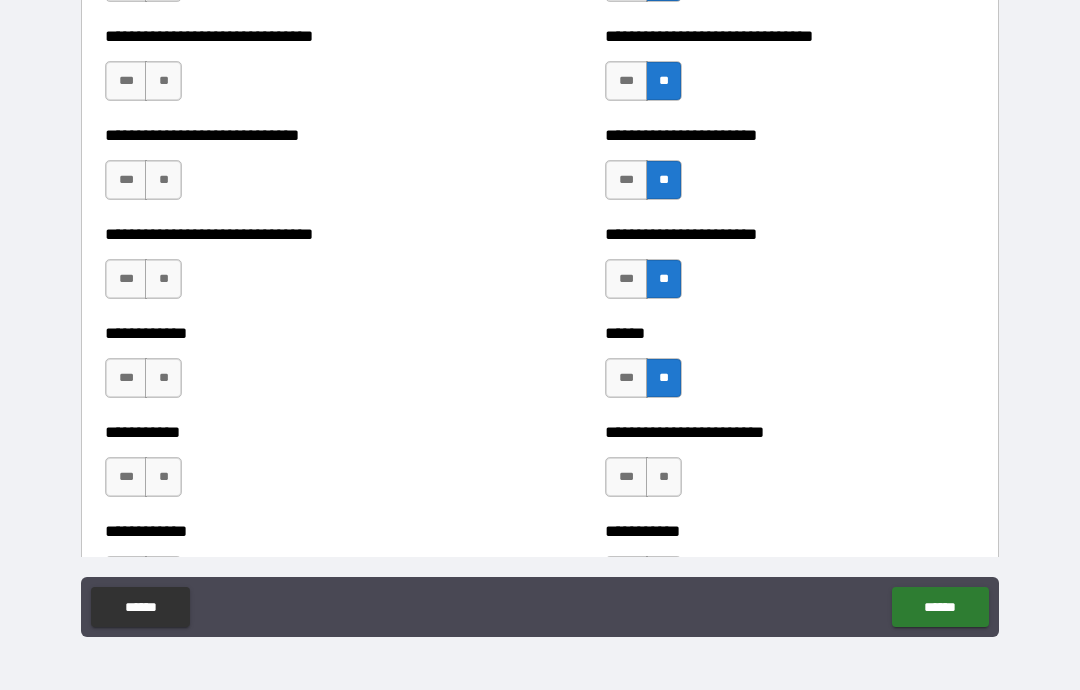 scroll, scrollTop: 2213, scrollLeft: 0, axis: vertical 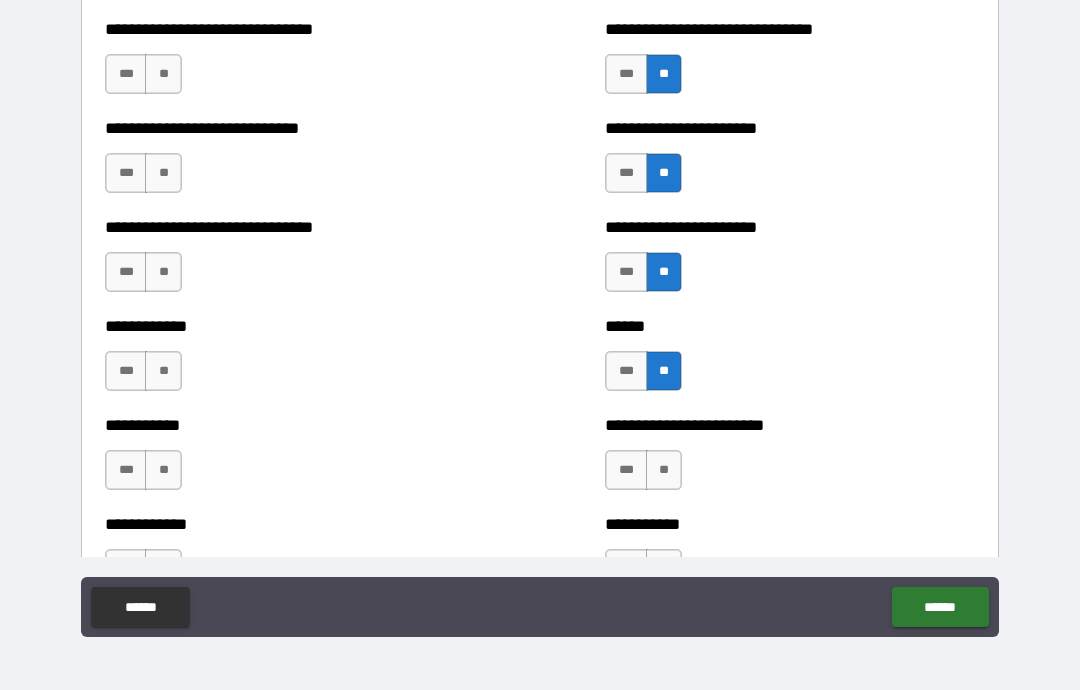 click on "**" at bounding box center [664, 470] 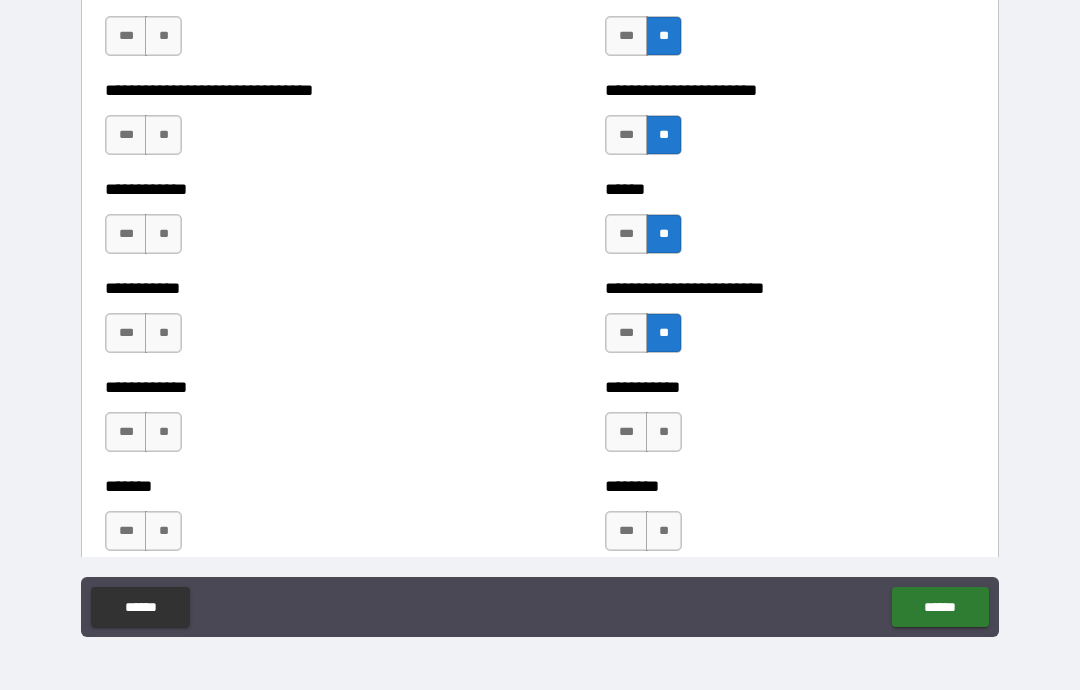 scroll, scrollTop: 2356, scrollLeft: 0, axis: vertical 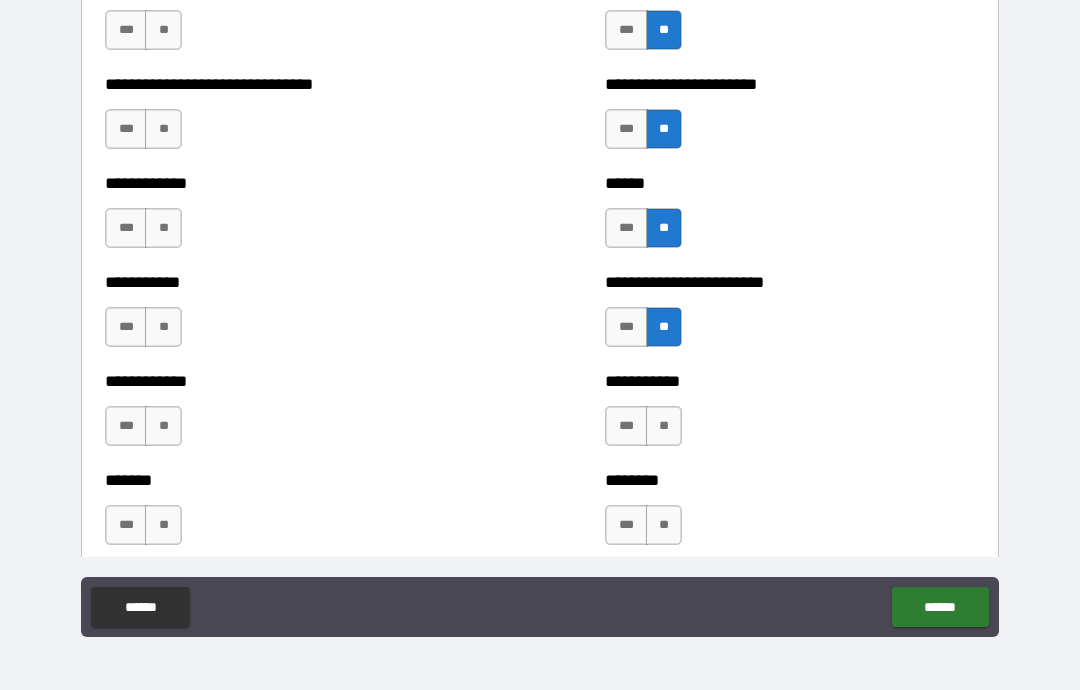 click on "**" at bounding box center [664, 426] 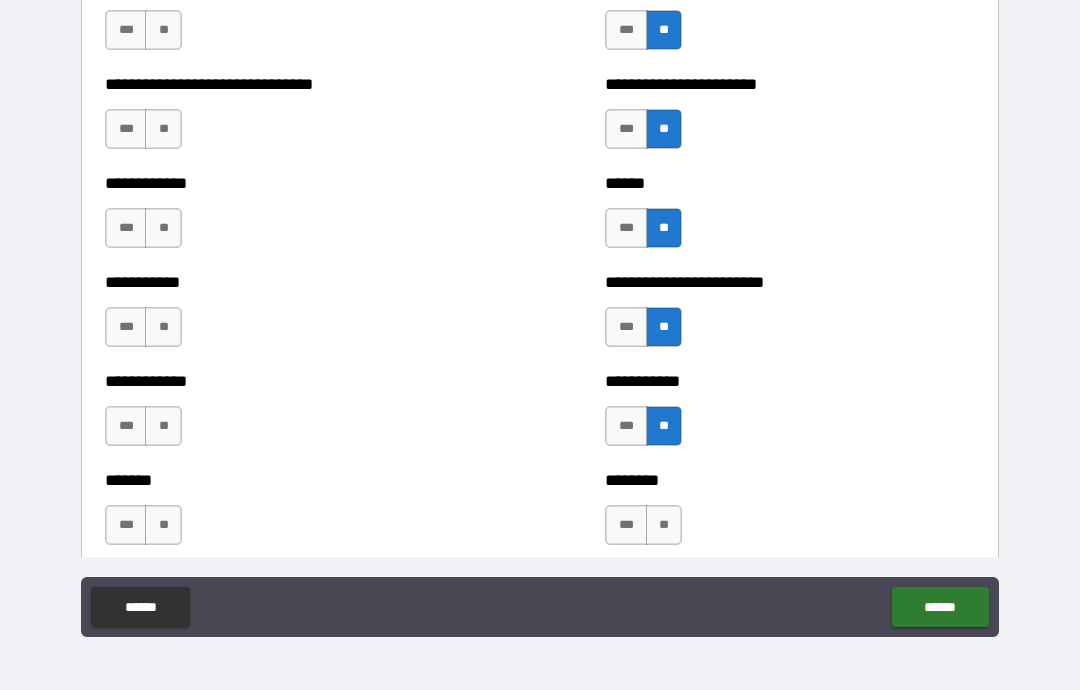 click on "**" at bounding box center [664, 525] 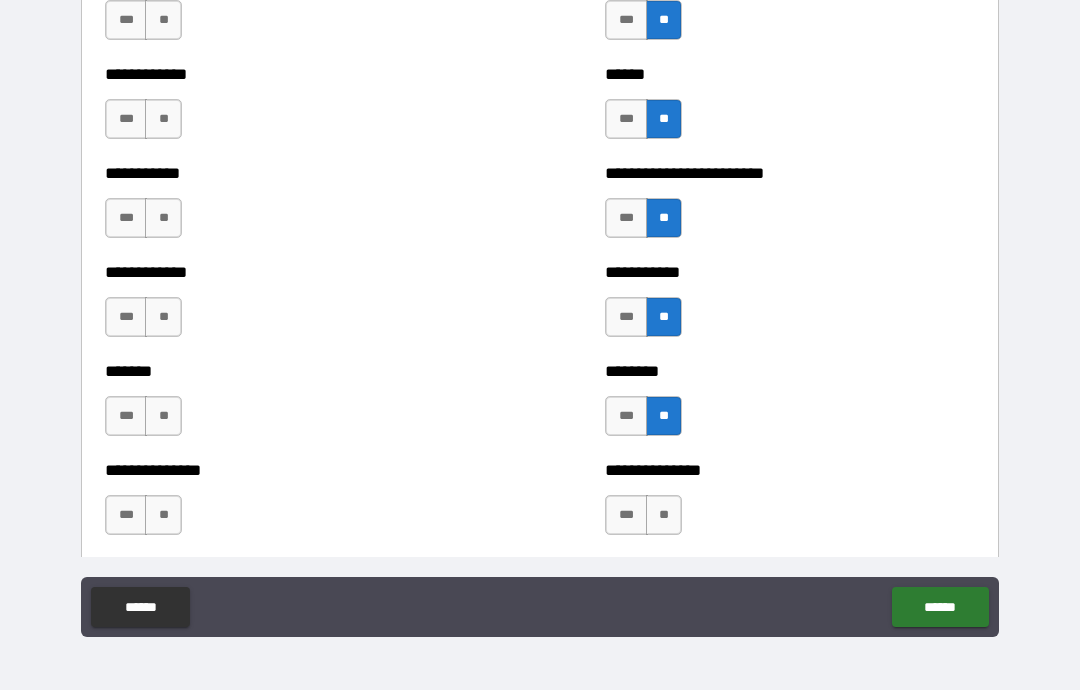 scroll, scrollTop: 2524, scrollLeft: 0, axis: vertical 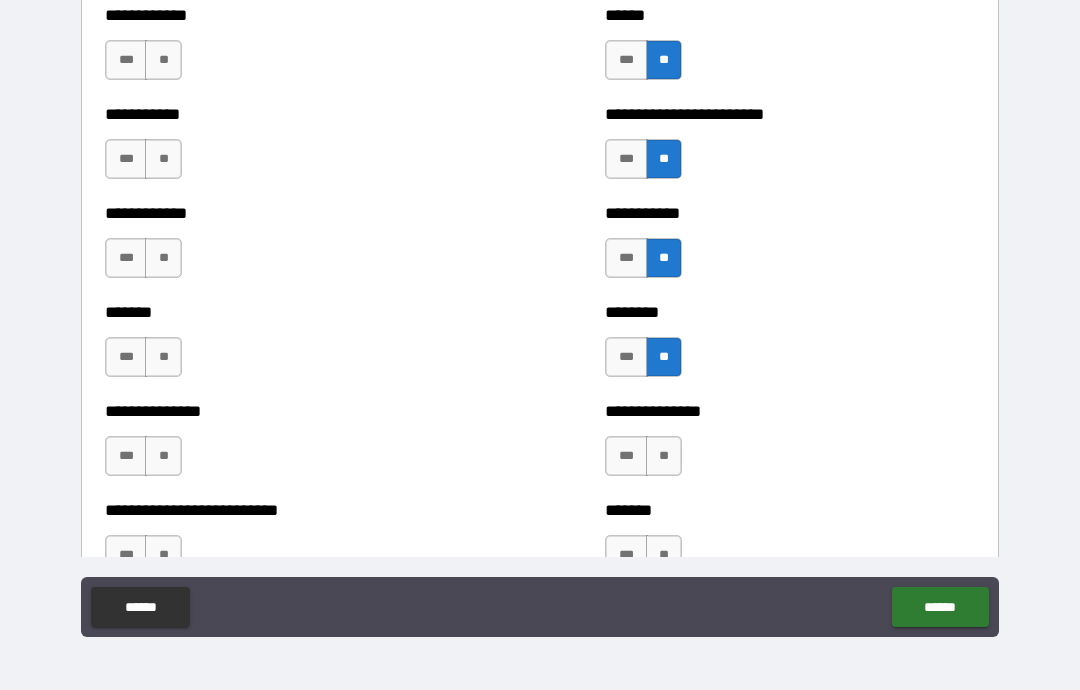 click on "**" at bounding box center [664, 456] 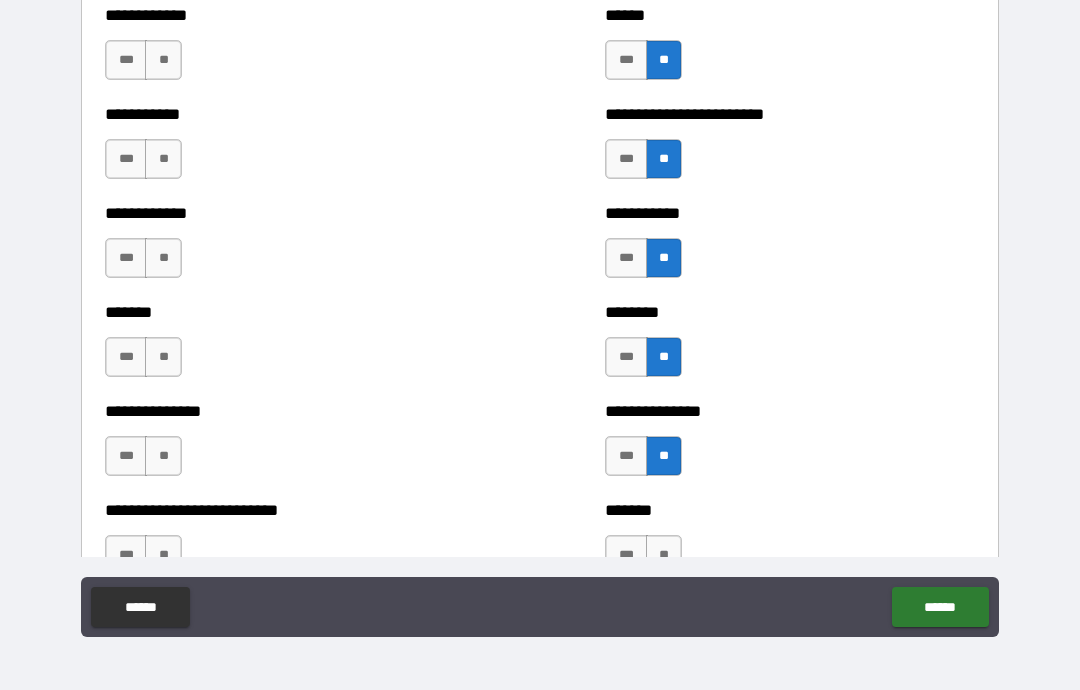 click on "**" at bounding box center (664, 555) 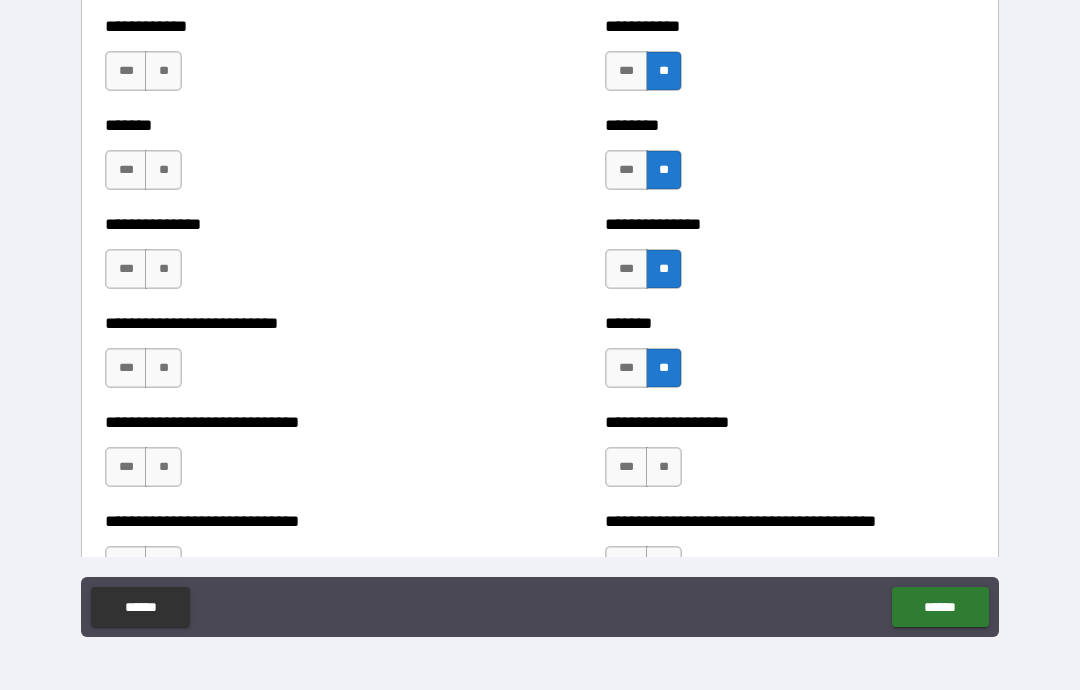 scroll, scrollTop: 2717, scrollLeft: 0, axis: vertical 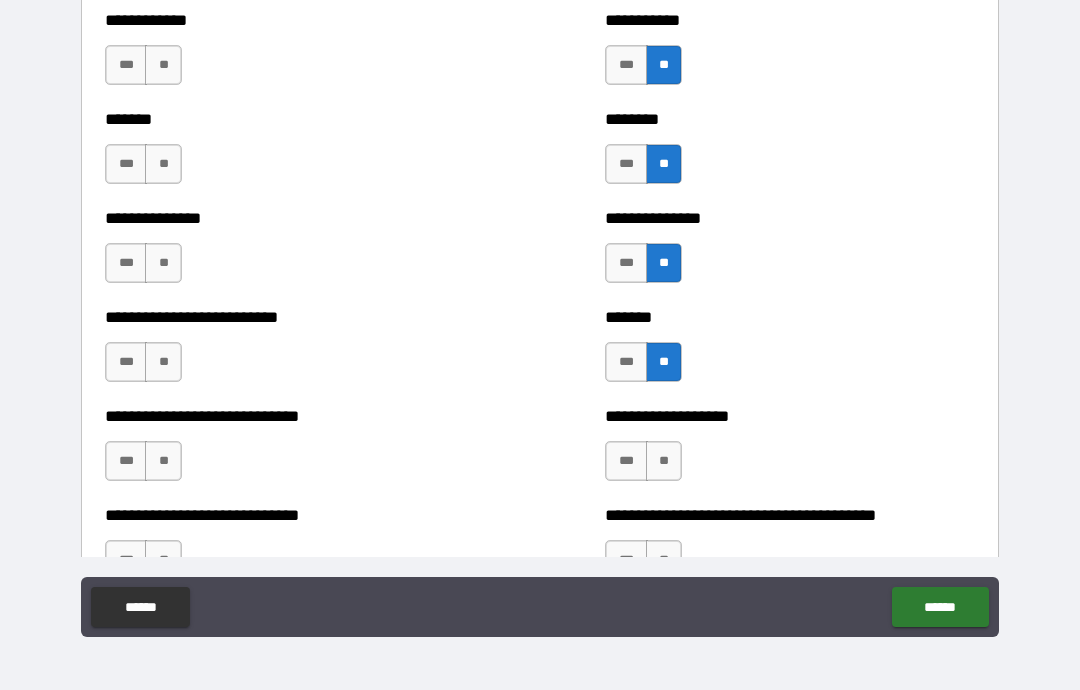 click on "**" at bounding box center (664, 461) 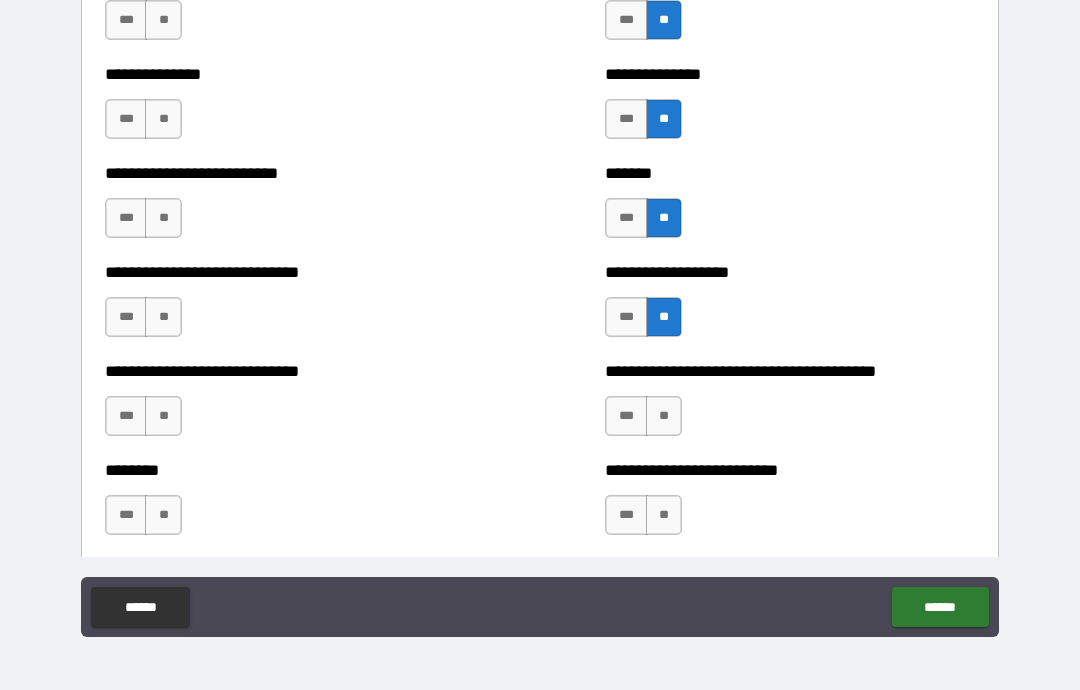 scroll, scrollTop: 2862, scrollLeft: 0, axis: vertical 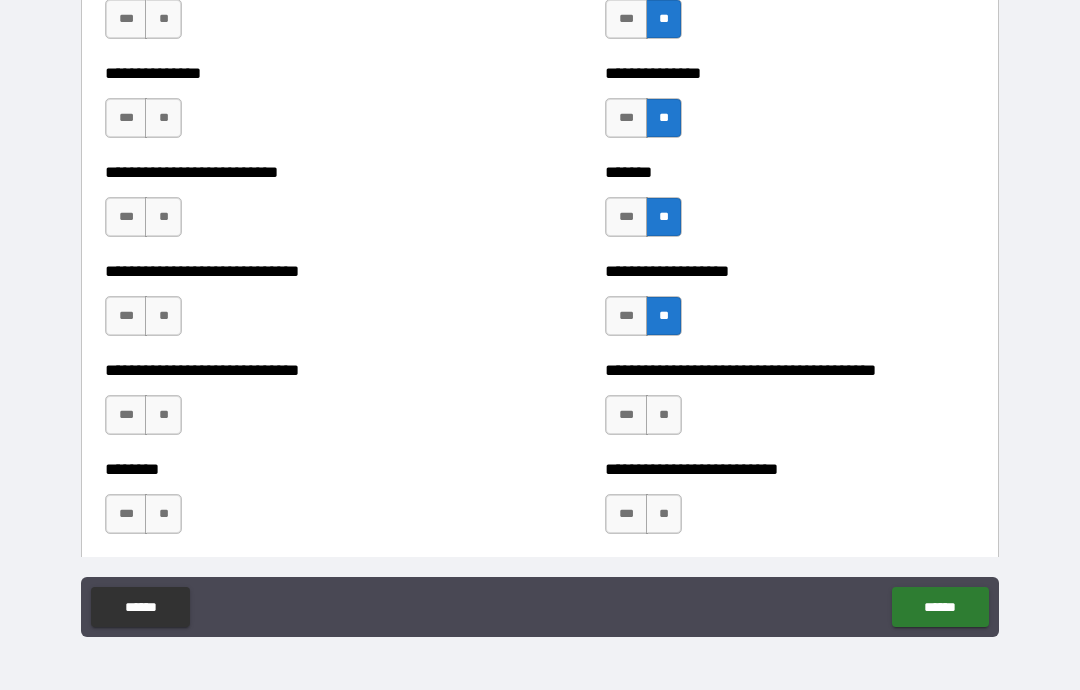 click on "***" at bounding box center (626, 415) 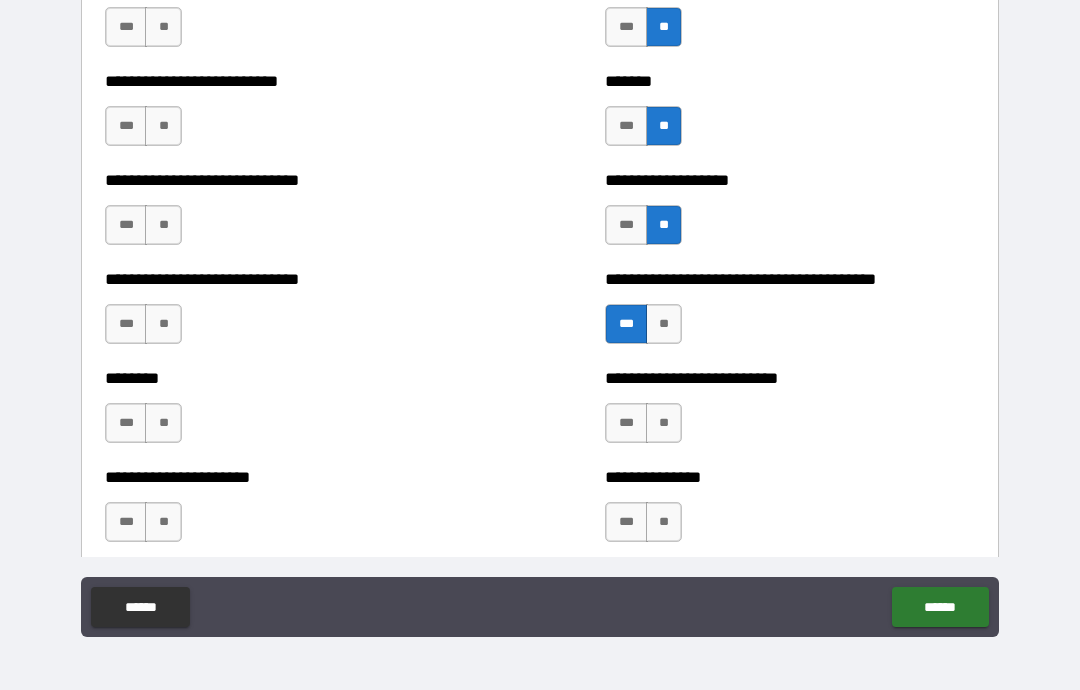 scroll, scrollTop: 2996, scrollLeft: 0, axis: vertical 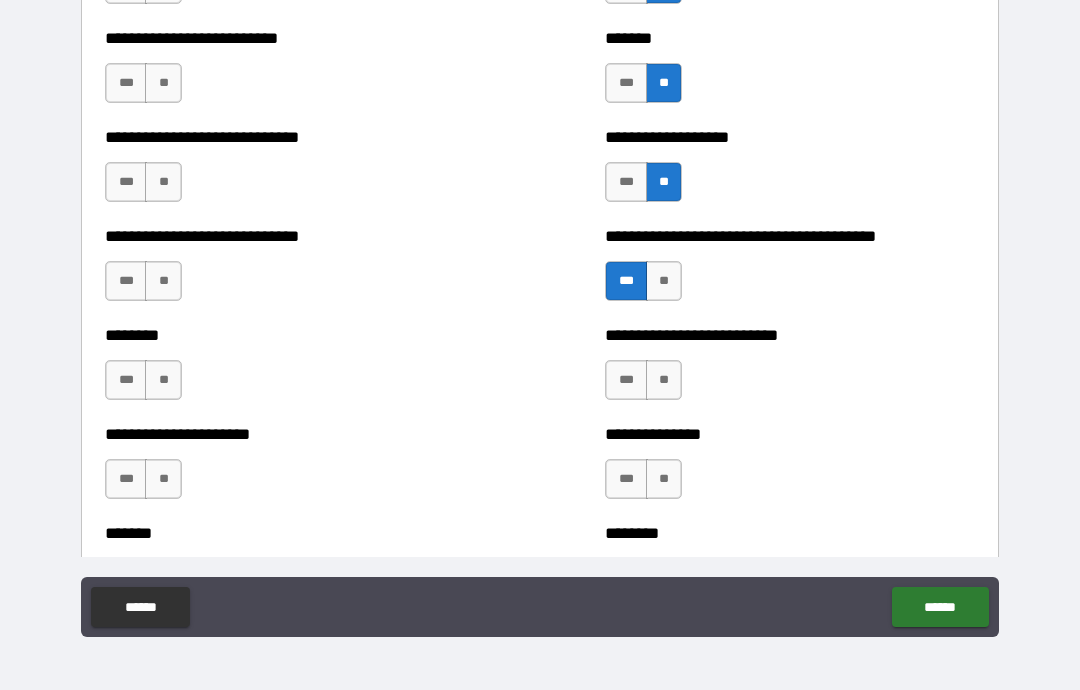 click on "**" at bounding box center (664, 380) 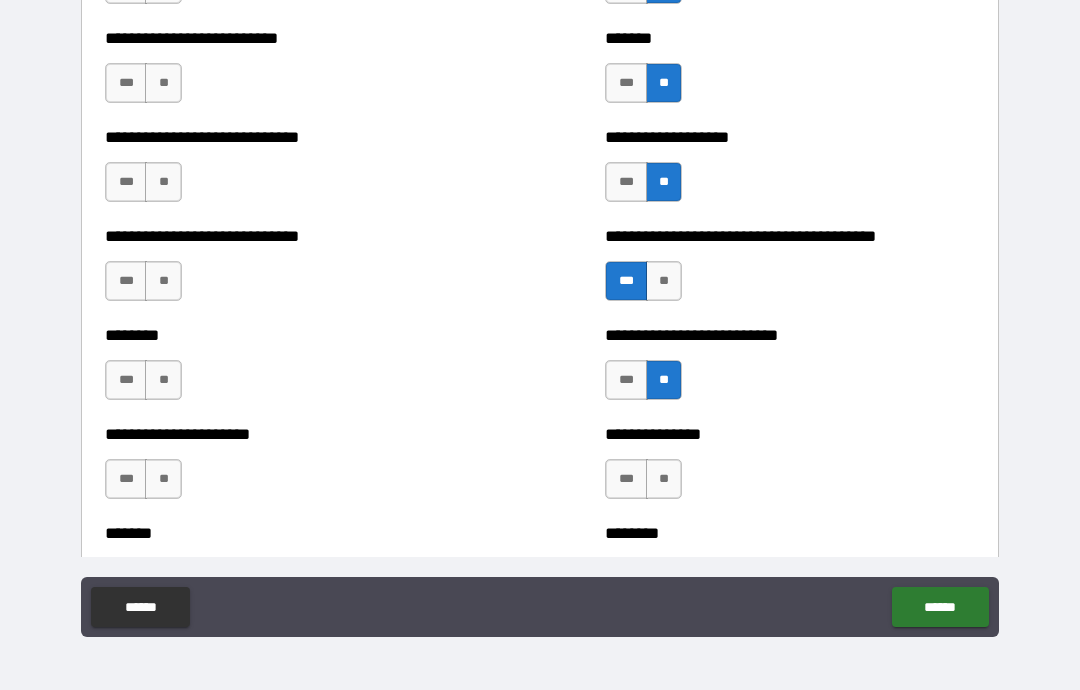 click on "**" at bounding box center [664, 479] 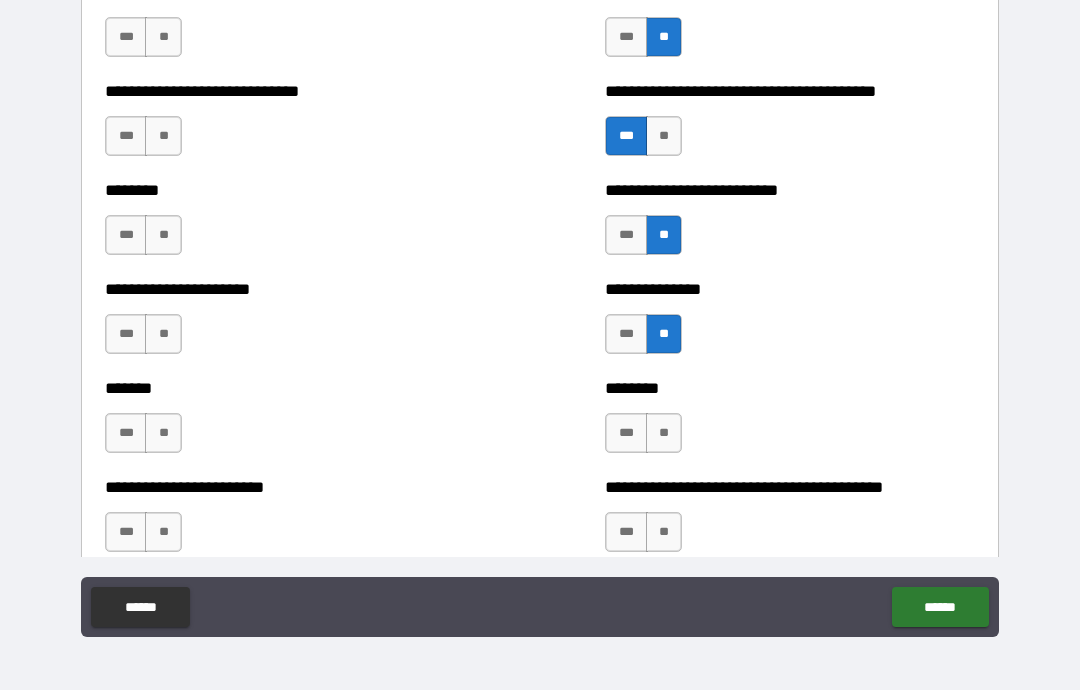 scroll, scrollTop: 3142, scrollLeft: 0, axis: vertical 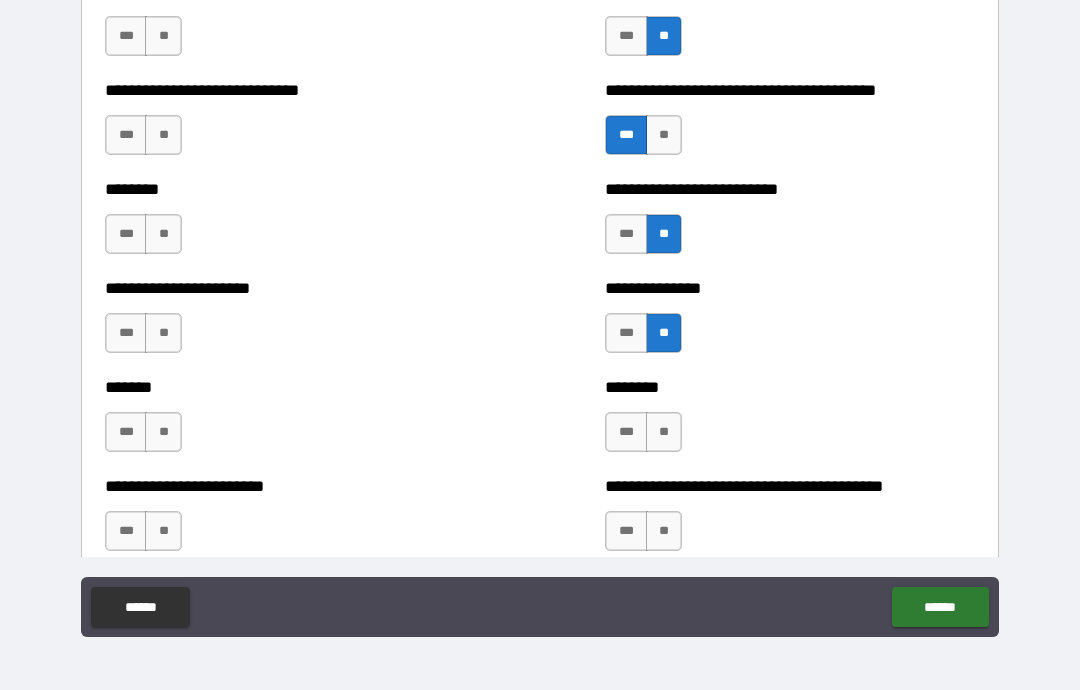 click on "**" at bounding box center [664, 432] 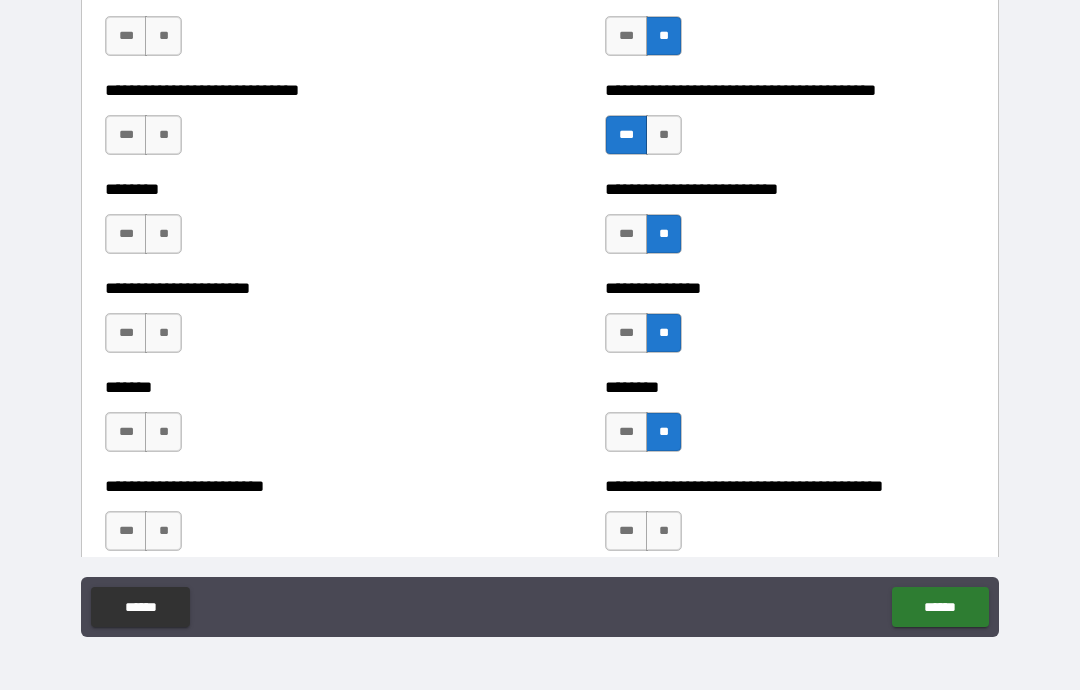 click on "**" at bounding box center [664, 531] 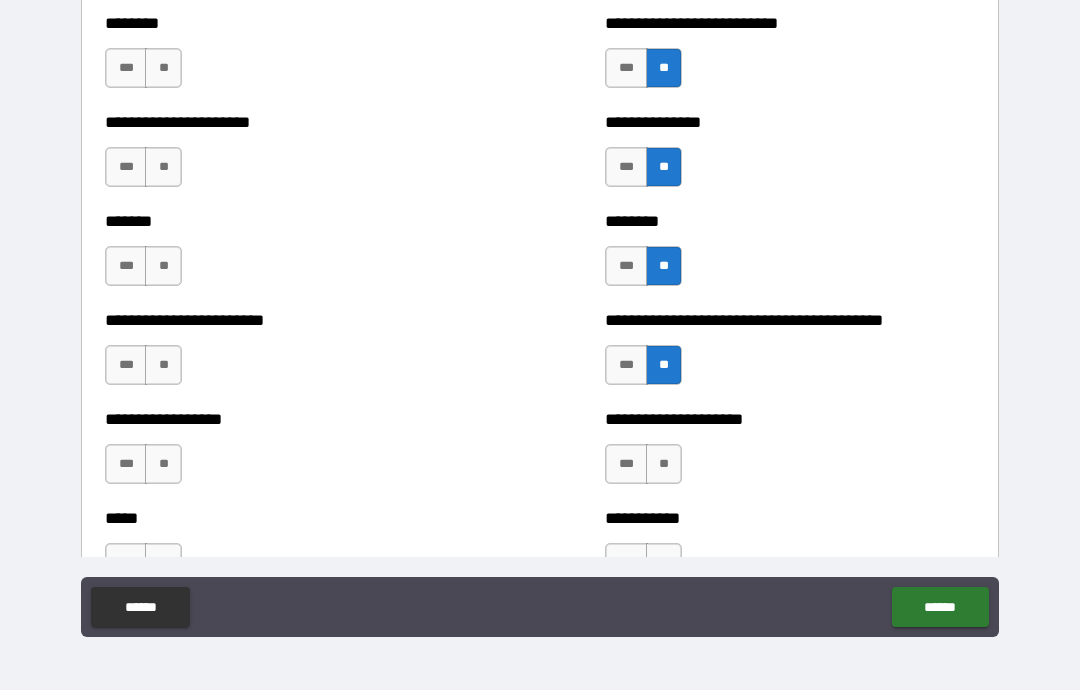 scroll, scrollTop: 3313, scrollLeft: 0, axis: vertical 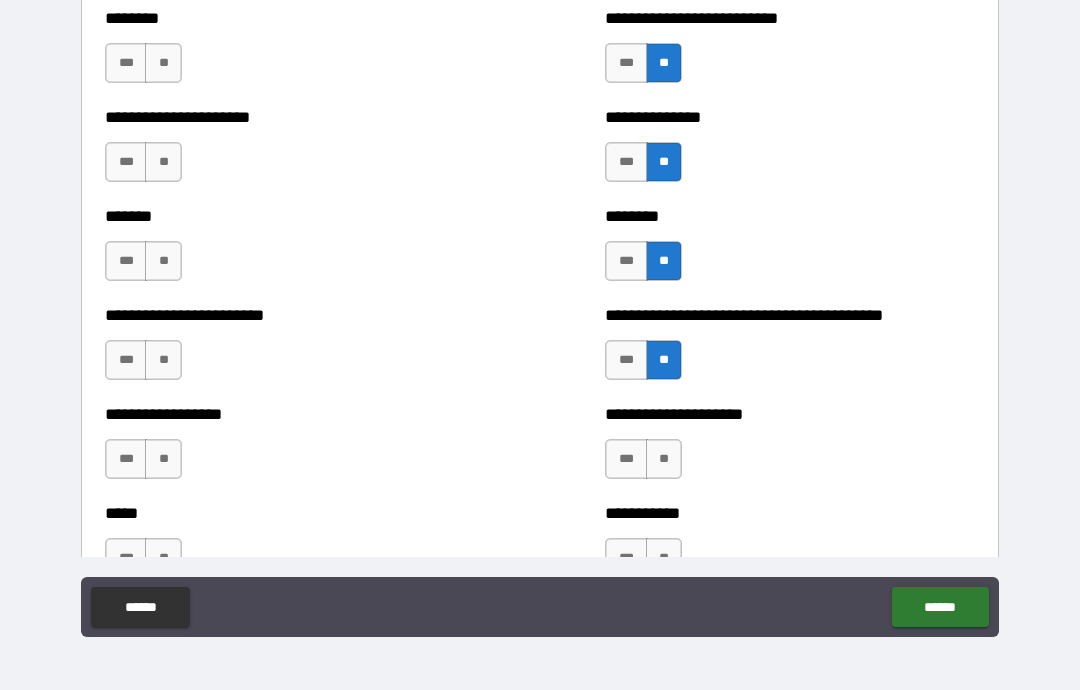click on "**" at bounding box center (664, 459) 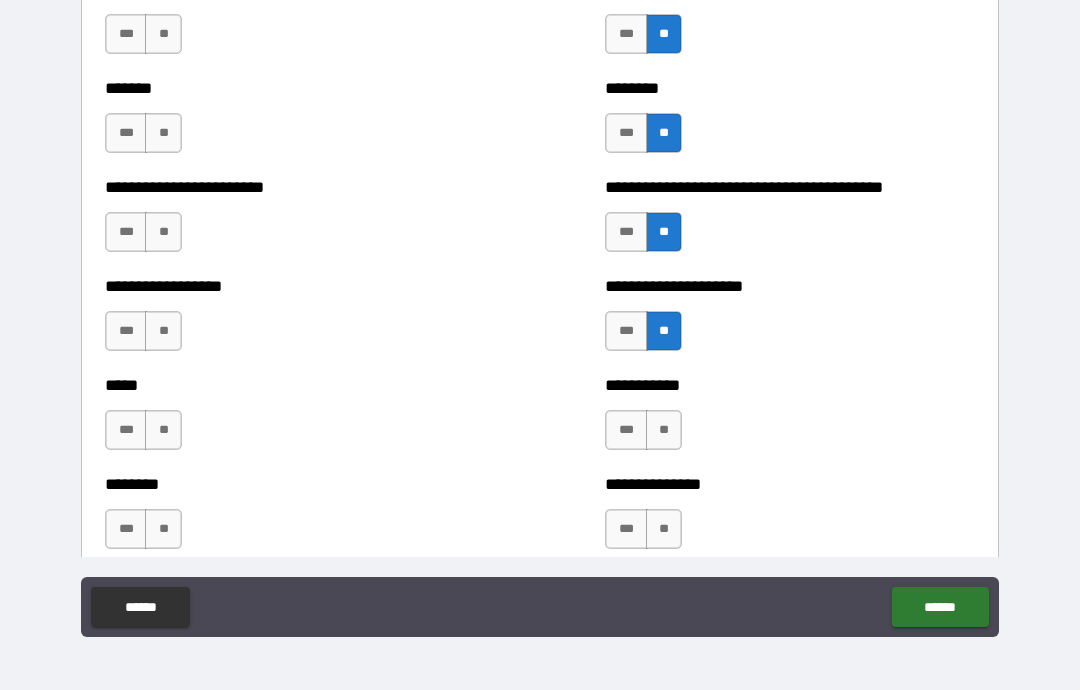 scroll, scrollTop: 3496, scrollLeft: 0, axis: vertical 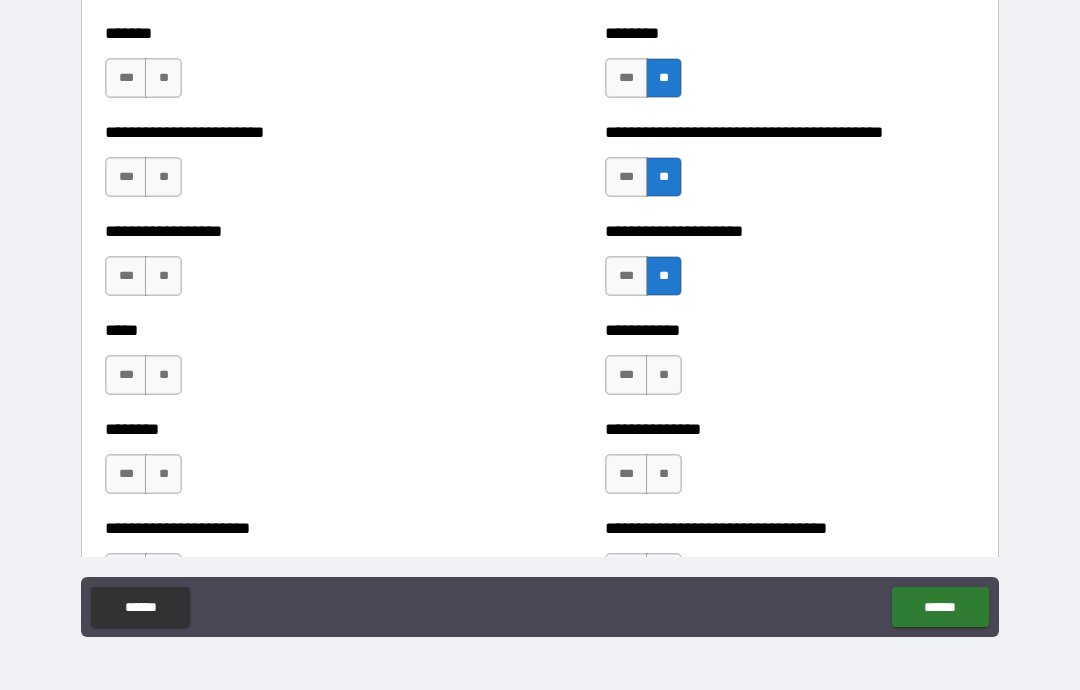click on "**" at bounding box center (664, 375) 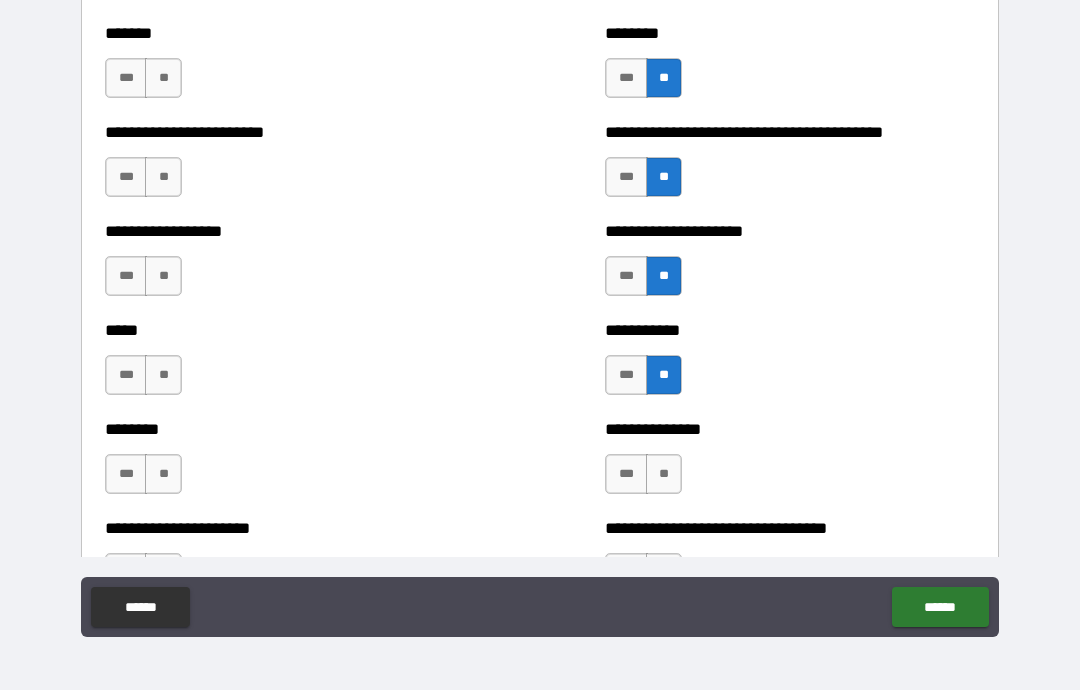 click on "**" at bounding box center (664, 474) 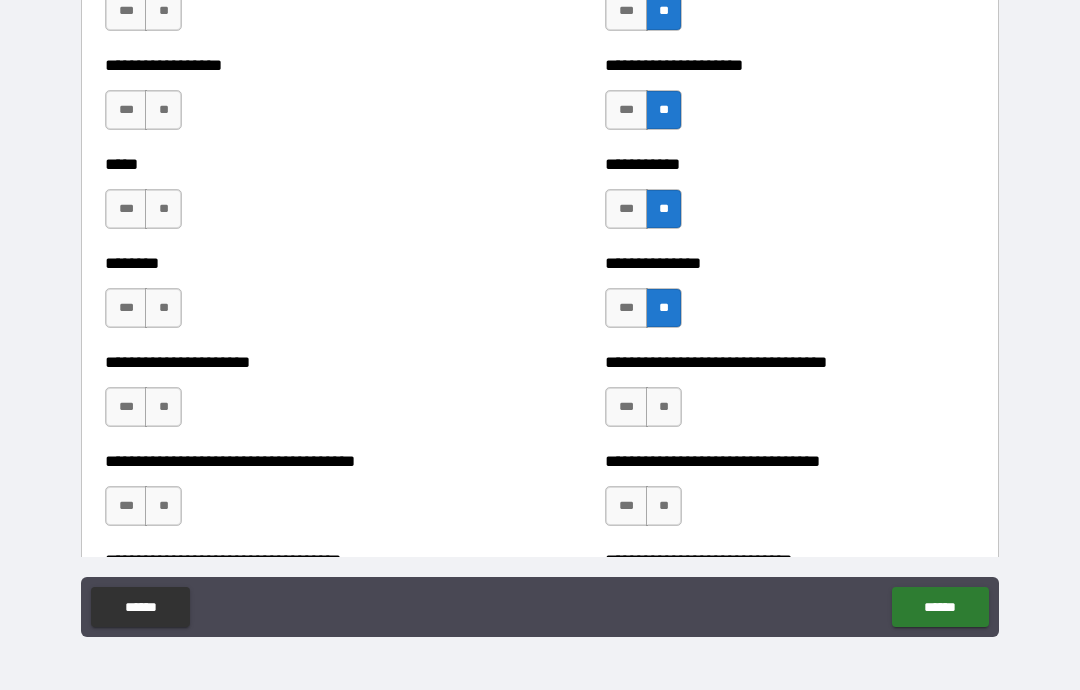 scroll, scrollTop: 3668, scrollLeft: 0, axis: vertical 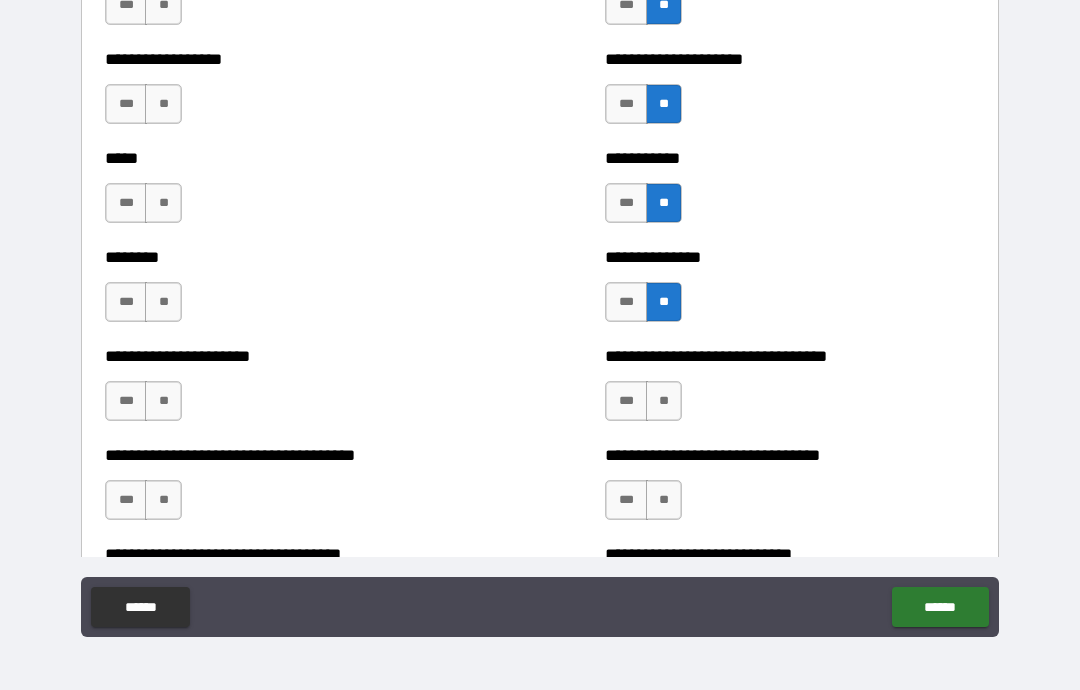 click on "**" at bounding box center [664, 401] 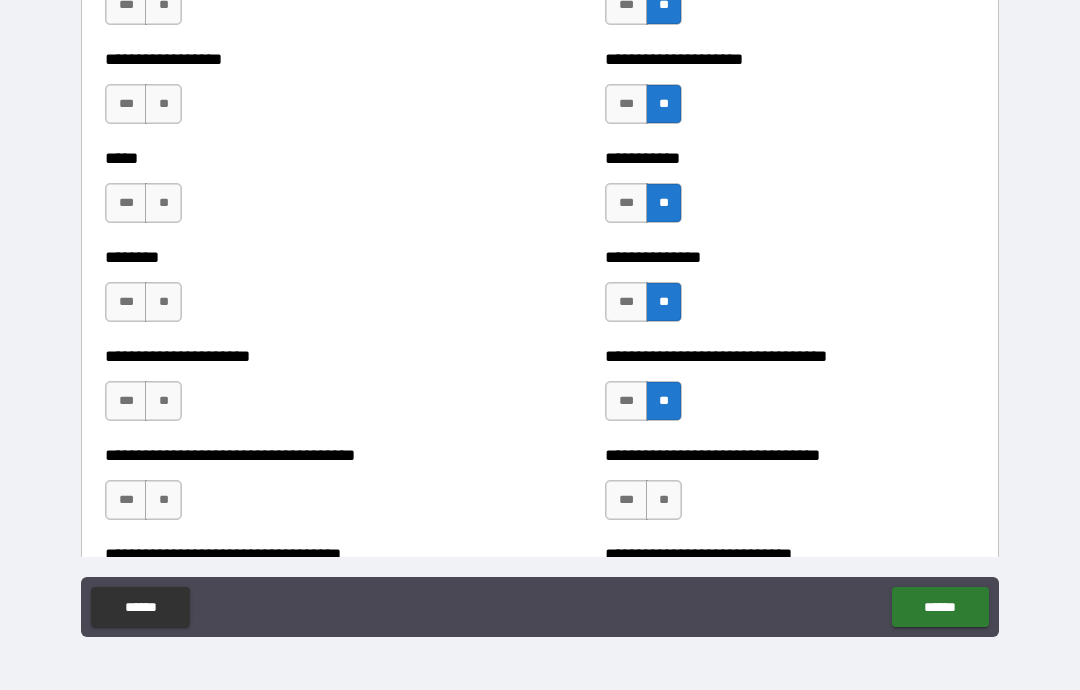 click on "**" at bounding box center (664, 500) 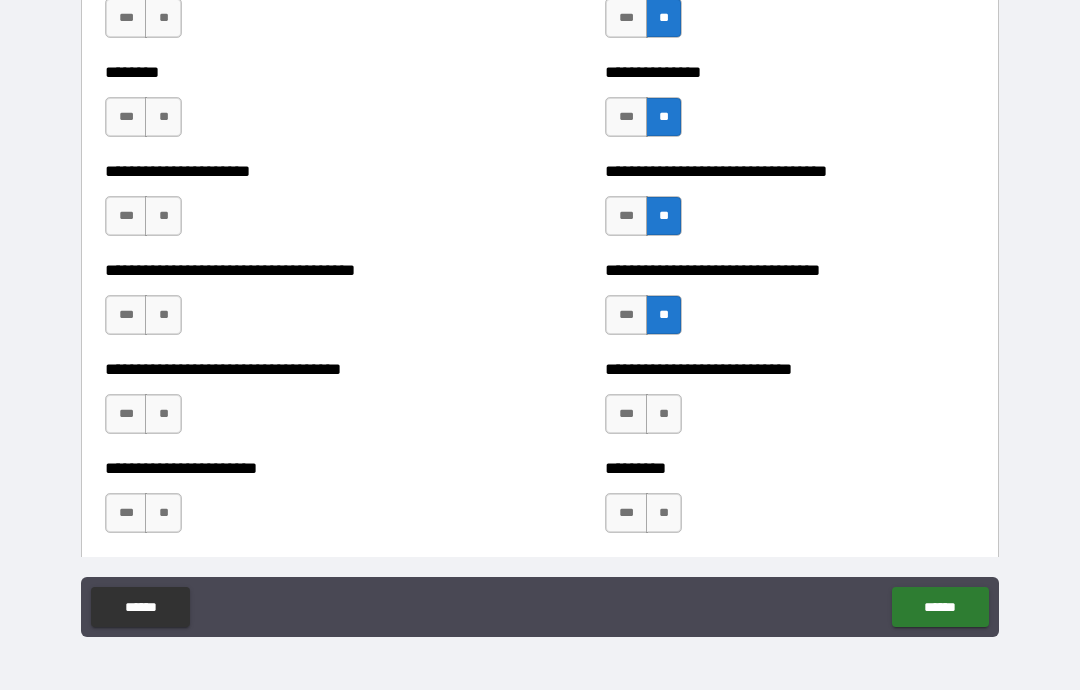 scroll, scrollTop: 3854, scrollLeft: 0, axis: vertical 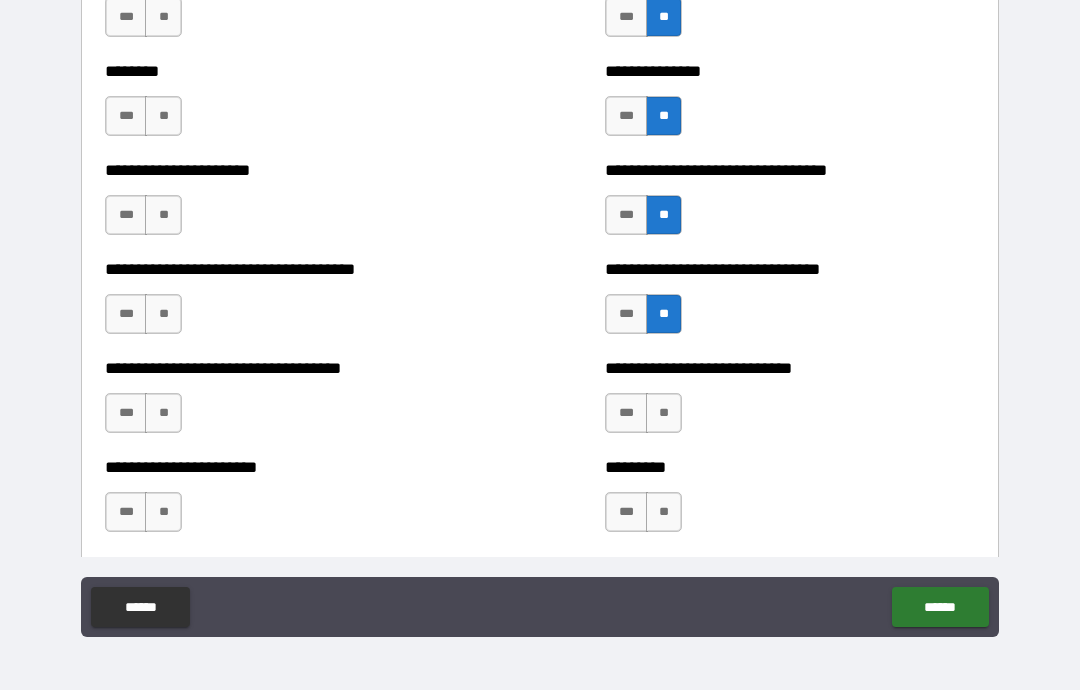 click on "**" at bounding box center [664, 413] 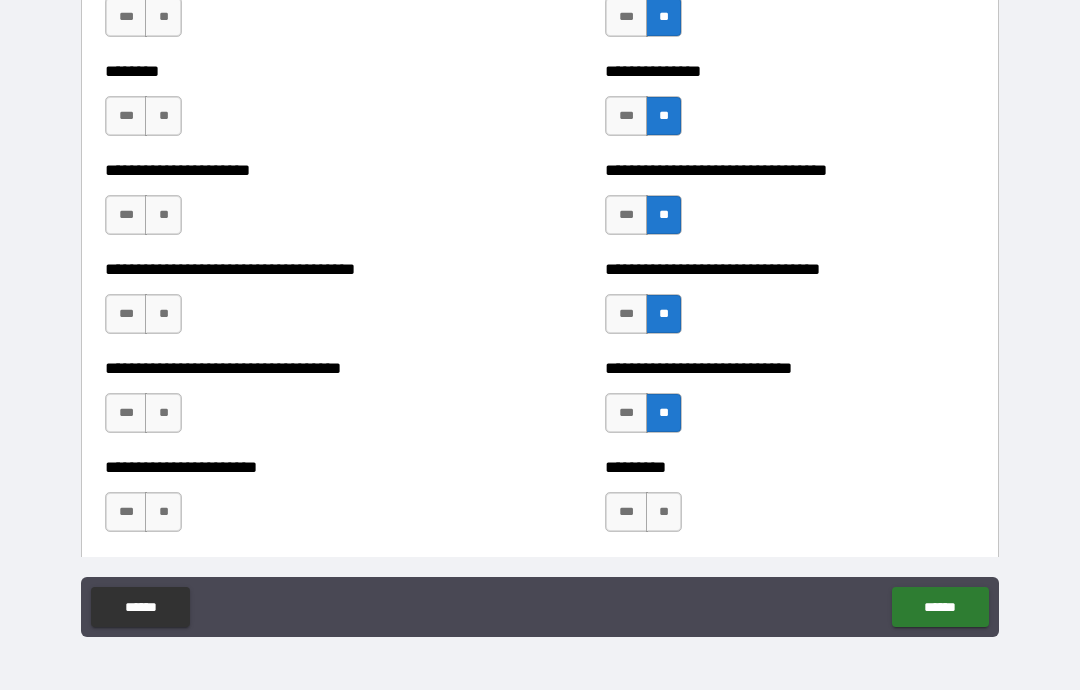click on "**" at bounding box center [664, 512] 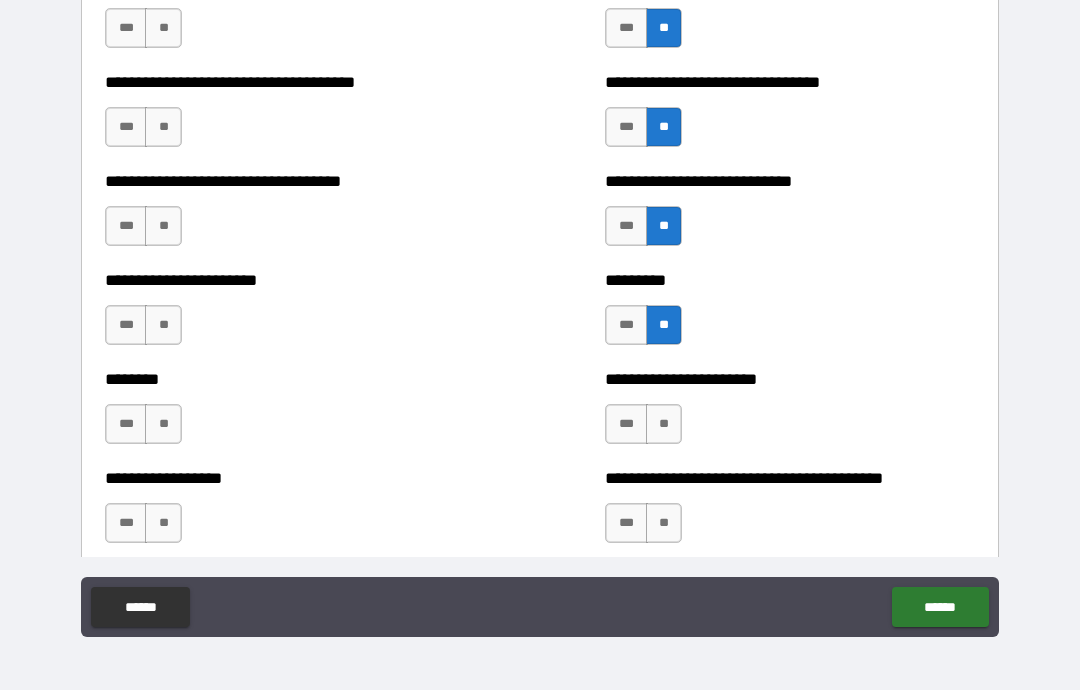 scroll, scrollTop: 4043, scrollLeft: 0, axis: vertical 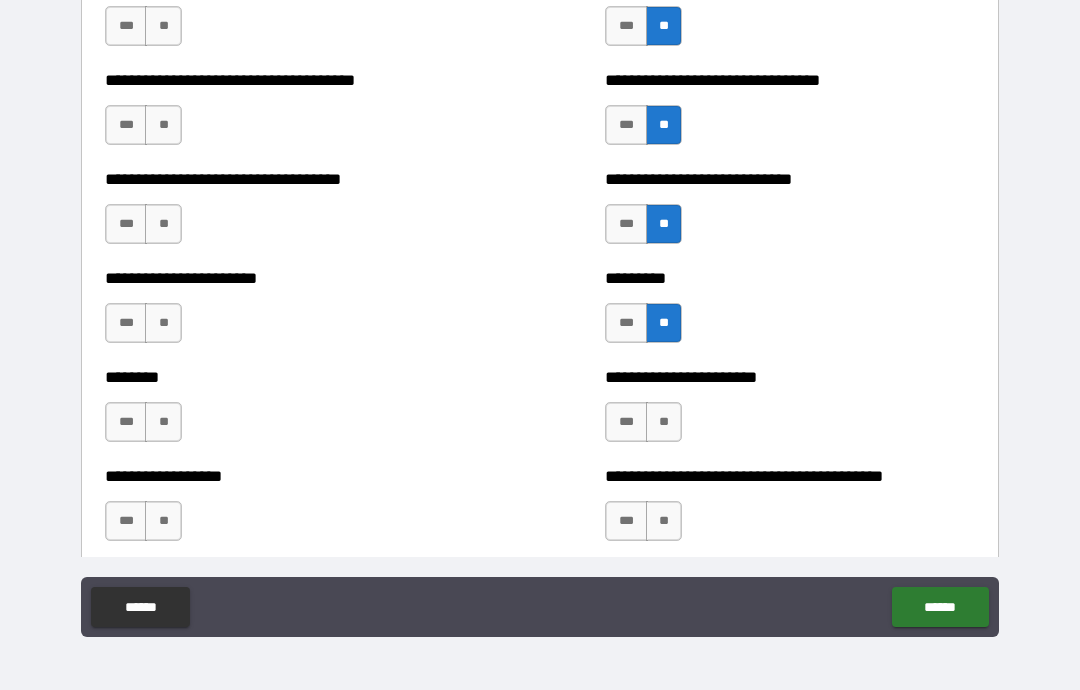 click on "**" at bounding box center (664, 422) 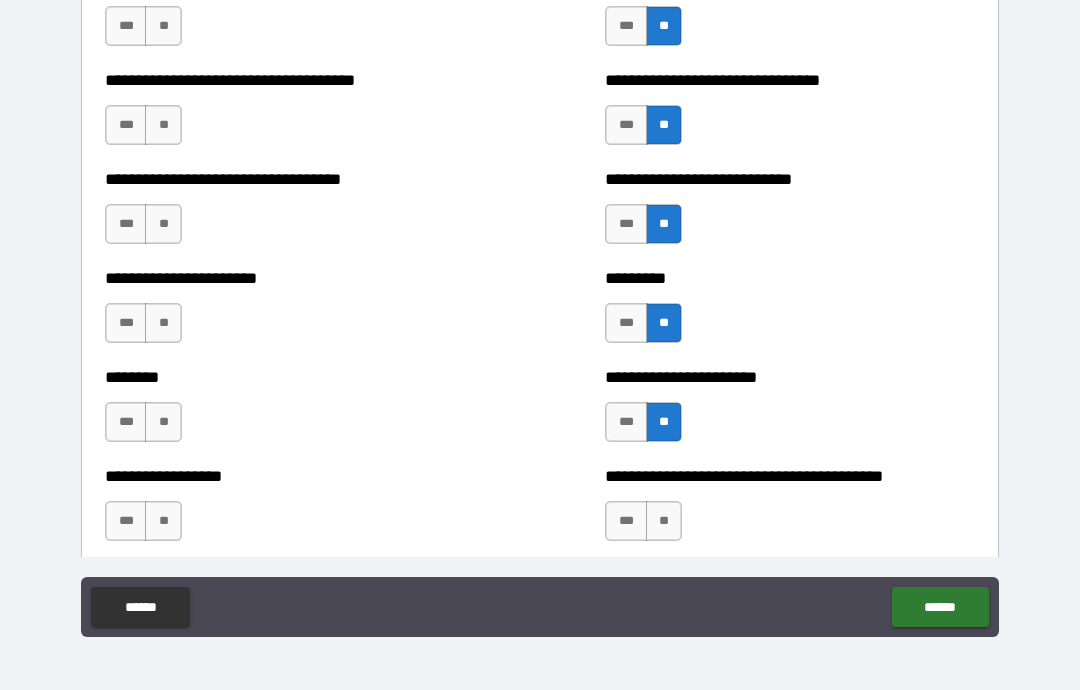 click on "**" at bounding box center [664, 521] 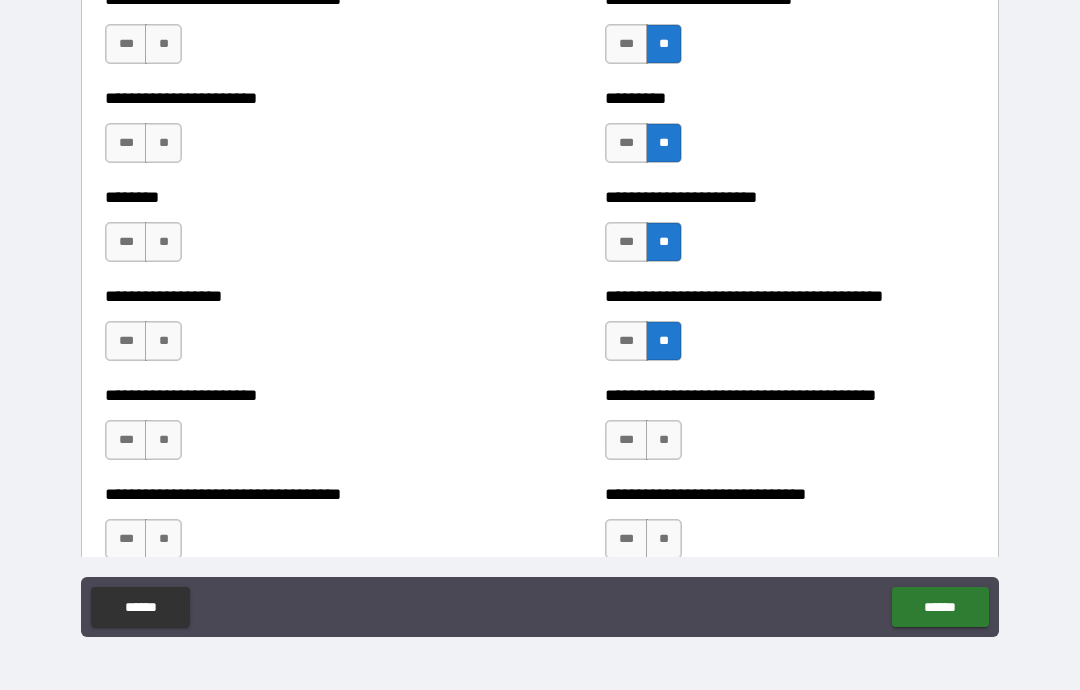 scroll, scrollTop: 4225, scrollLeft: 0, axis: vertical 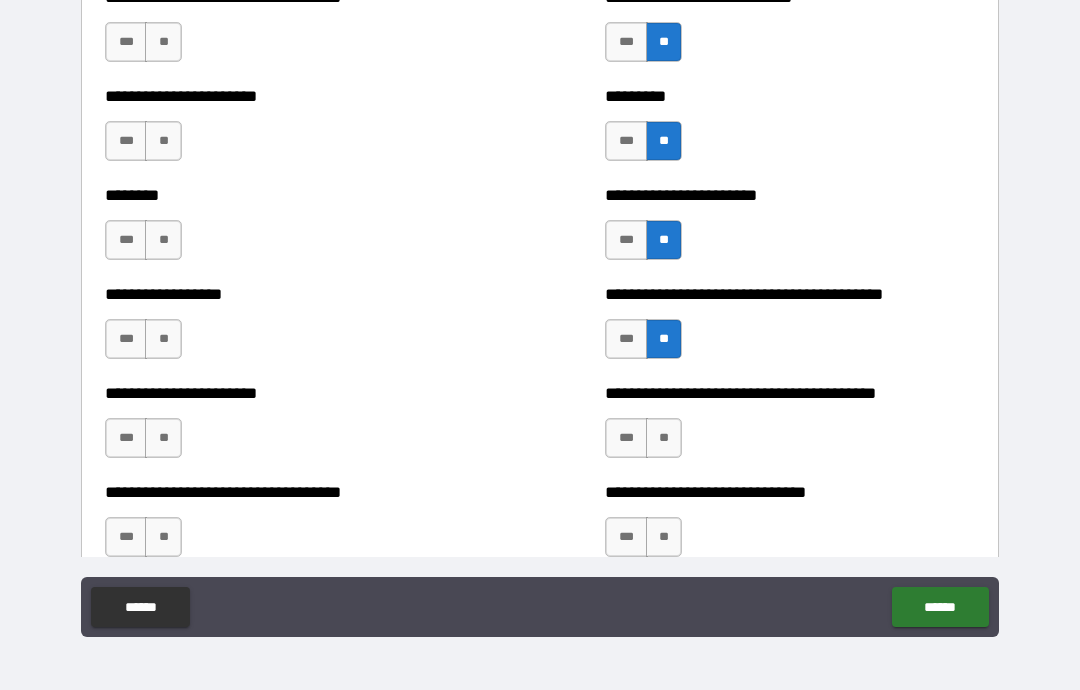 click on "**" at bounding box center [664, 438] 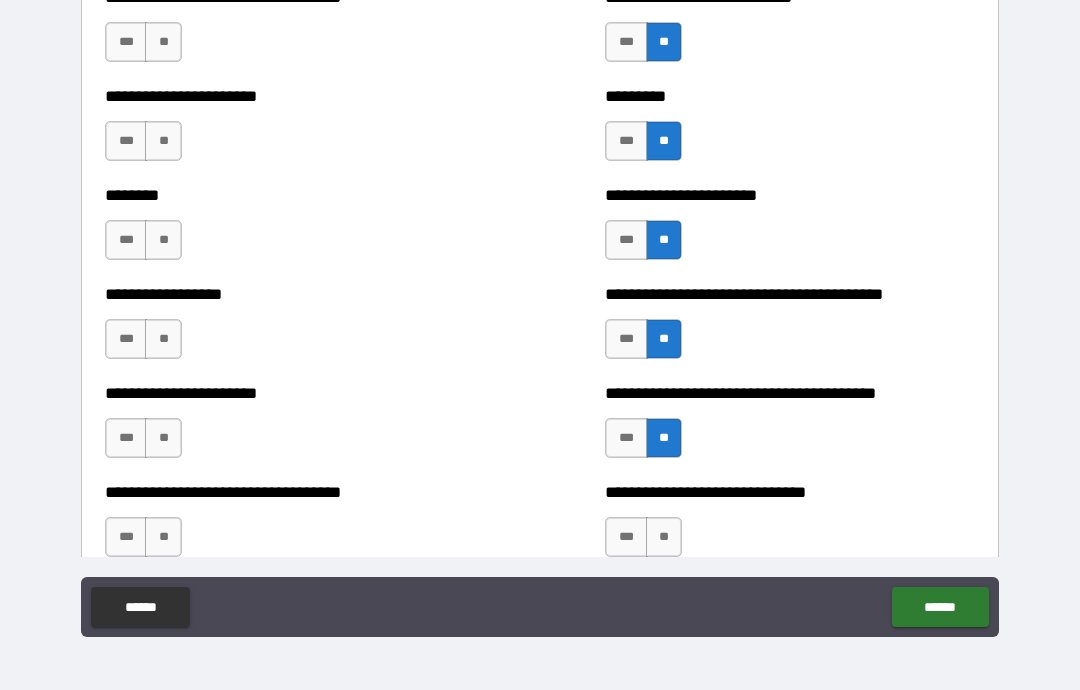 click on "**" at bounding box center (664, 537) 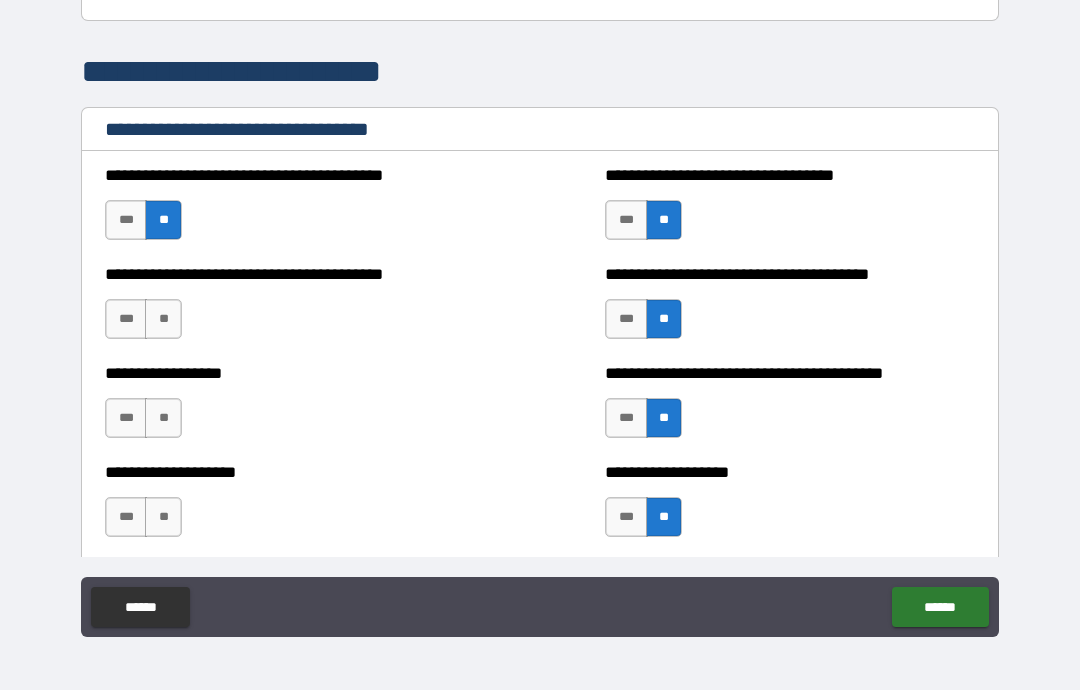 scroll, scrollTop: 1676, scrollLeft: 0, axis: vertical 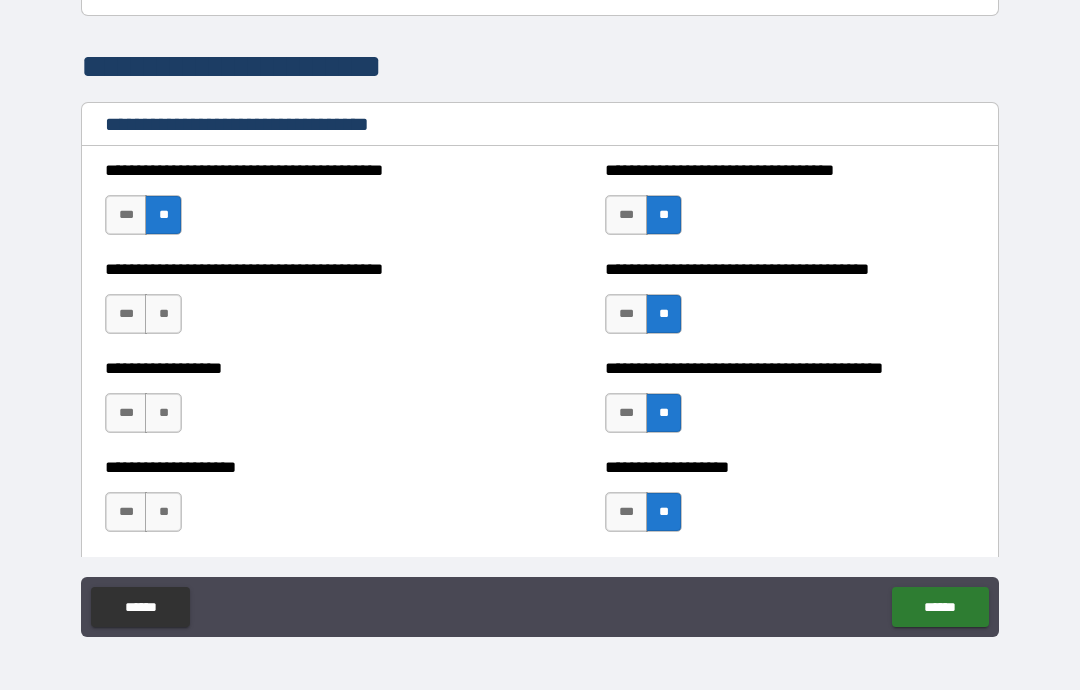 click on "**" at bounding box center (163, 314) 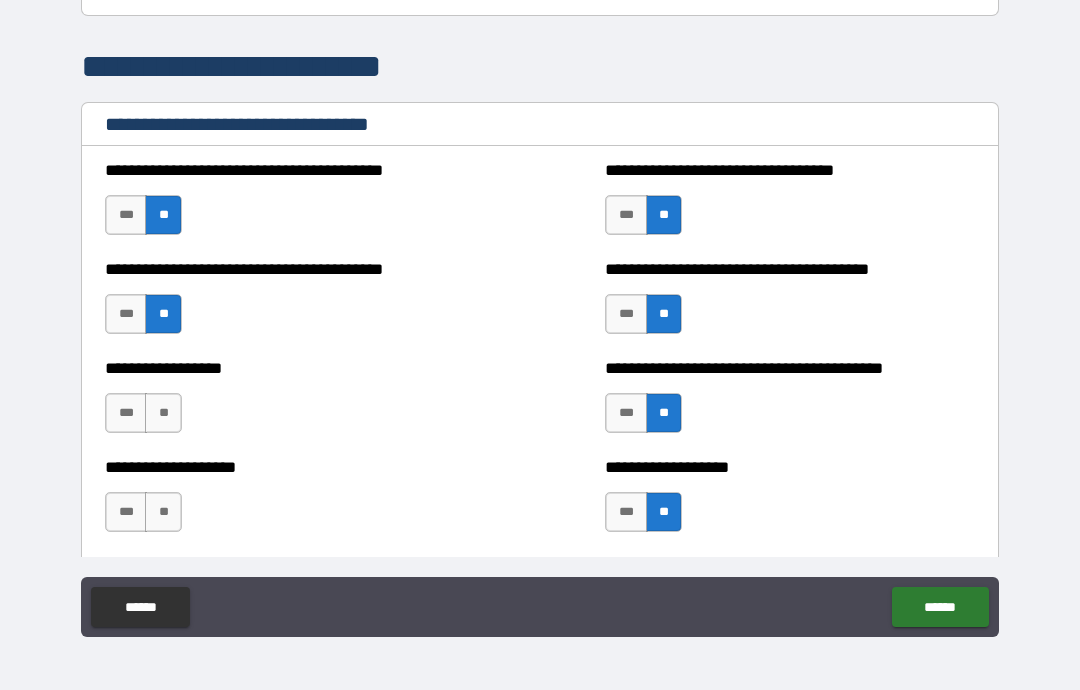 click on "**" at bounding box center (163, 413) 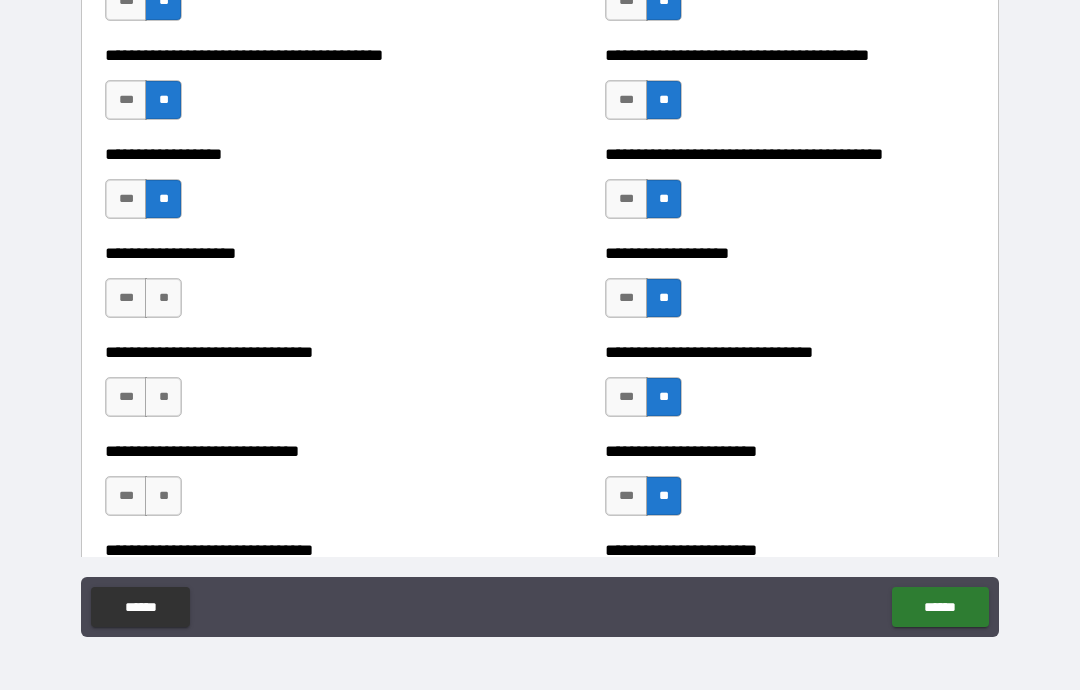 scroll, scrollTop: 1897, scrollLeft: 0, axis: vertical 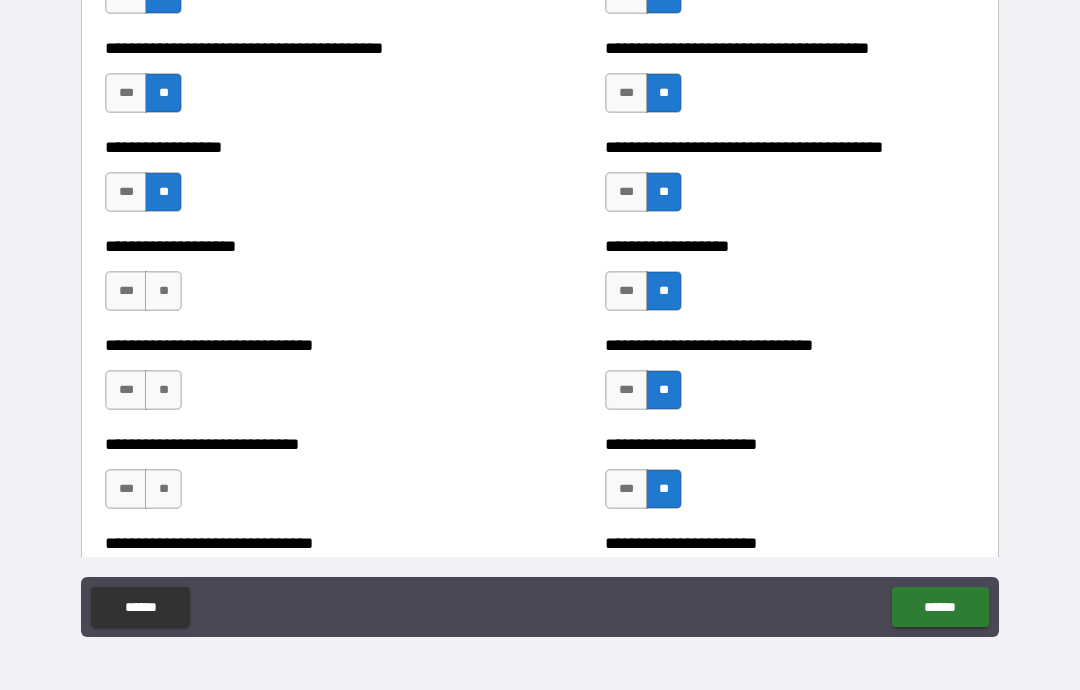 click on "***" at bounding box center (126, 291) 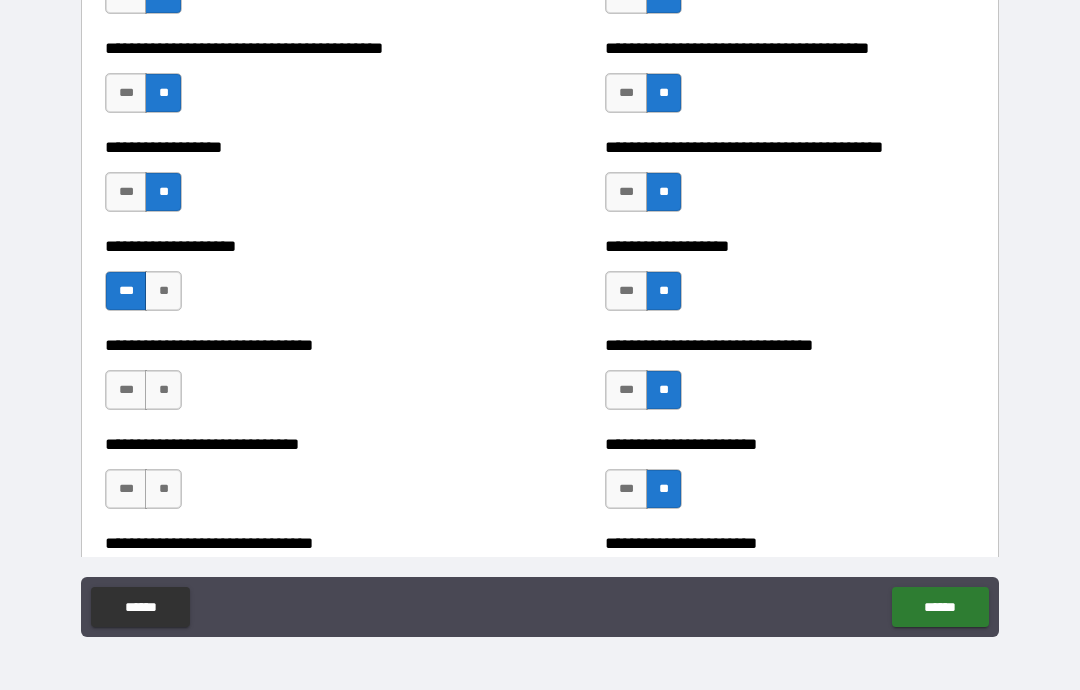 click on "**" at bounding box center (163, 390) 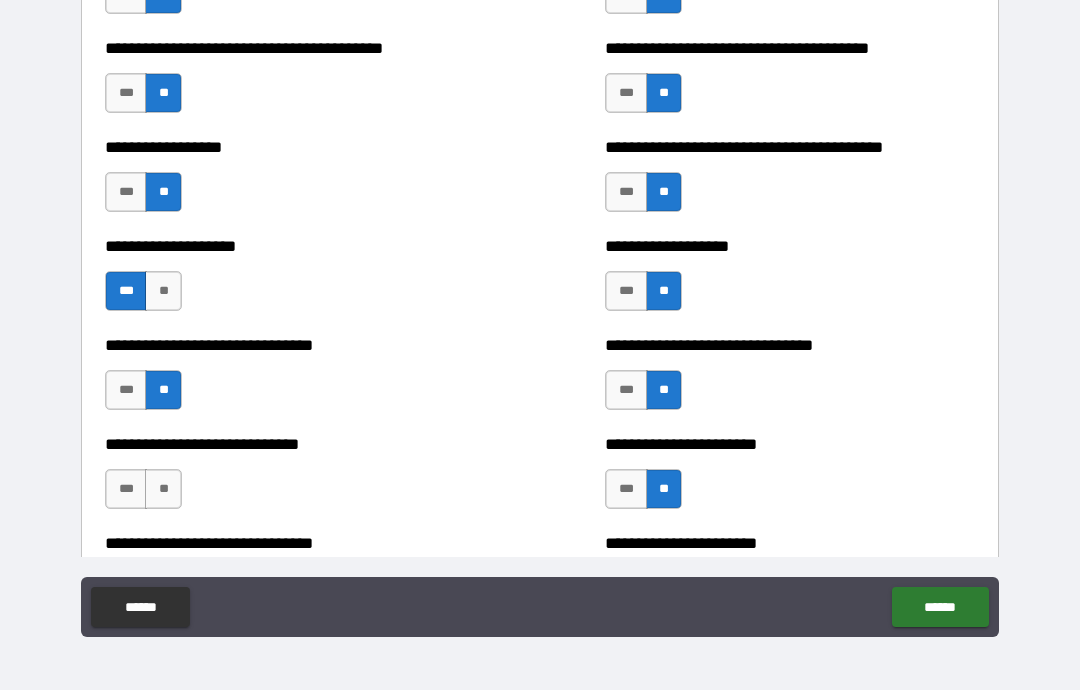 click on "**" at bounding box center (163, 489) 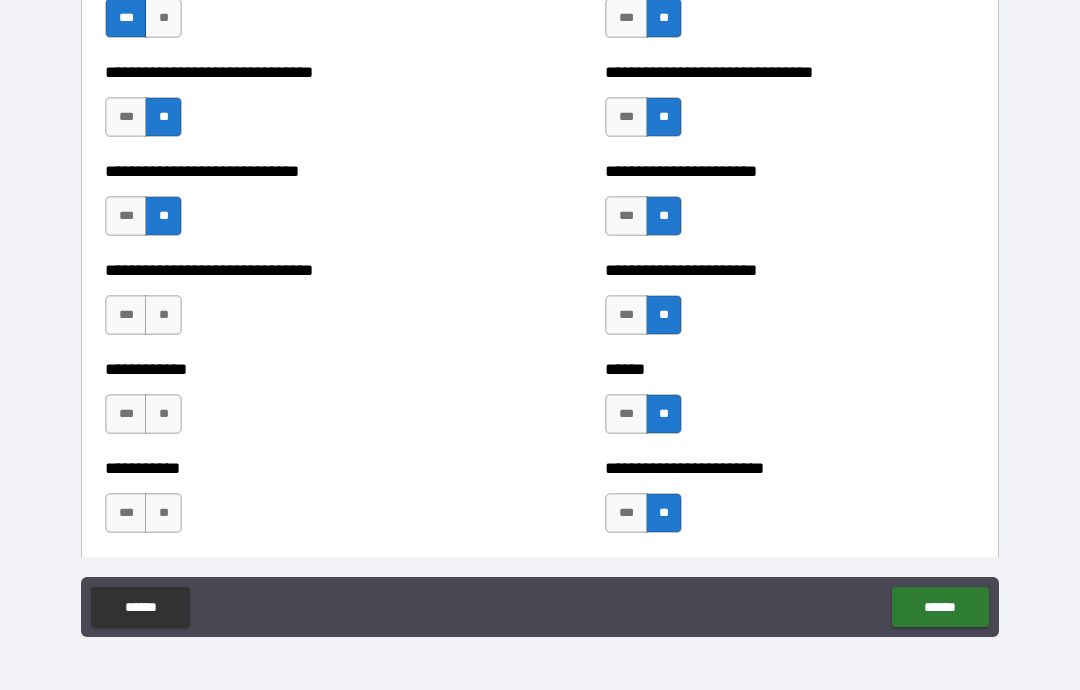 scroll, scrollTop: 2171, scrollLeft: 0, axis: vertical 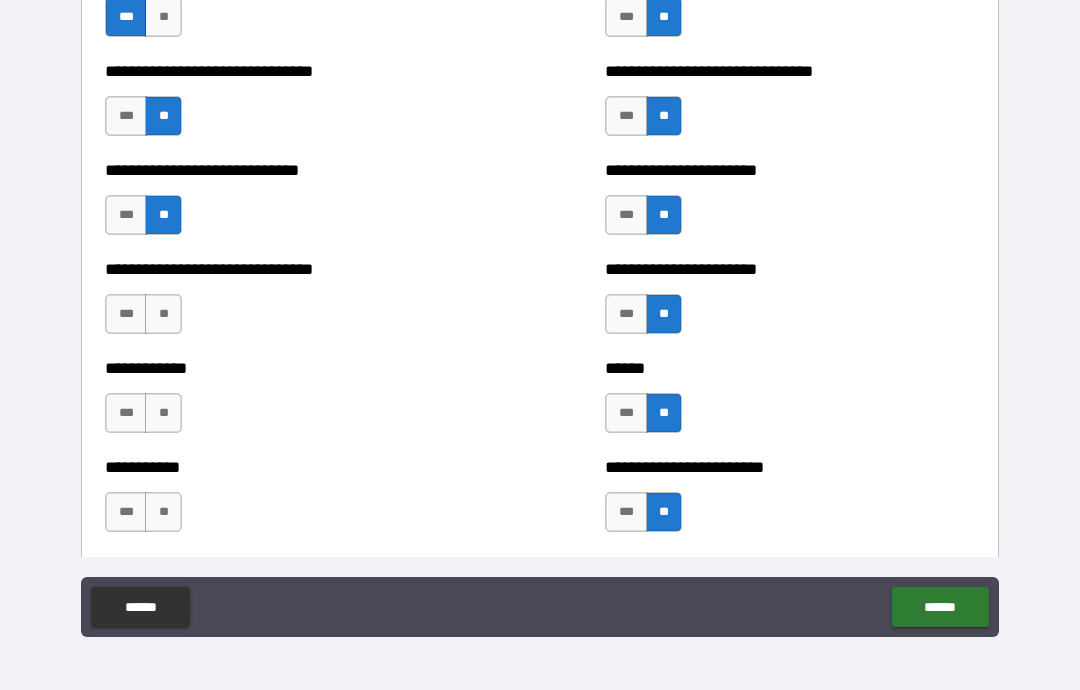 click on "**" at bounding box center [163, 314] 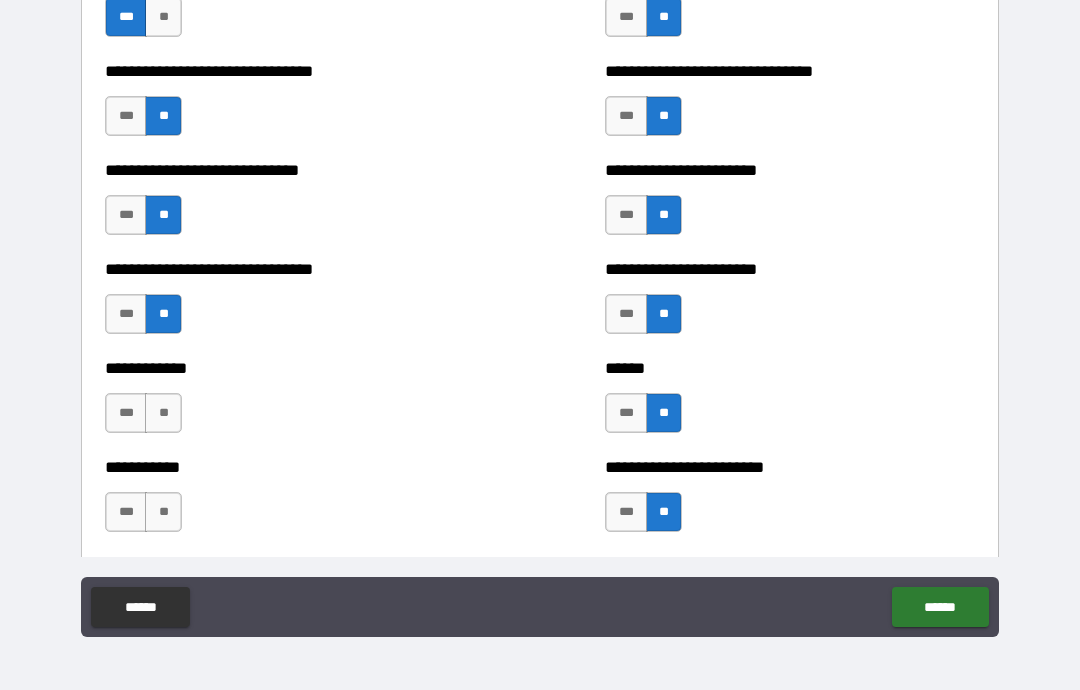 click on "**" at bounding box center (163, 413) 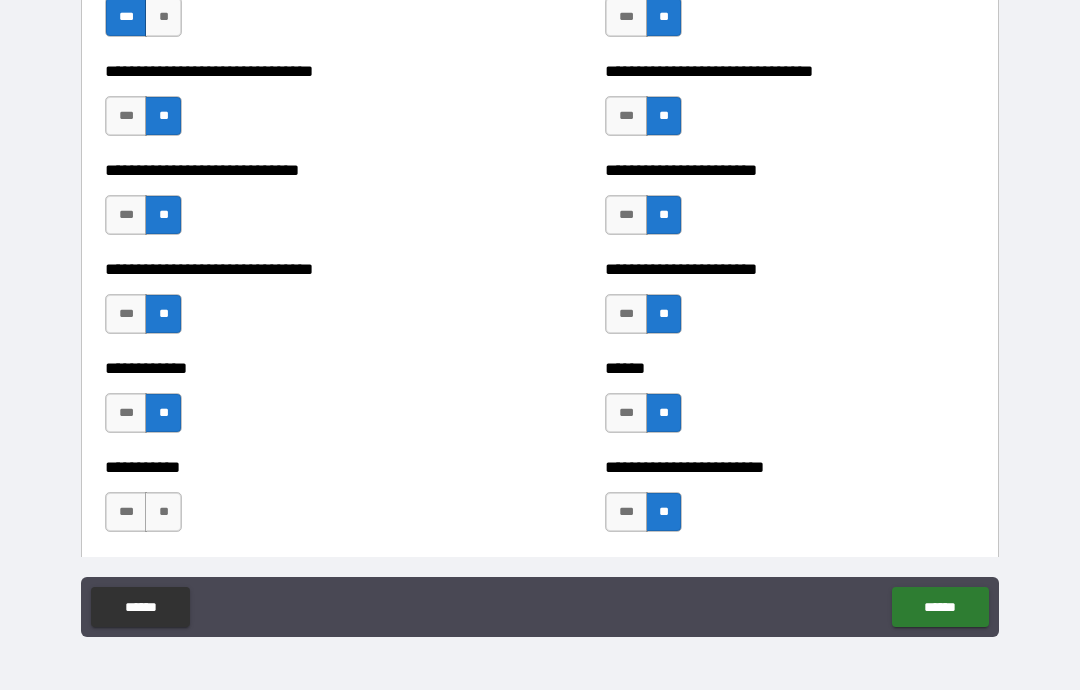 click on "**" at bounding box center (163, 512) 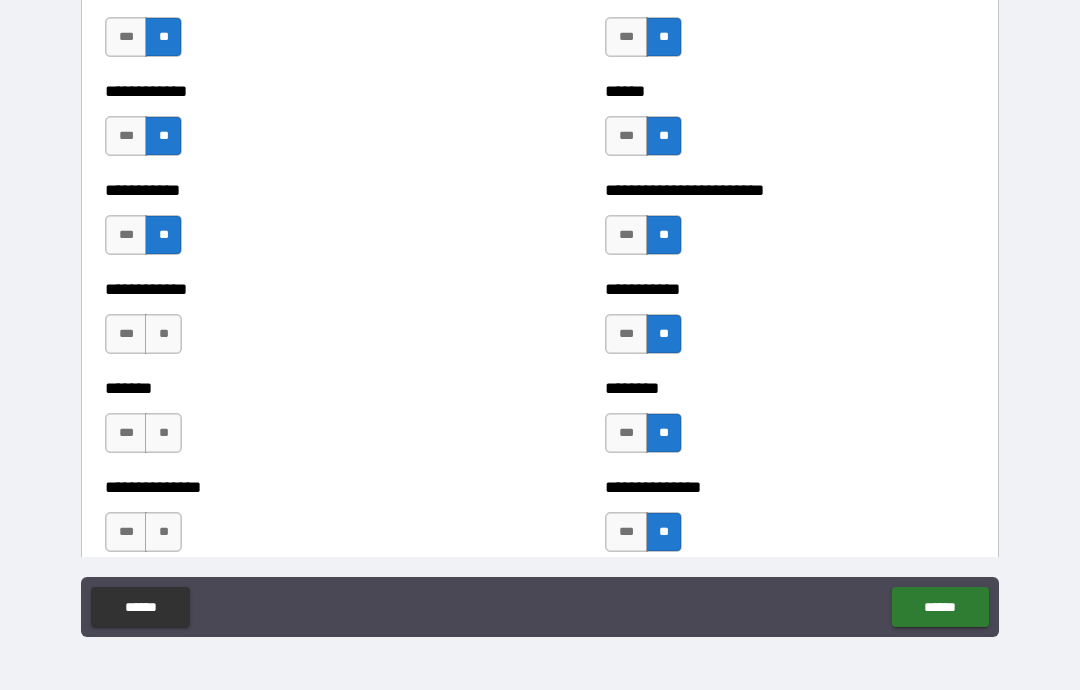 scroll, scrollTop: 2469, scrollLeft: 0, axis: vertical 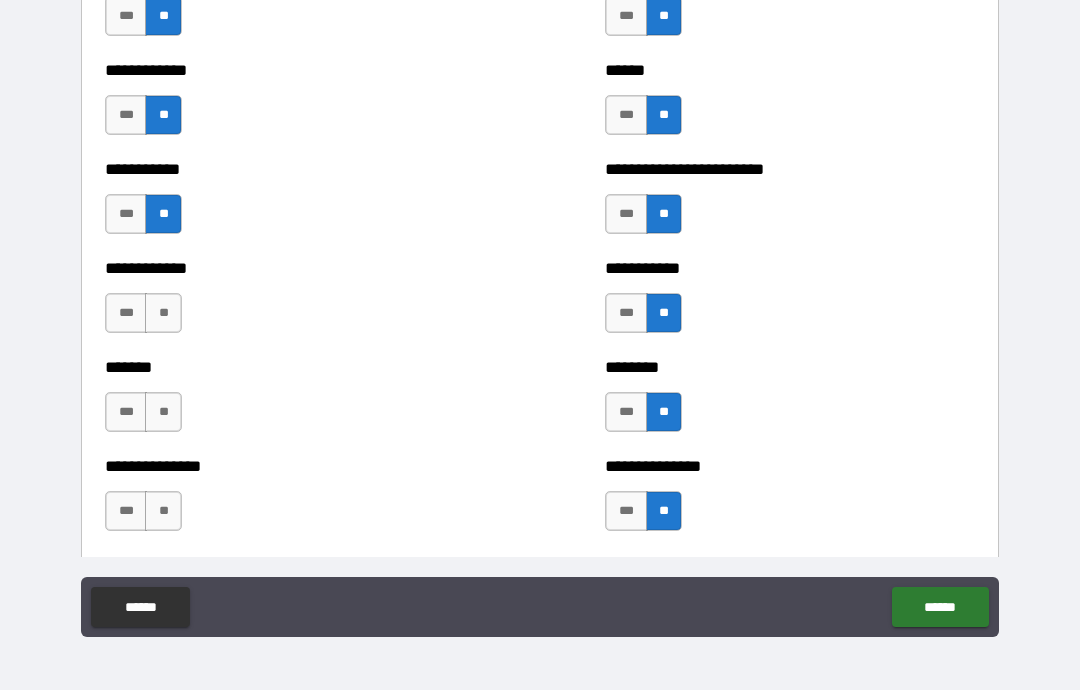 click on "**" at bounding box center [163, 313] 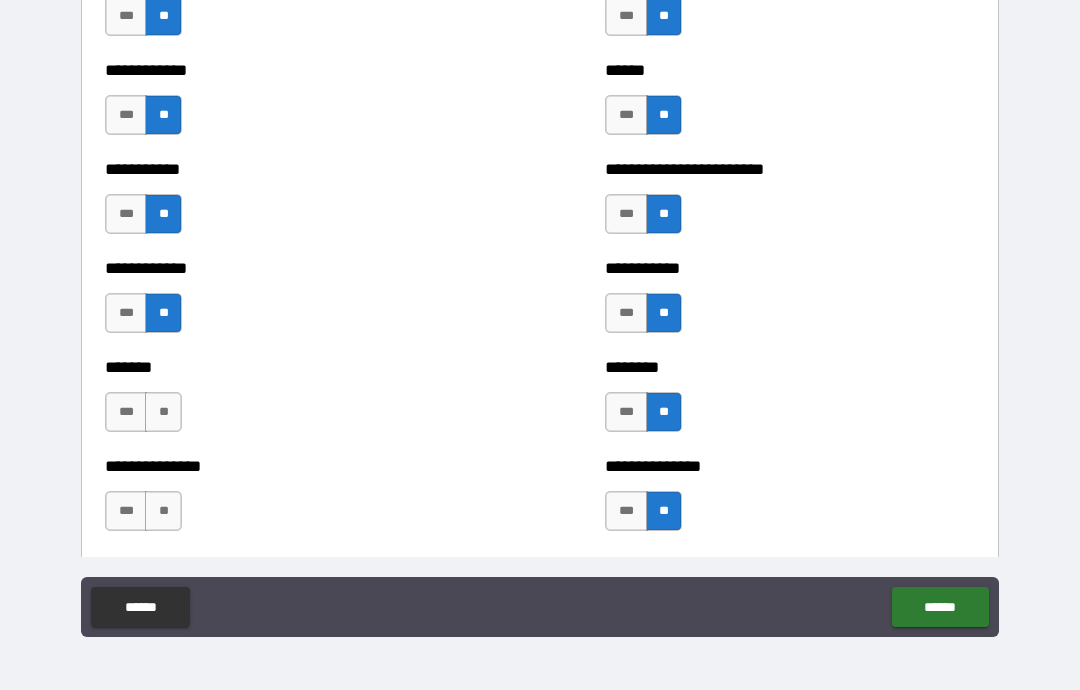 click on "***" at bounding box center (126, 412) 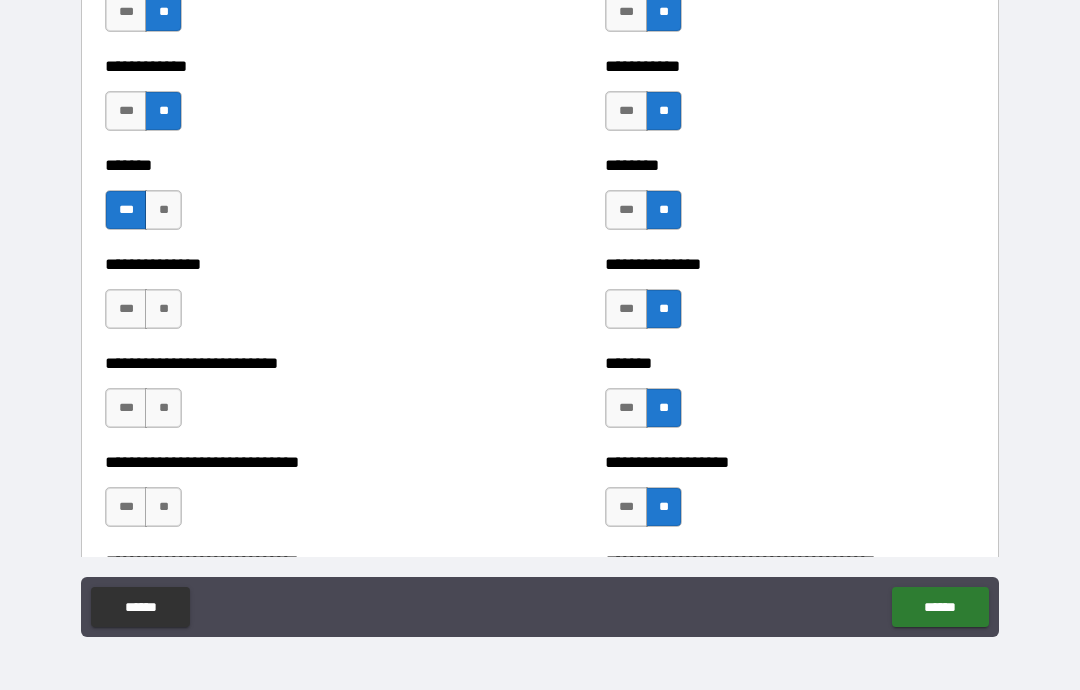 scroll, scrollTop: 2707, scrollLeft: 0, axis: vertical 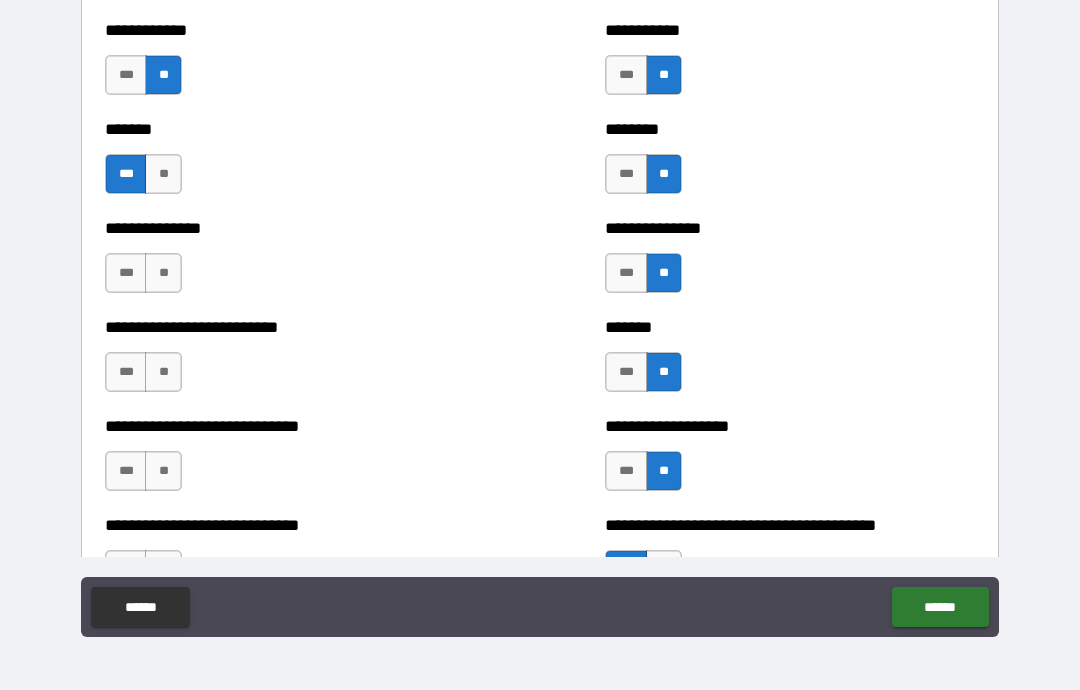 click on "**" at bounding box center (163, 273) 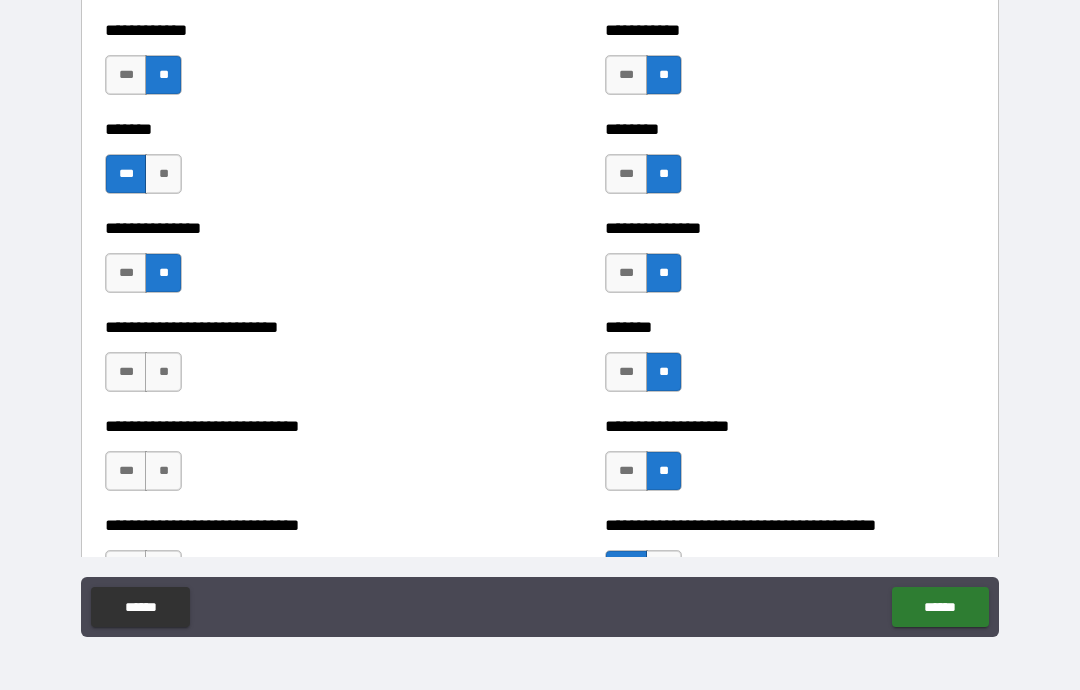 click on "**" at bounding box center [163, 372] 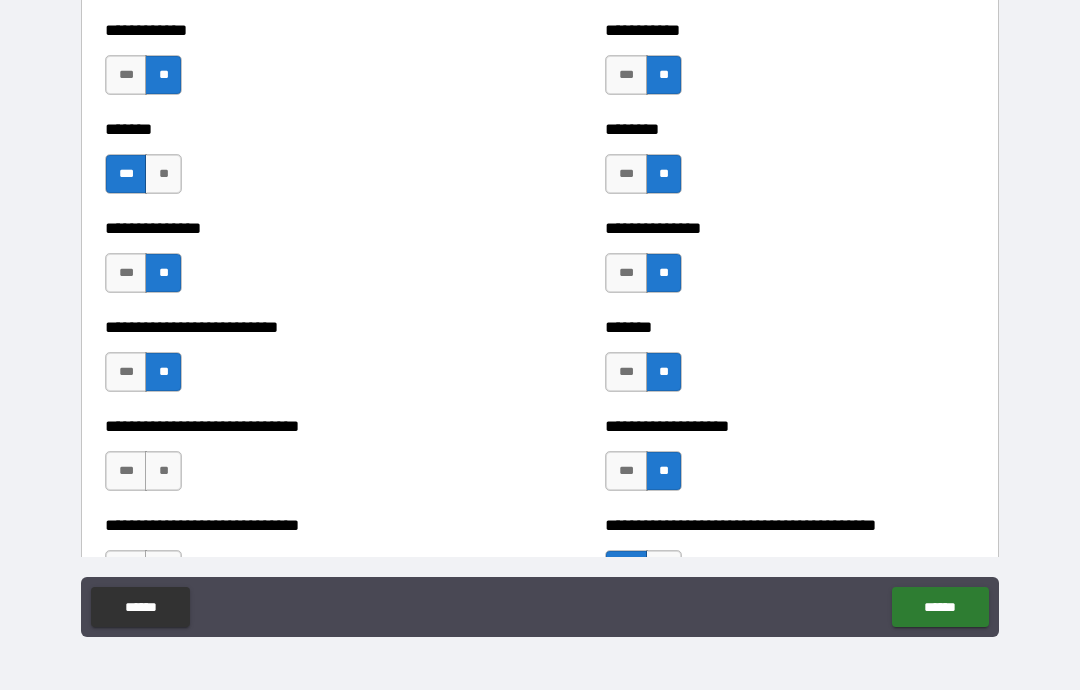 click on "**" at bounding box center [163, 471] 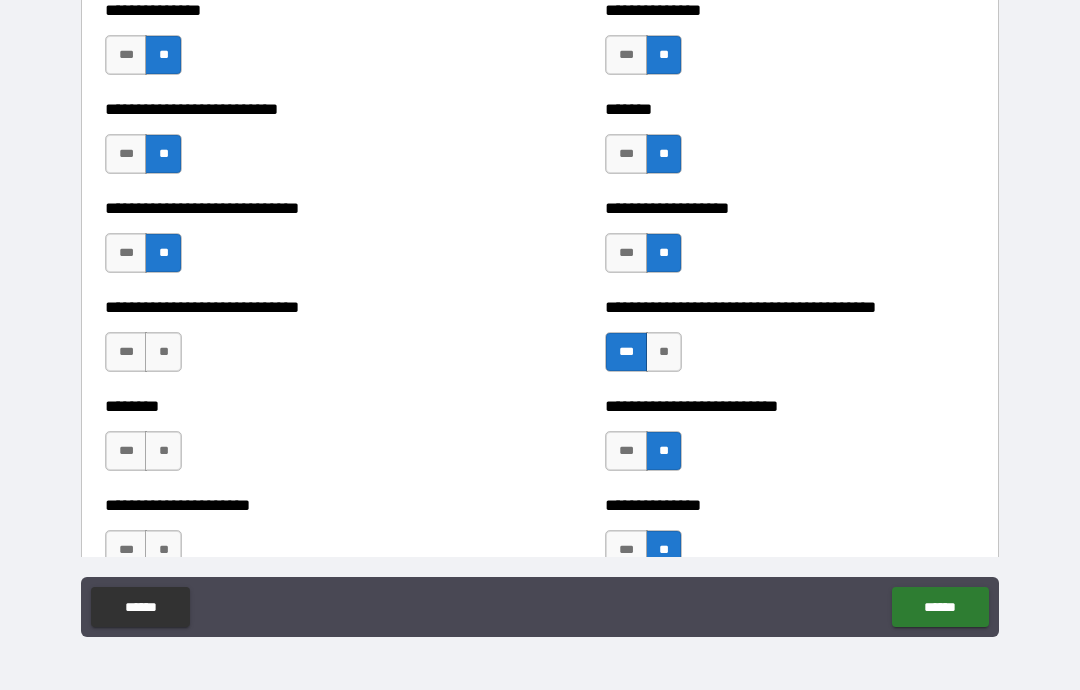 scroll, scrollTop: 2933, scrollLeft: 0, axis: vertical 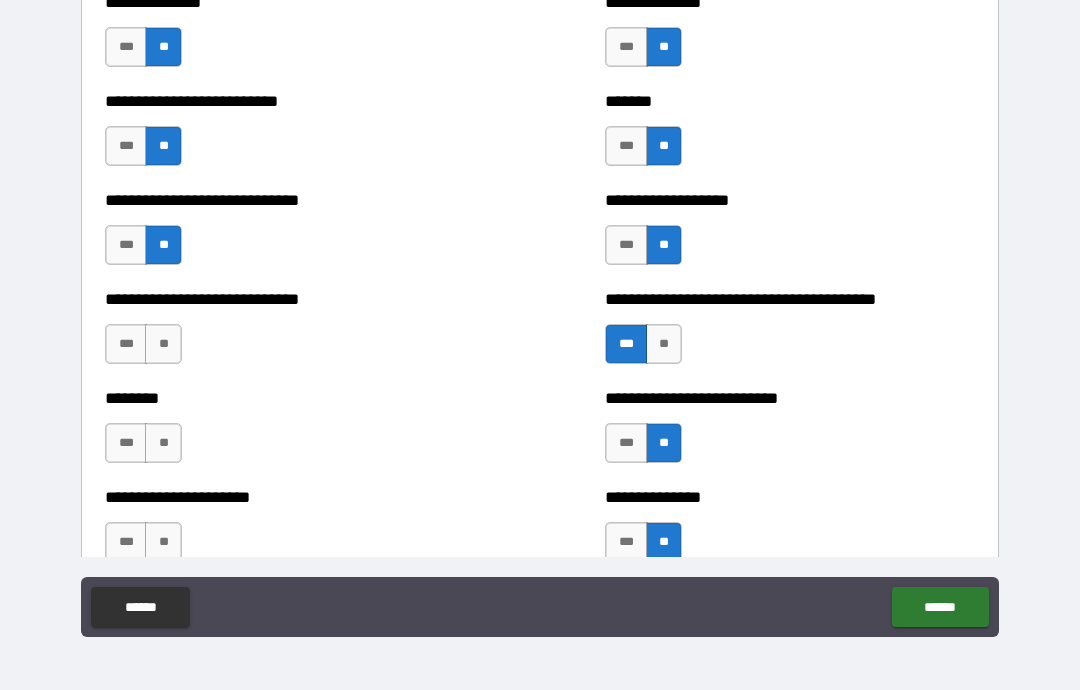 click on "**" at bounding box center (163, 344) 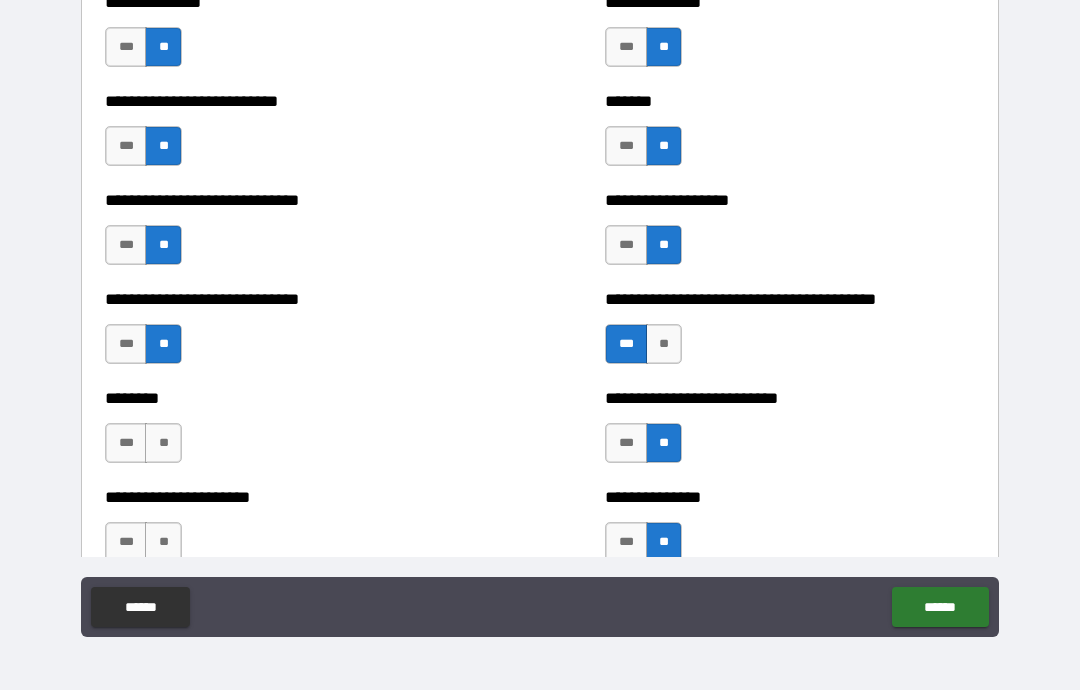 click on "**" at bounding box center (163, 443) 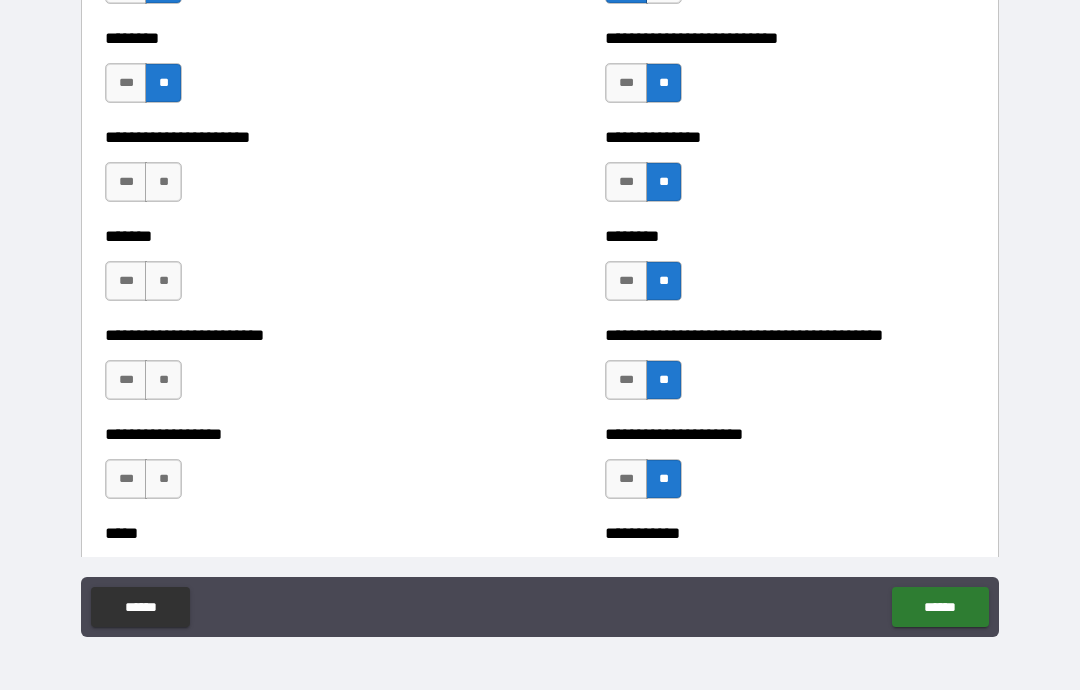 scroll, scrollTop: 3297, scrollLeft: 0, axis: vertical 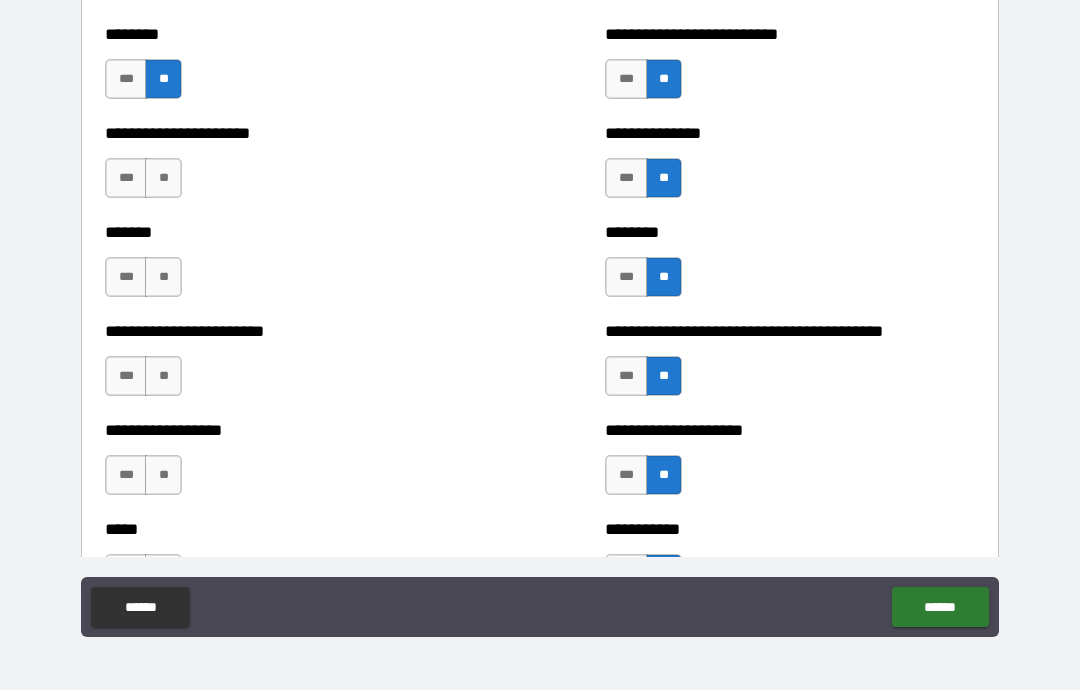 click on "**" at bounding box center (163, 277) 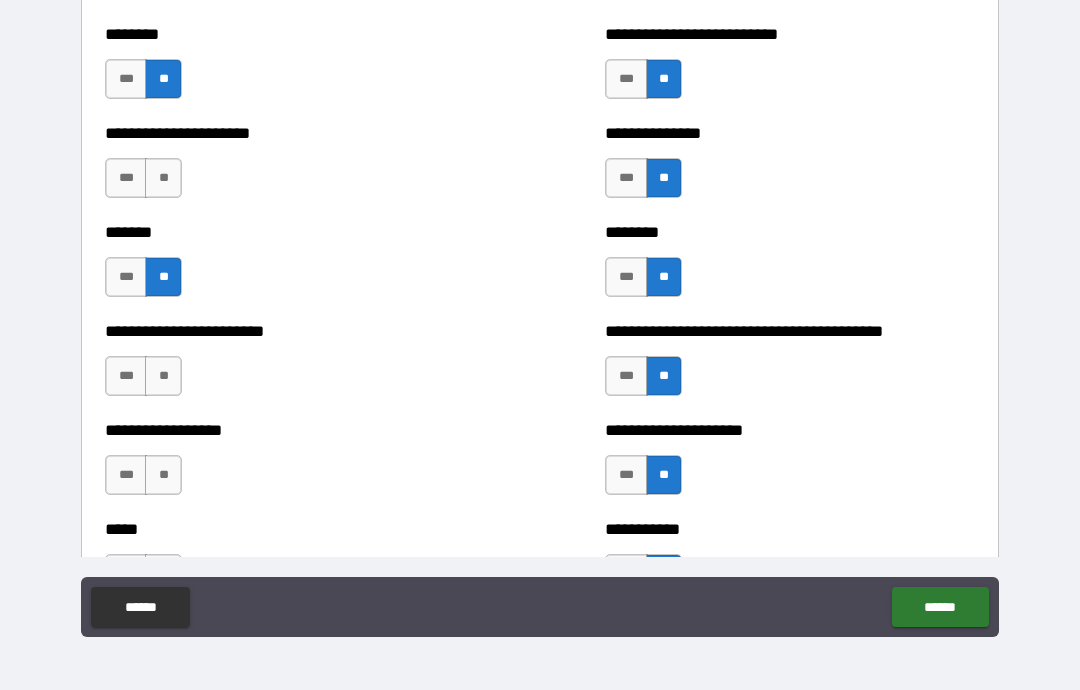 click on "**" at bounding box center (163, 376) 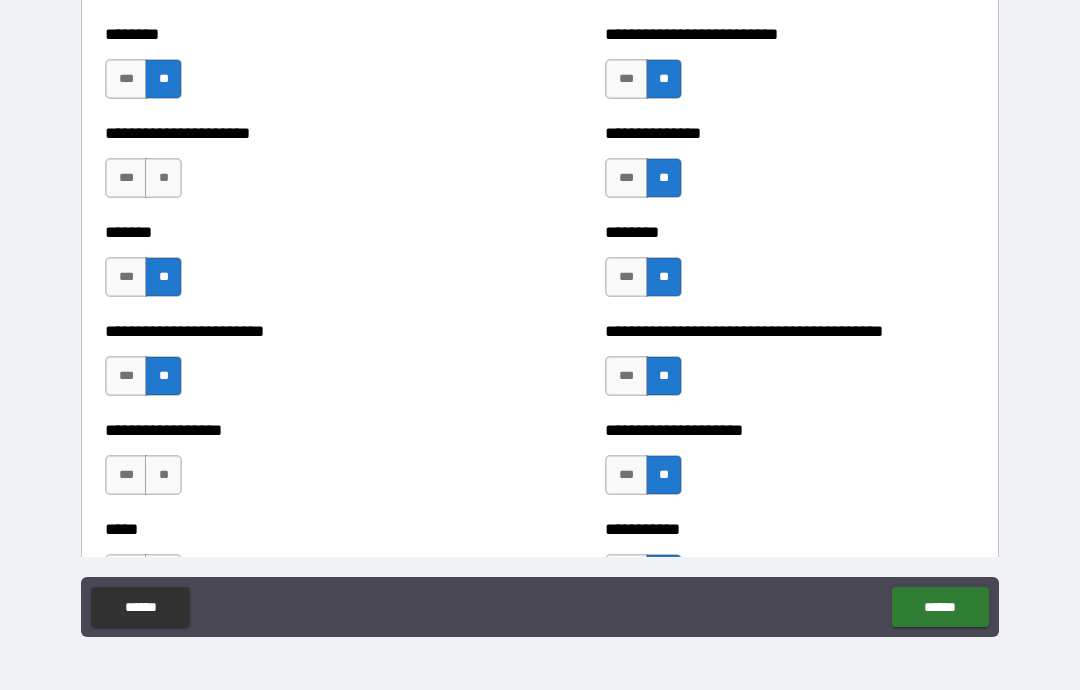 click on "**" at bounding box center [163, 178] 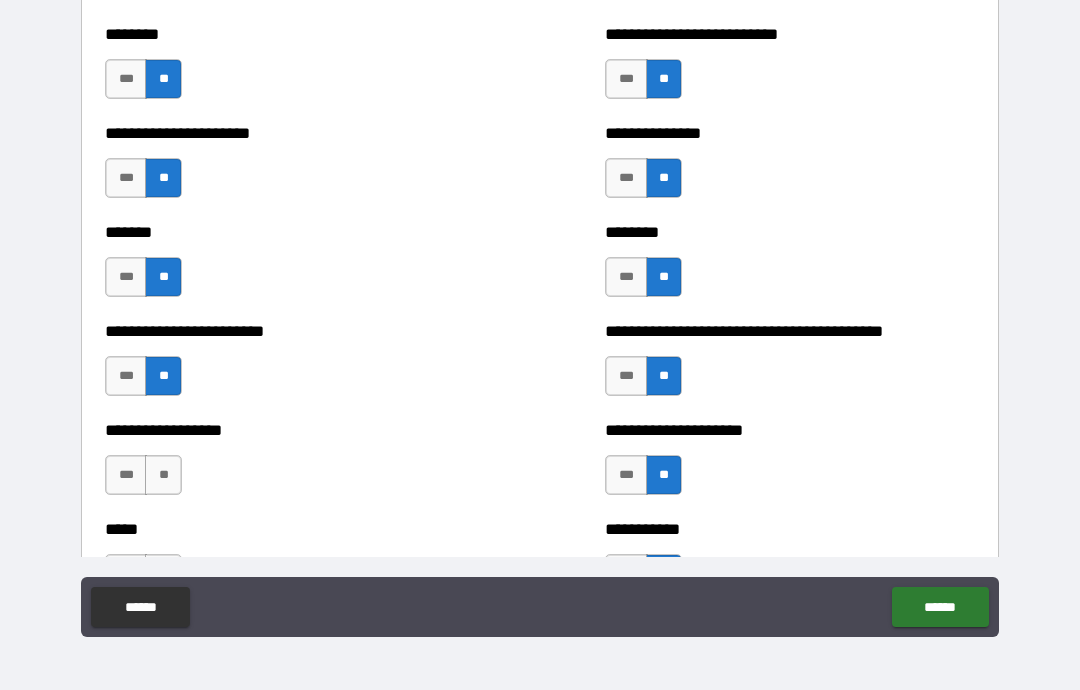 click on "**" at bounding box center [163, 475] 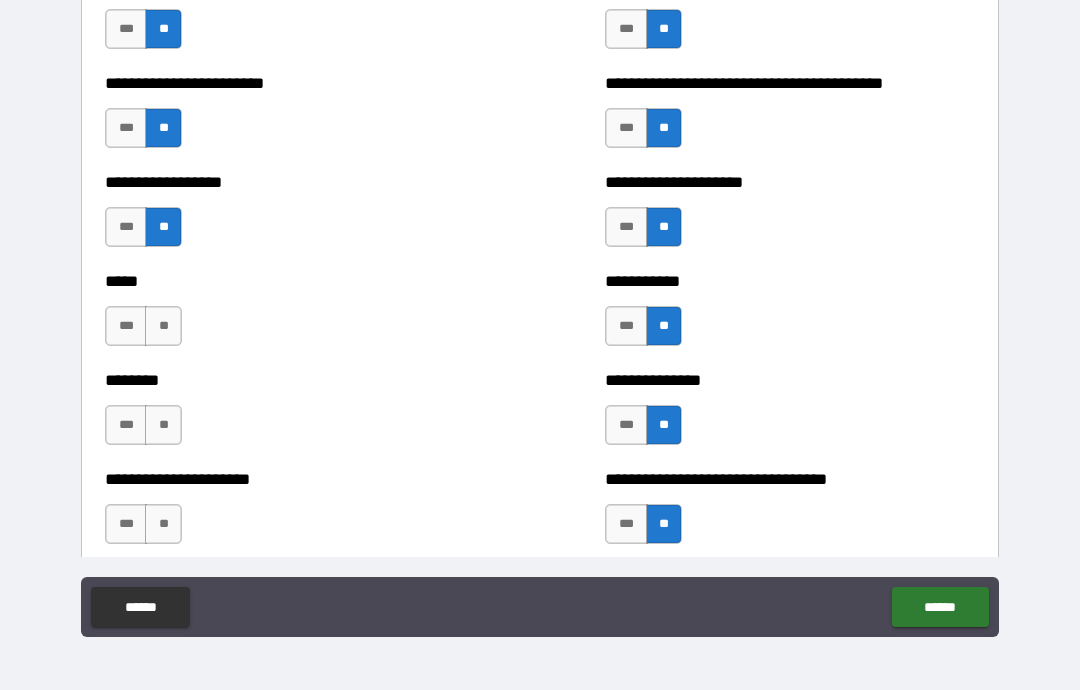 scroll, scrollTop: 3572, scrollLeft: 0, axis: vertical 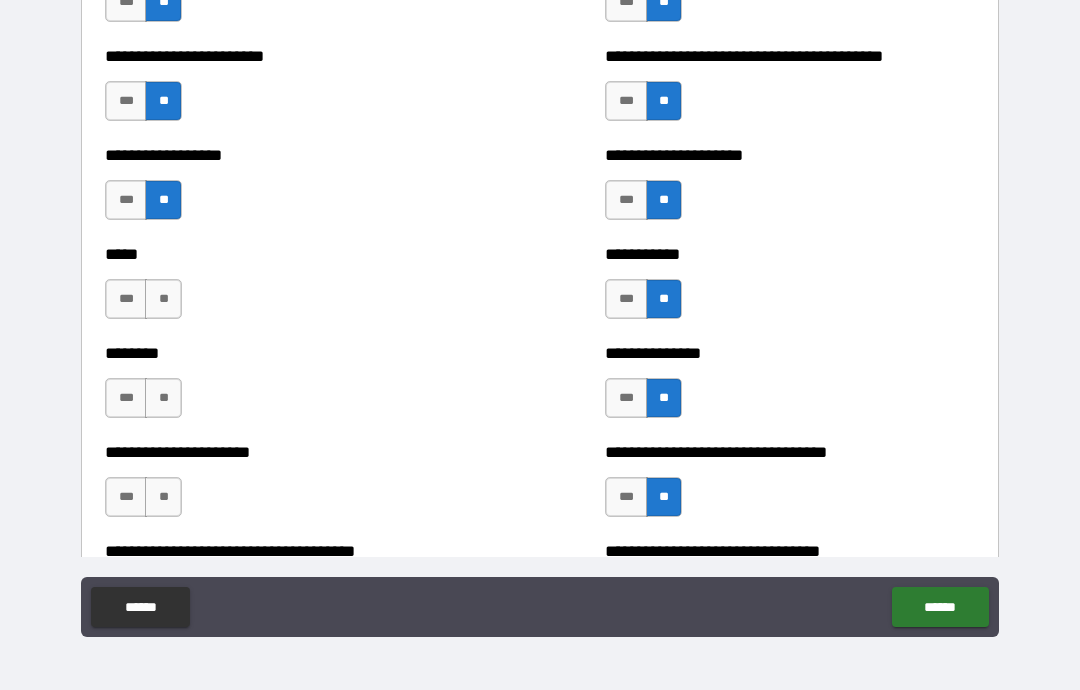 click on "**" at bounding box center [163, 299] 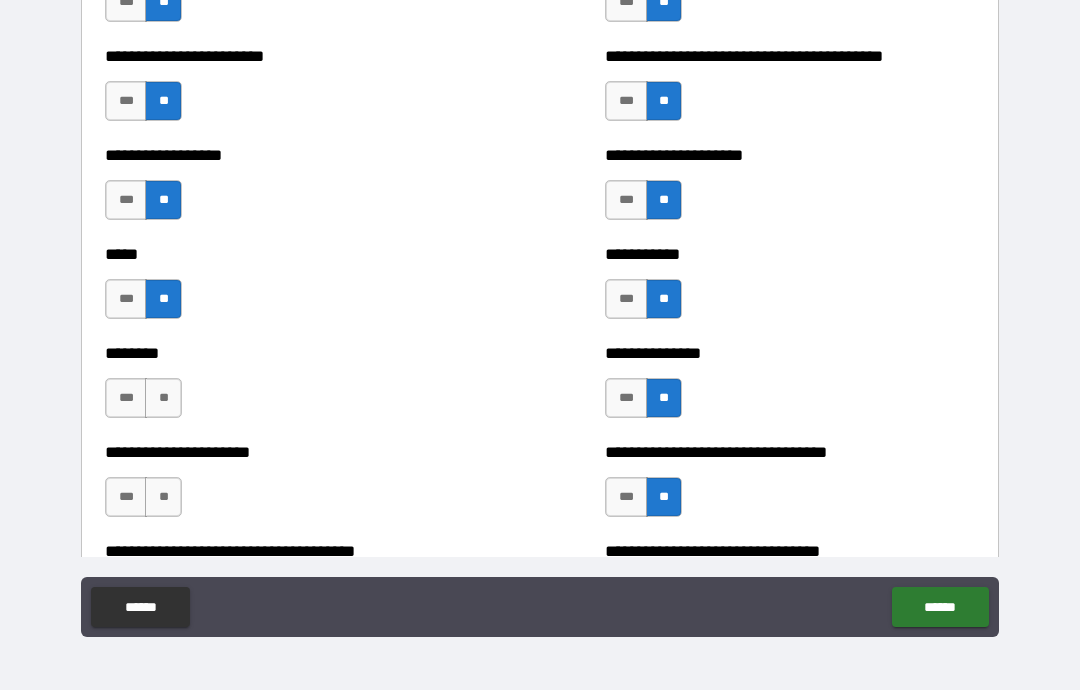 click on "**" at bounding box center [163, 398] 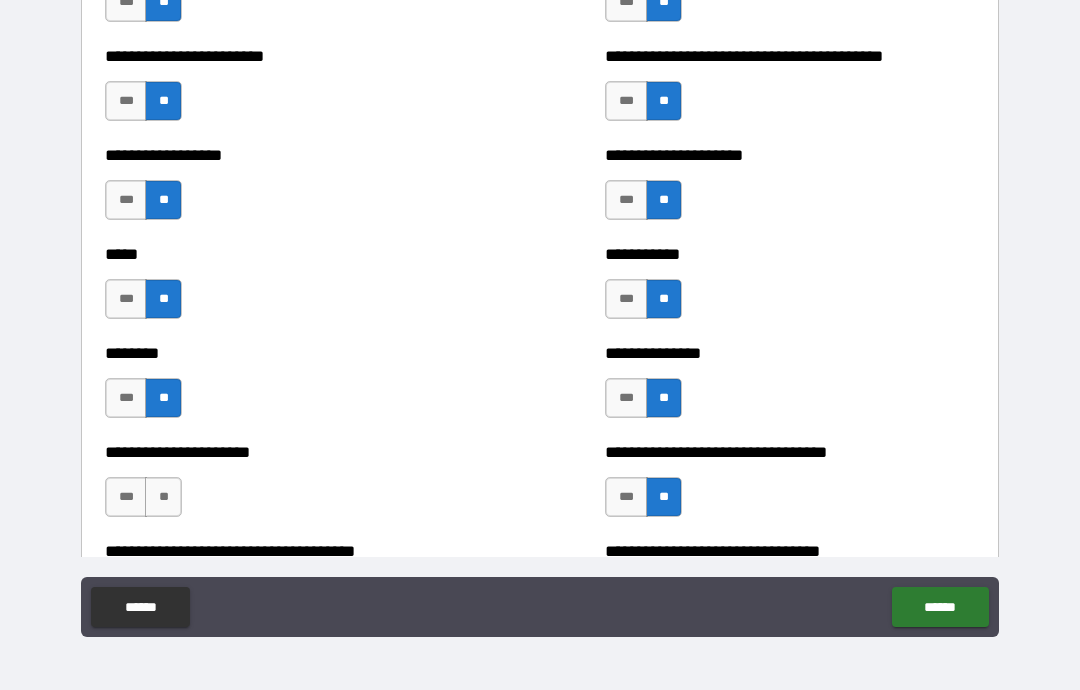 click on "**" at bounding box center [163, 497] 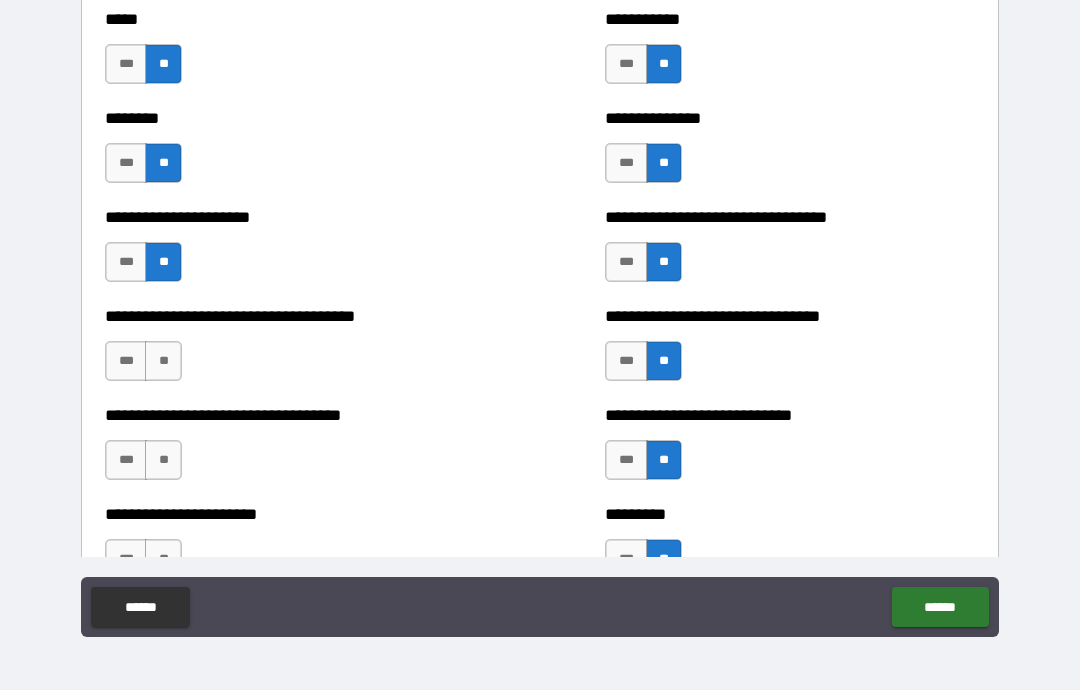 scroll, scrollTop: 3825, scrollLeft: 0, axis: vertical 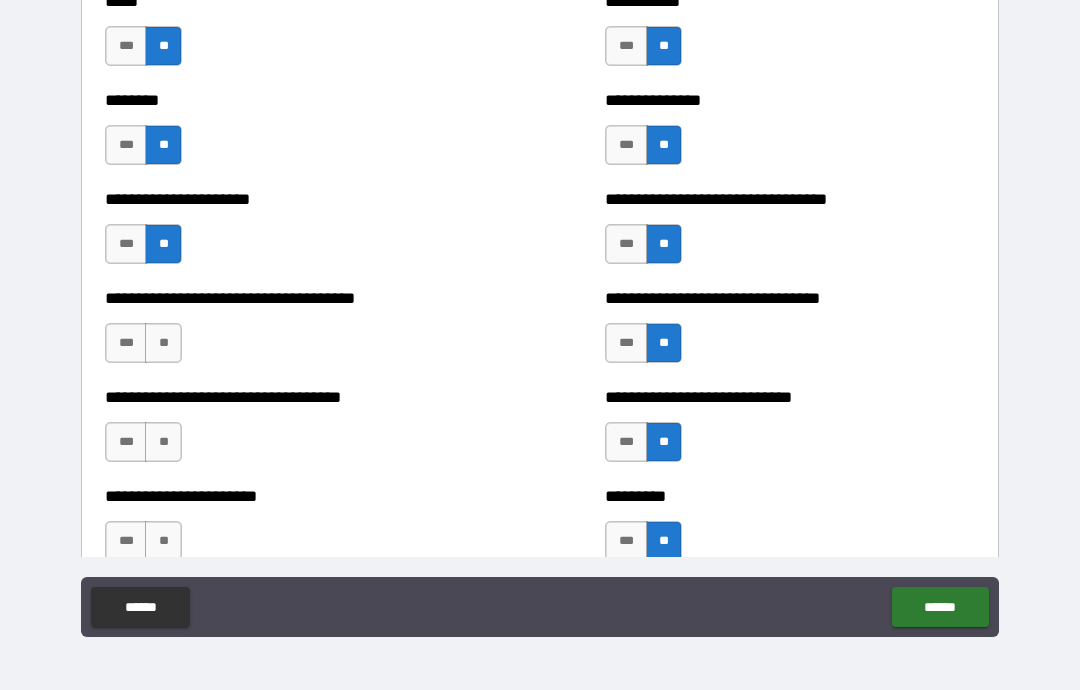 click on "**" at bounding box center (163, 343) 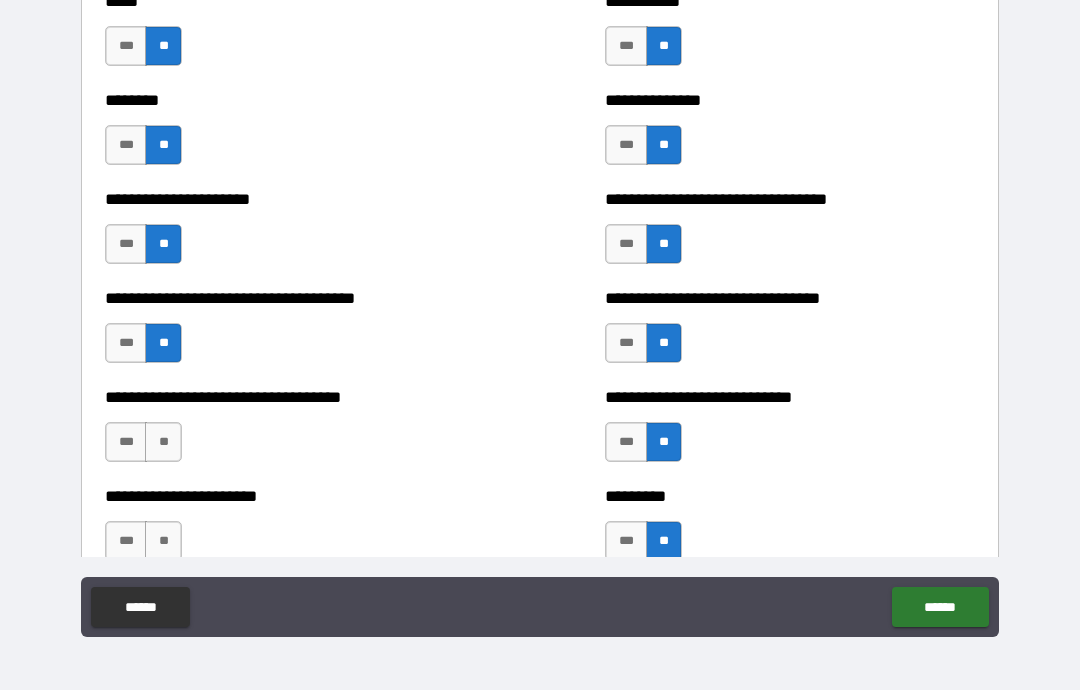 click on "**" at bounding box center [163, 442] 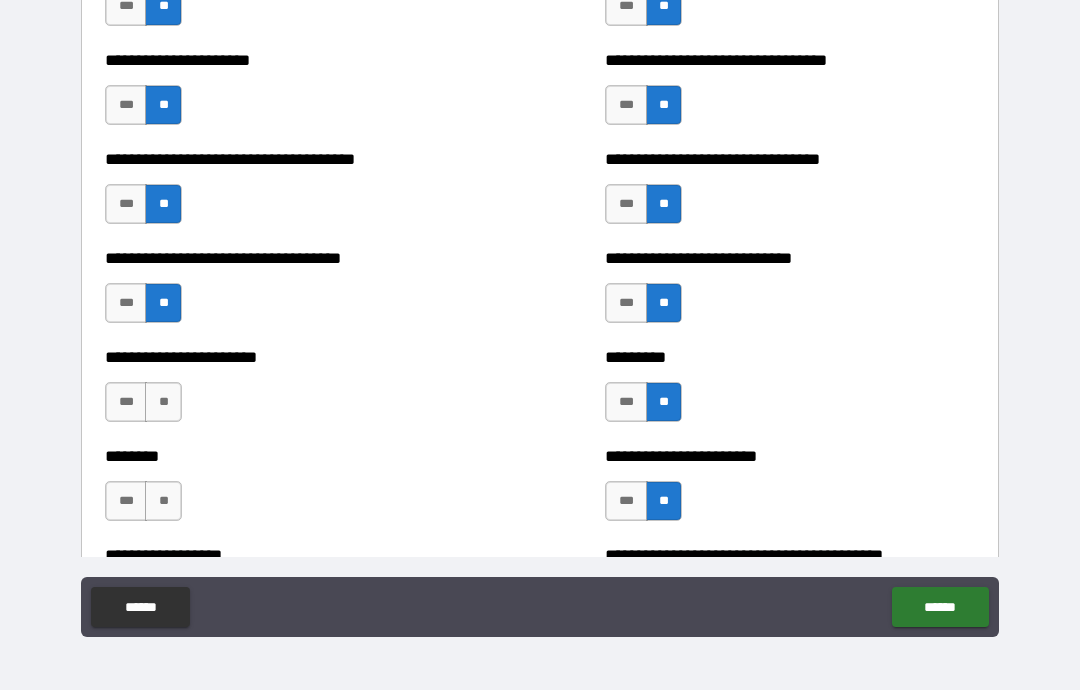 scroll, scrollTop: 4019, scrollLeft: 0, axis: vertical 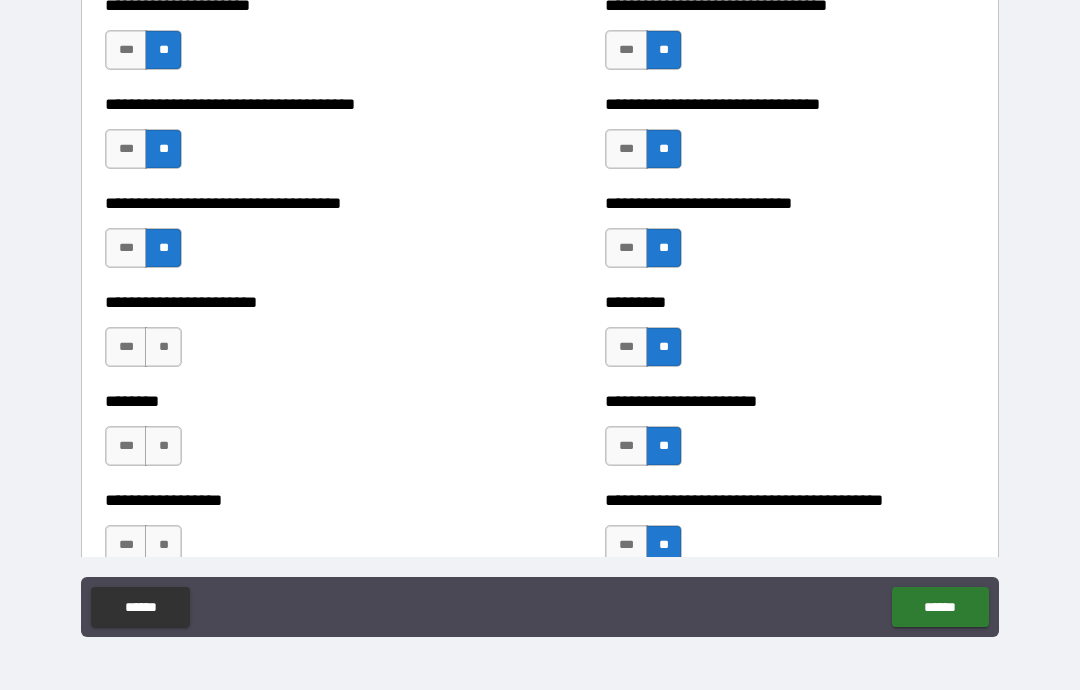 click on "**" at bounding box center (163, 347) 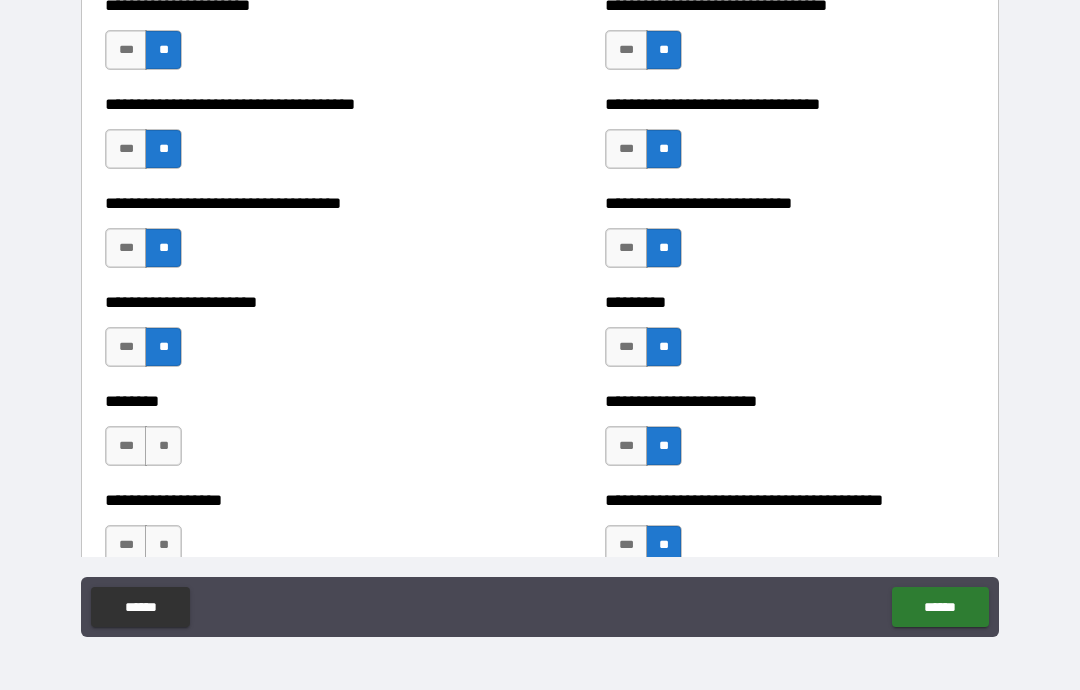 click on "**" at bounding box center (163, 446) 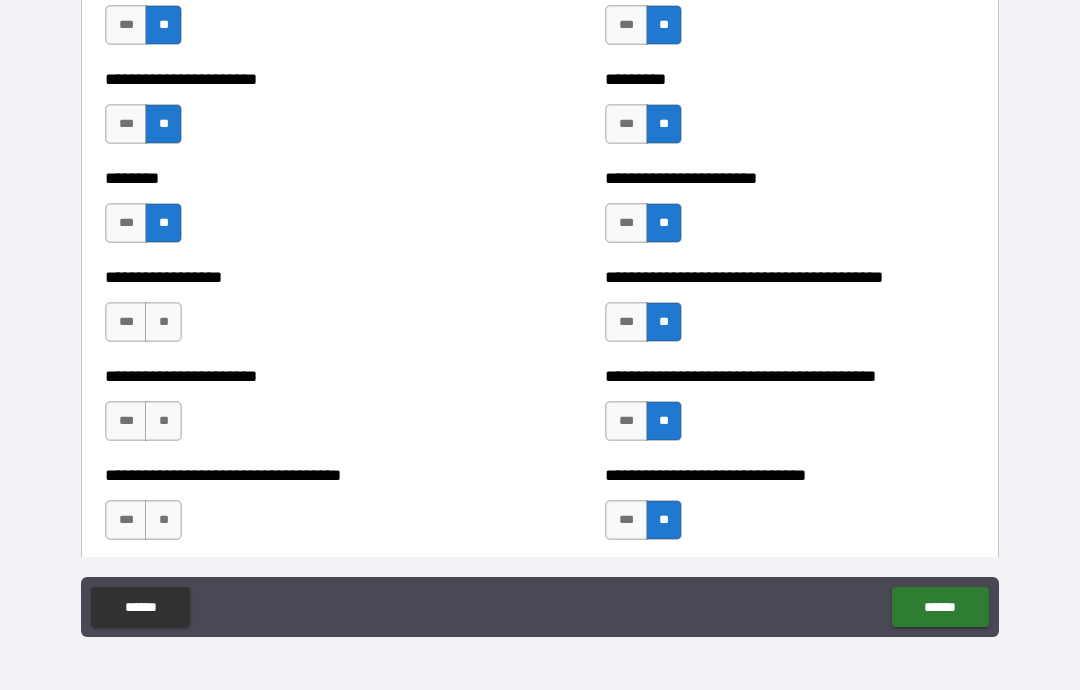 scroll, scrollTop: 4251, scrollLeft: 0, axis: vertical 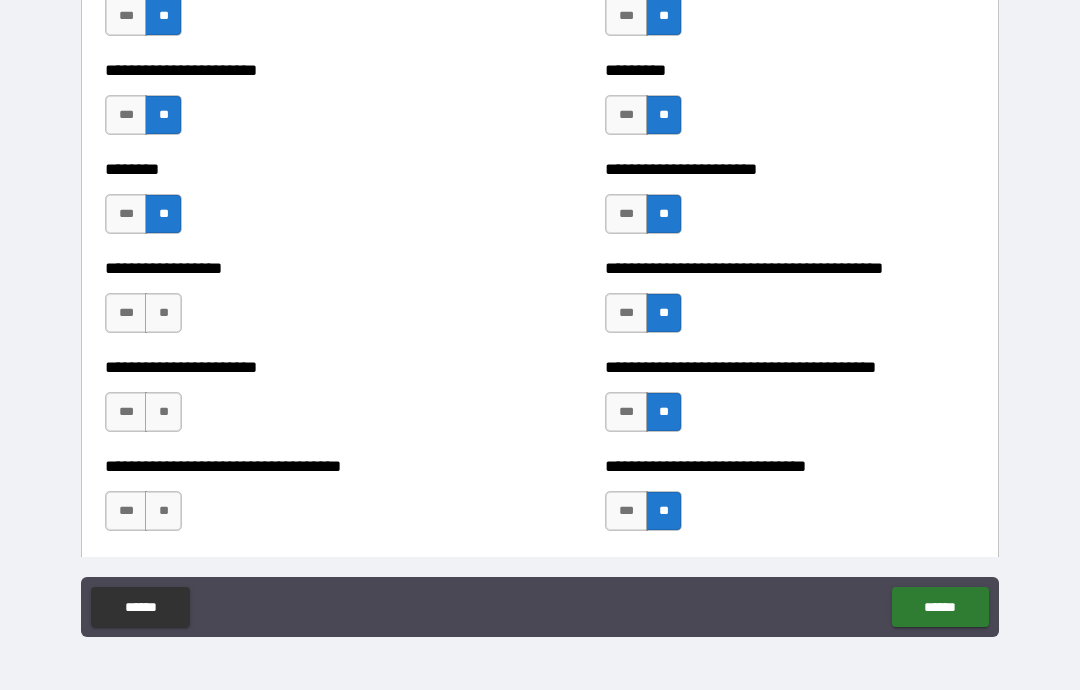 click on "**" at bounding box center (163, 313) 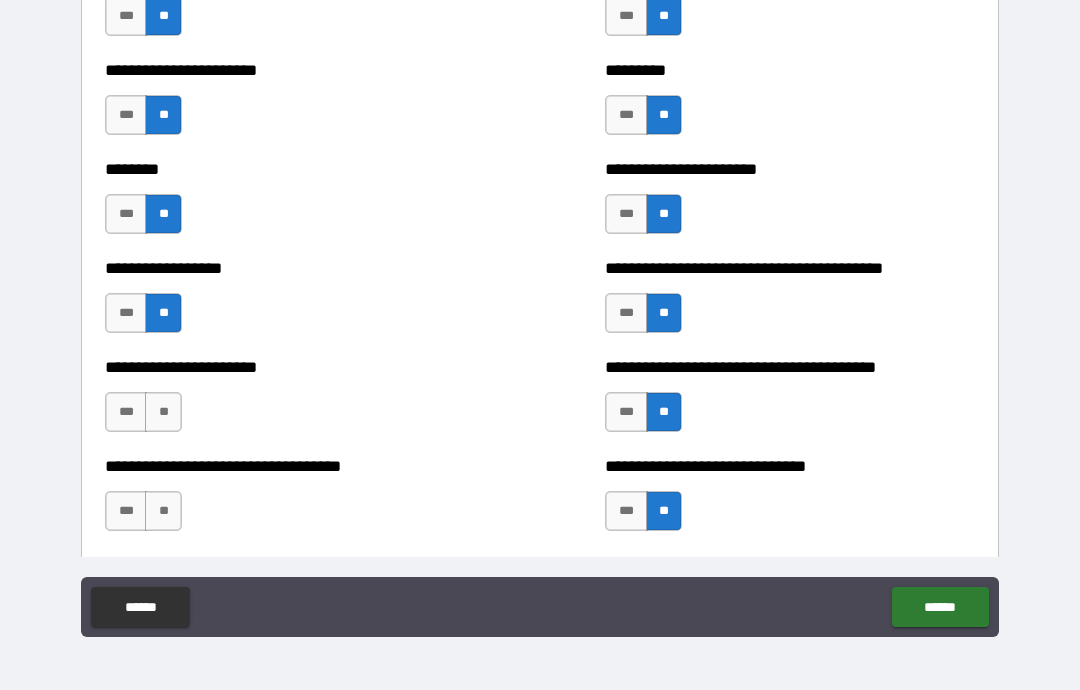 click on "**" at bounding box center [163, 412] 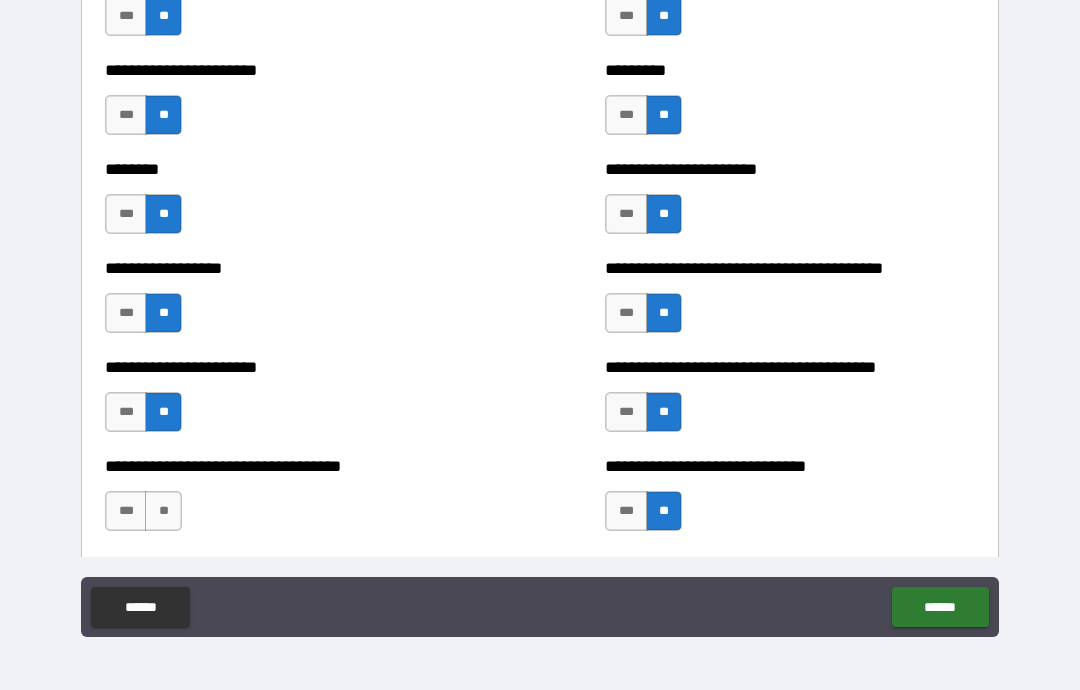 click on "**" at bounding box center [163, 511] 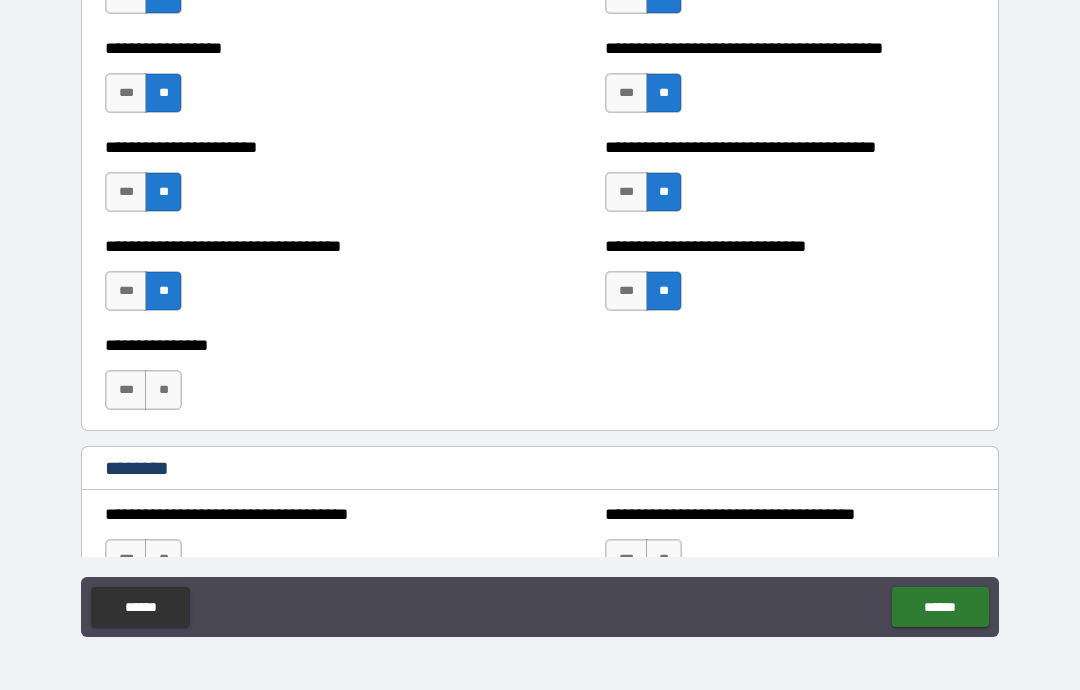 scroll, scrollTop: 4472, scrollLeft: 0, axis: vertical 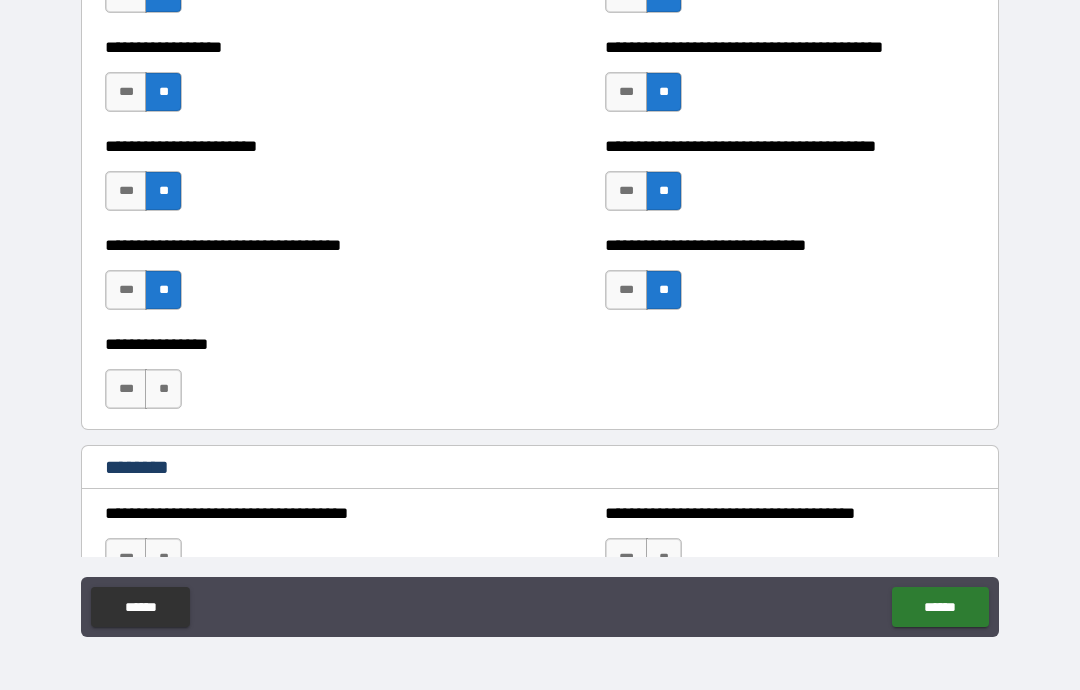 click on "**" at bounding box center (163, 389) 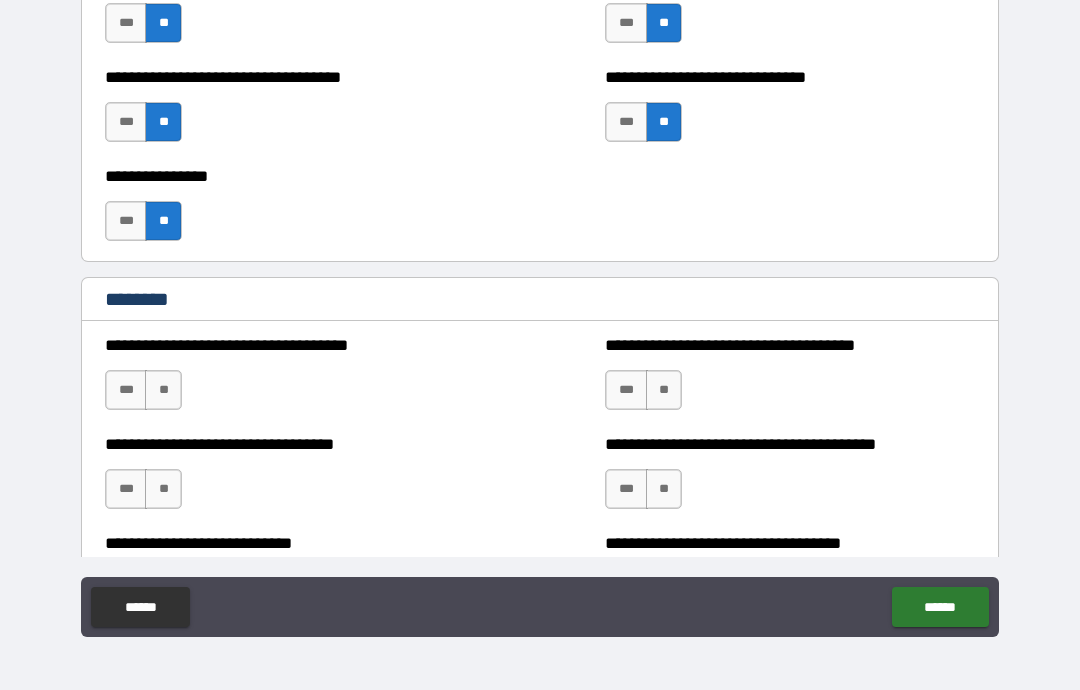 scroll, scrollTop: 4639, scrollLeft: 0, axis: vertical 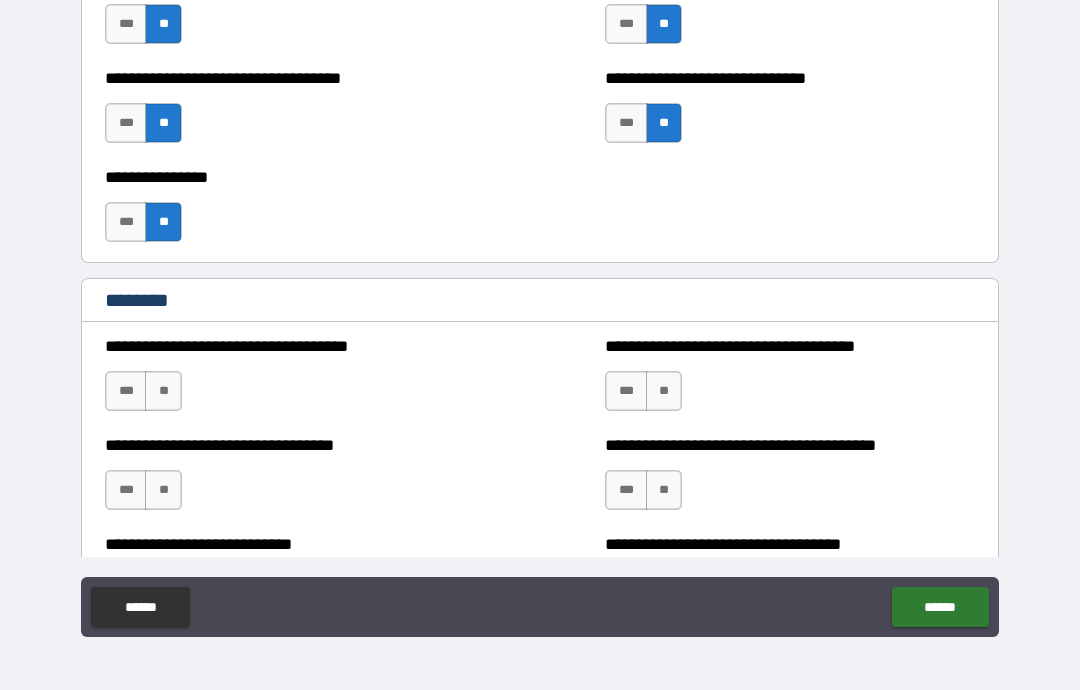 click on "**" at bounding box center (163, 391) 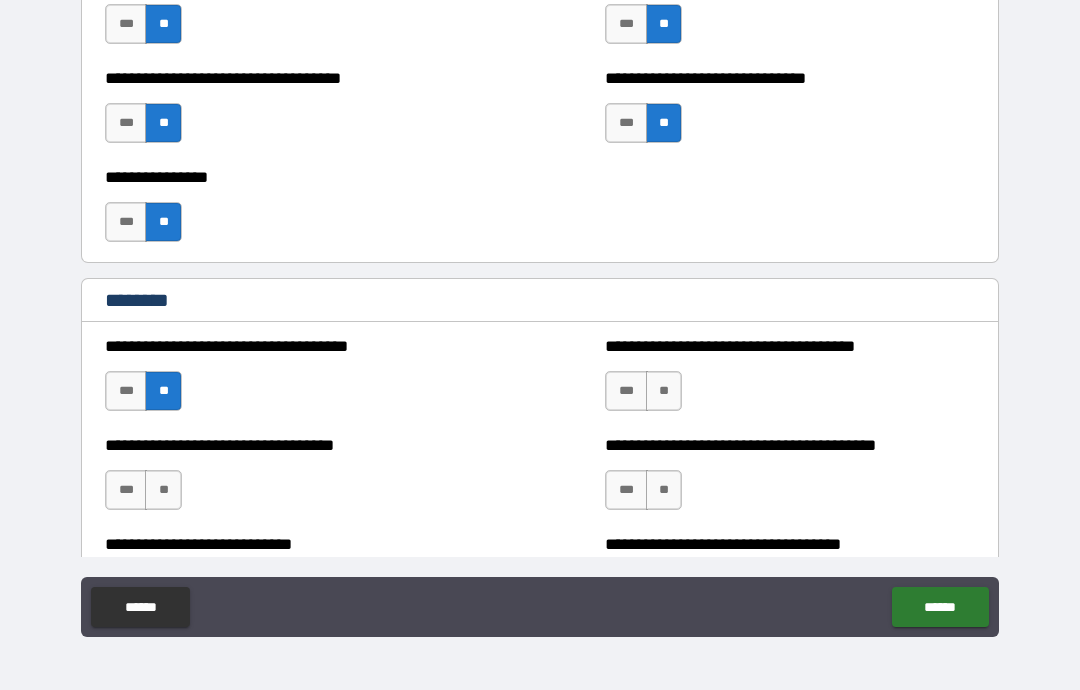 click on "**" at bounding box center (163, 490) 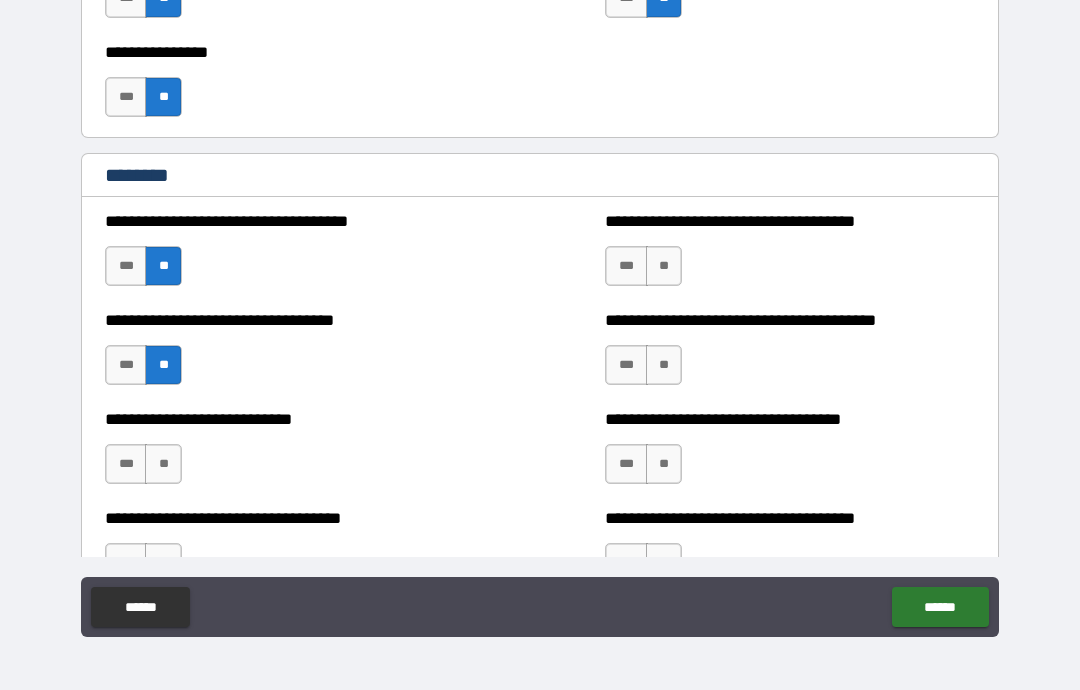 scroll, scrollTop: 4783, scrollLeft: 0, axis: vertical 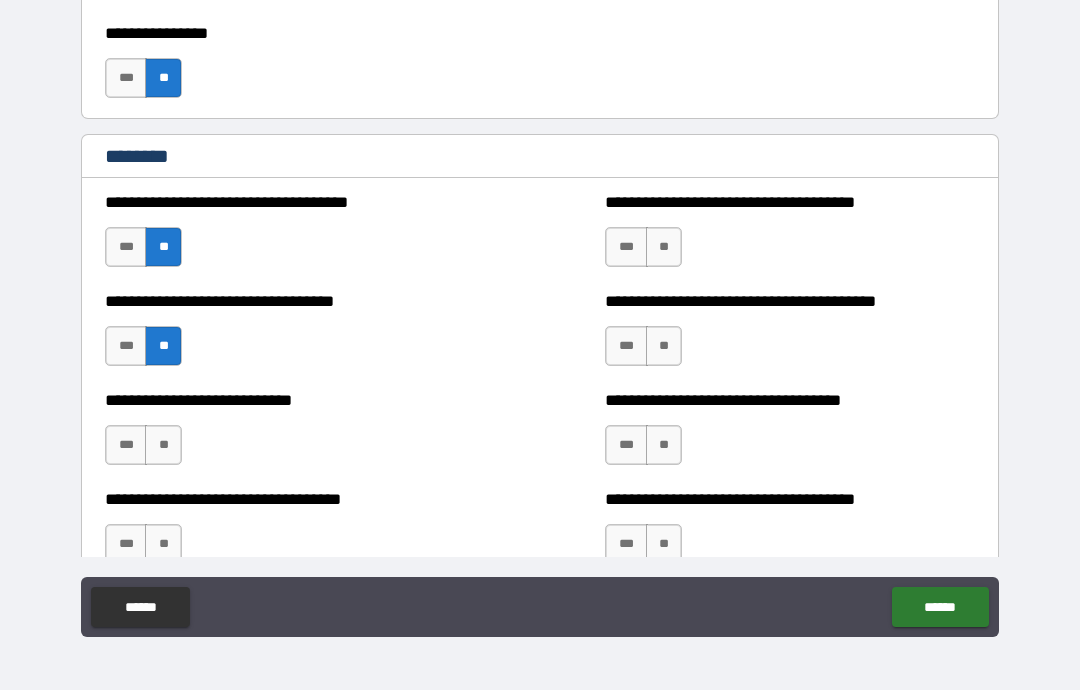 click on "**" at bounding box center (163, 445) 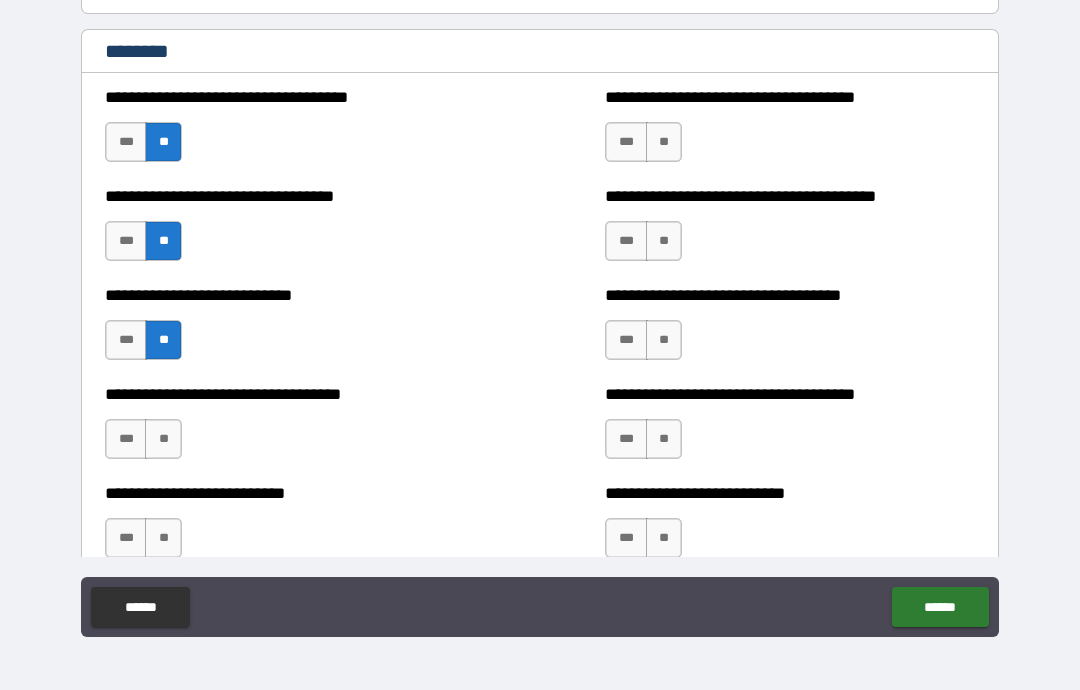 scroll, scrollTop: 4904, scrollLeft: 0, axis: vertical 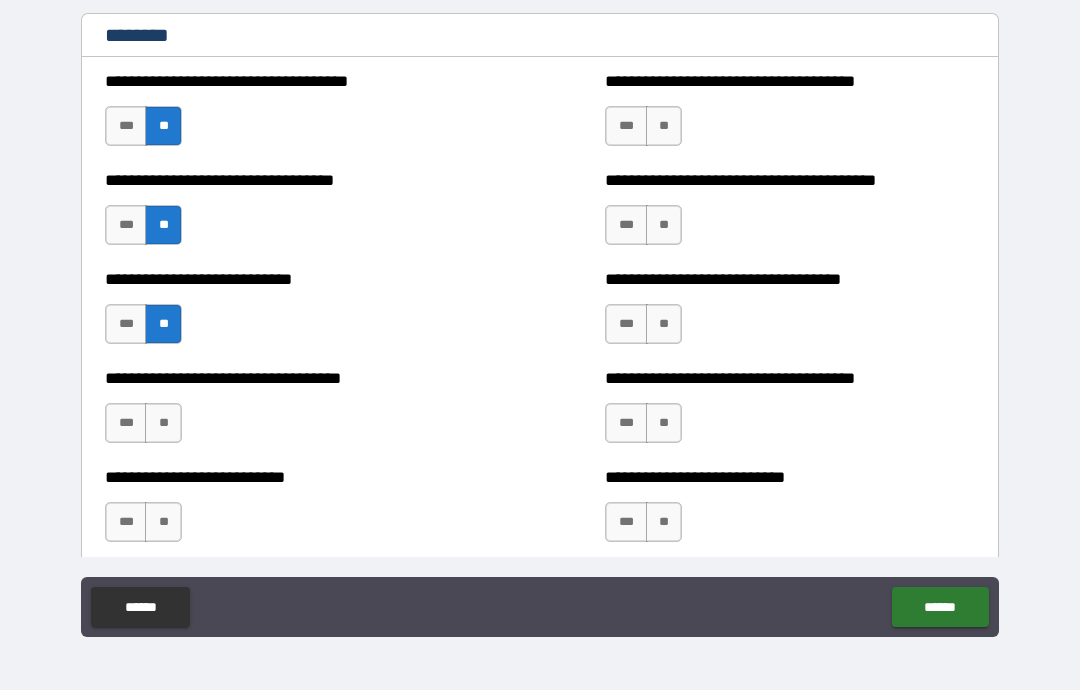 click on "**" at bounding box center (163, 423) 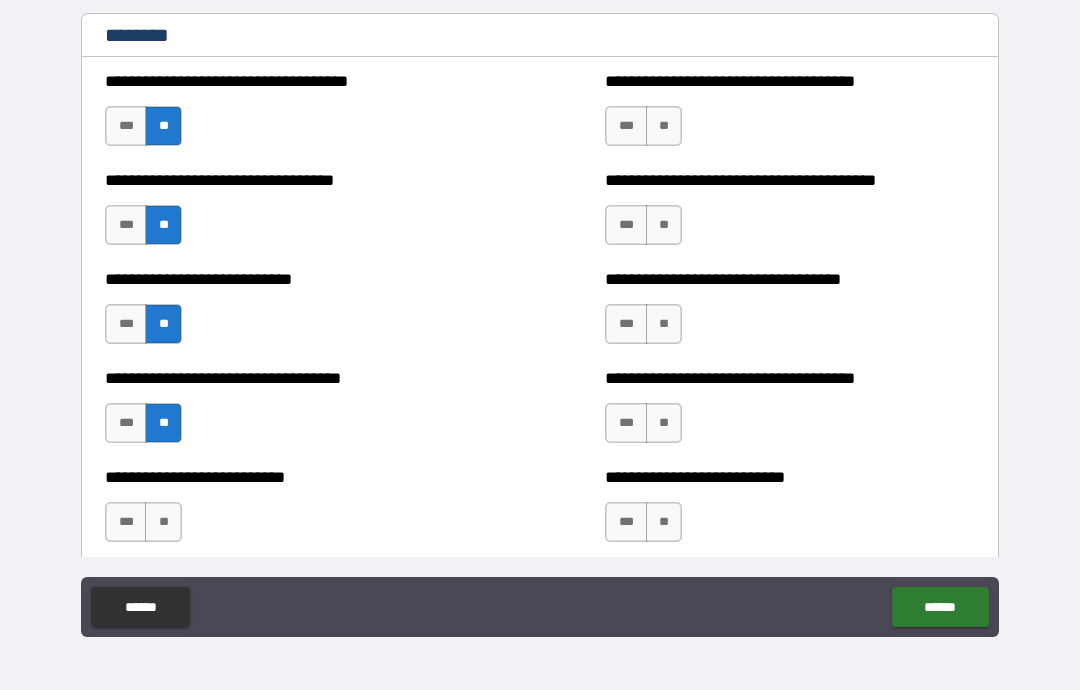 click on "**" at bounding box center (163, 522) 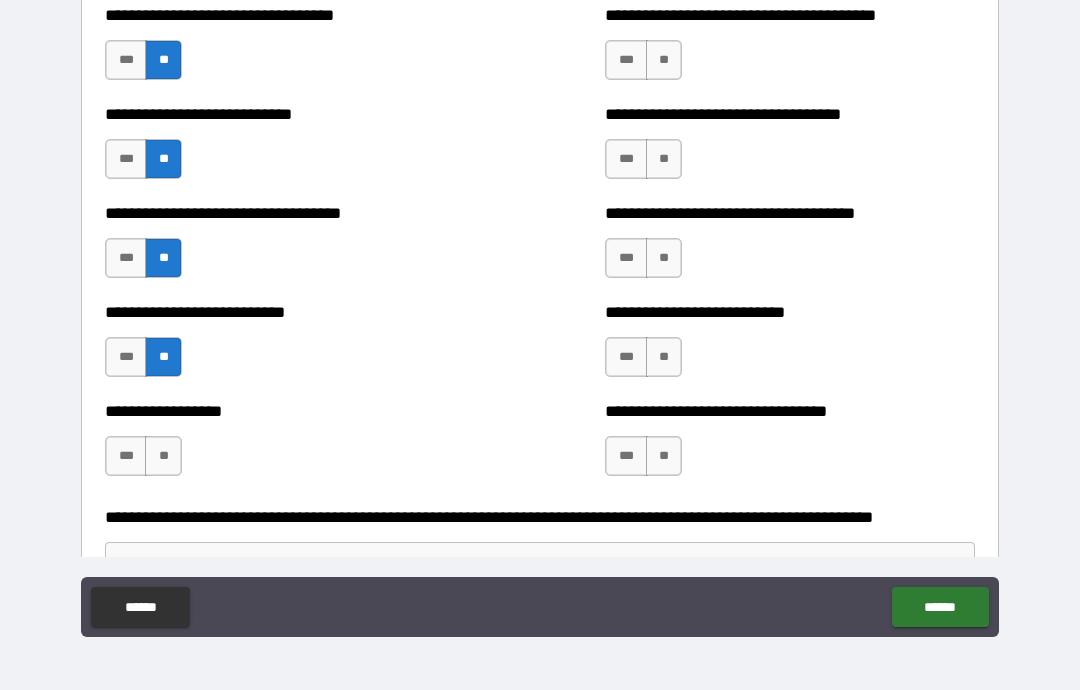 scroll, scrollTop: 5075, scrollLeft: 0, axis: vertical 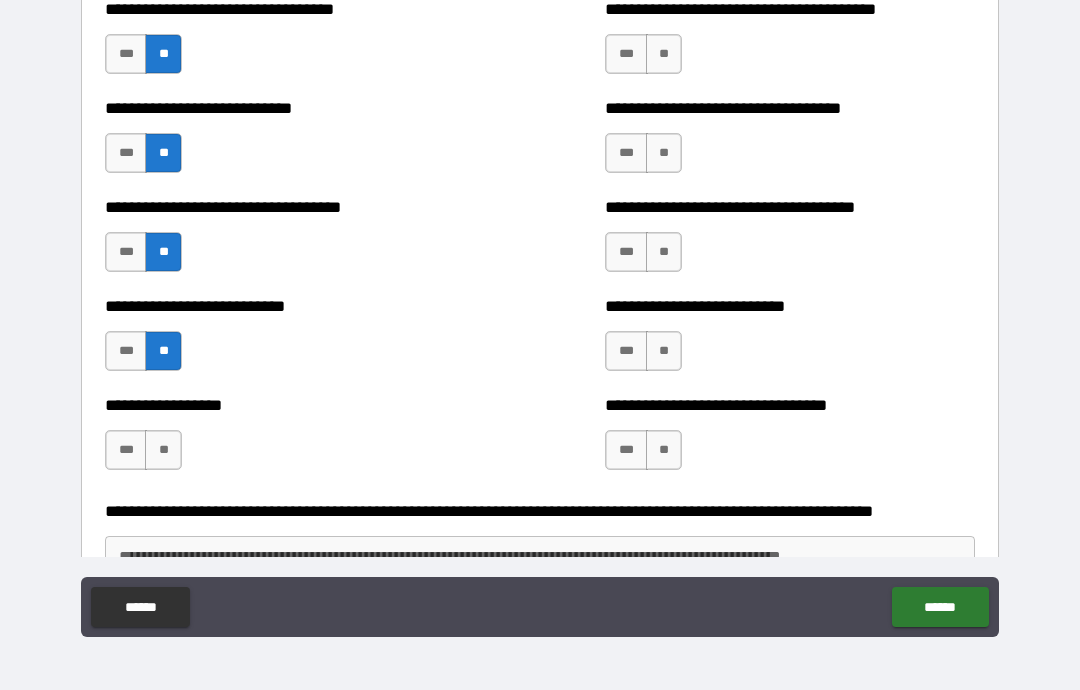 click on "**" at bounding box center [163, 450] 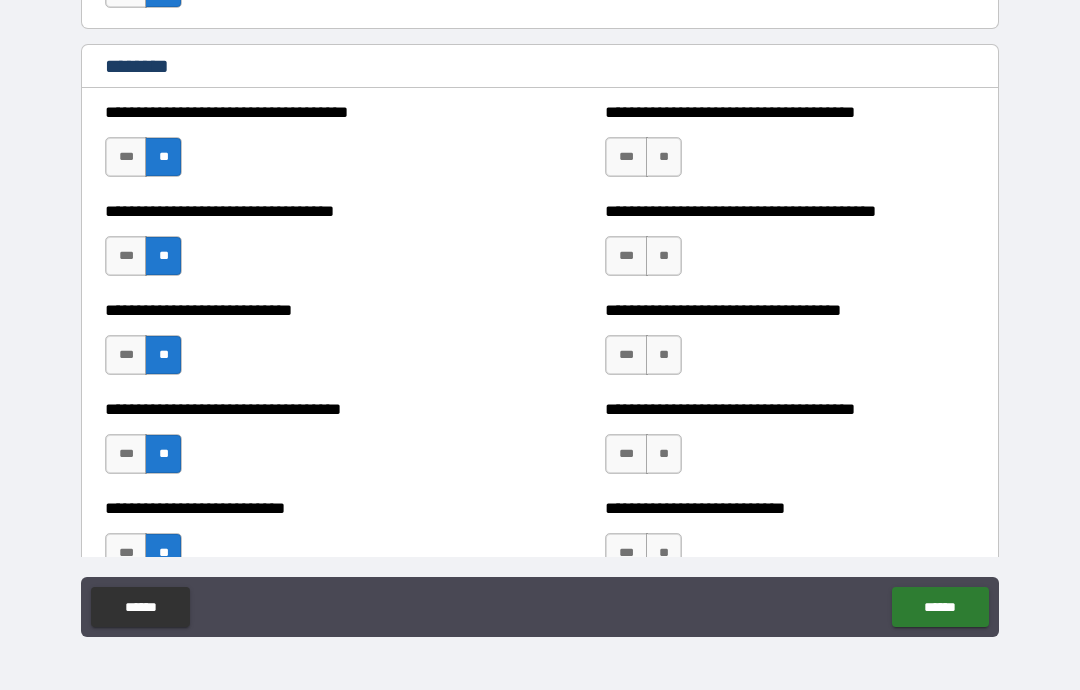 scroll, scrollTop: 4872, scrollLeft: 0, axis: vertical 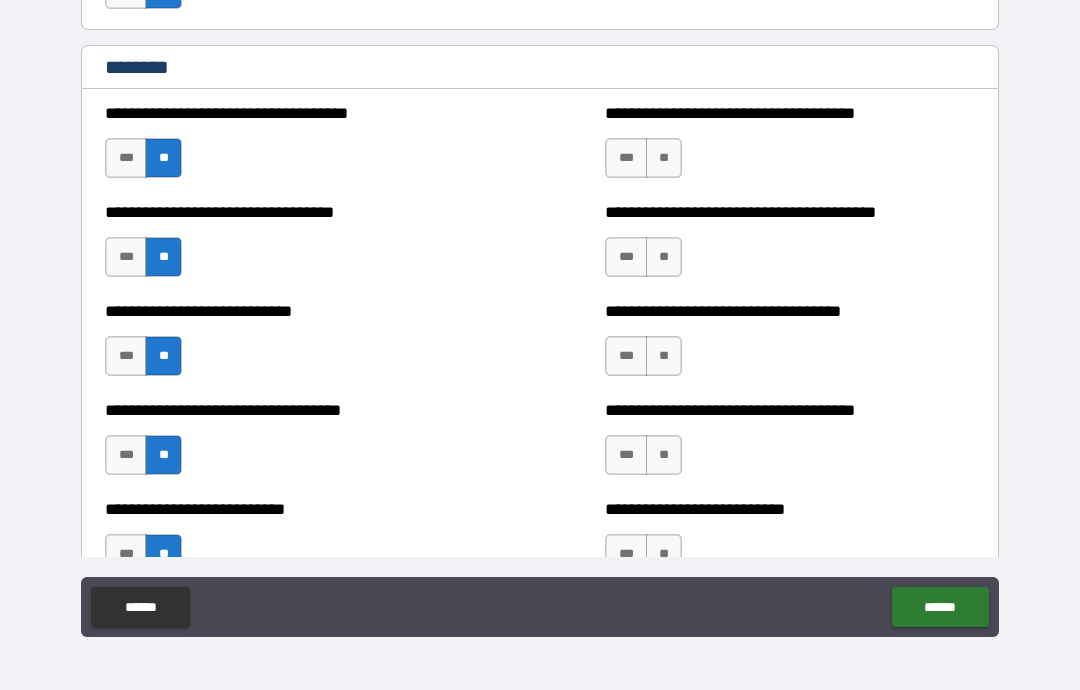 click on "**" at bounding box center (664, 158) 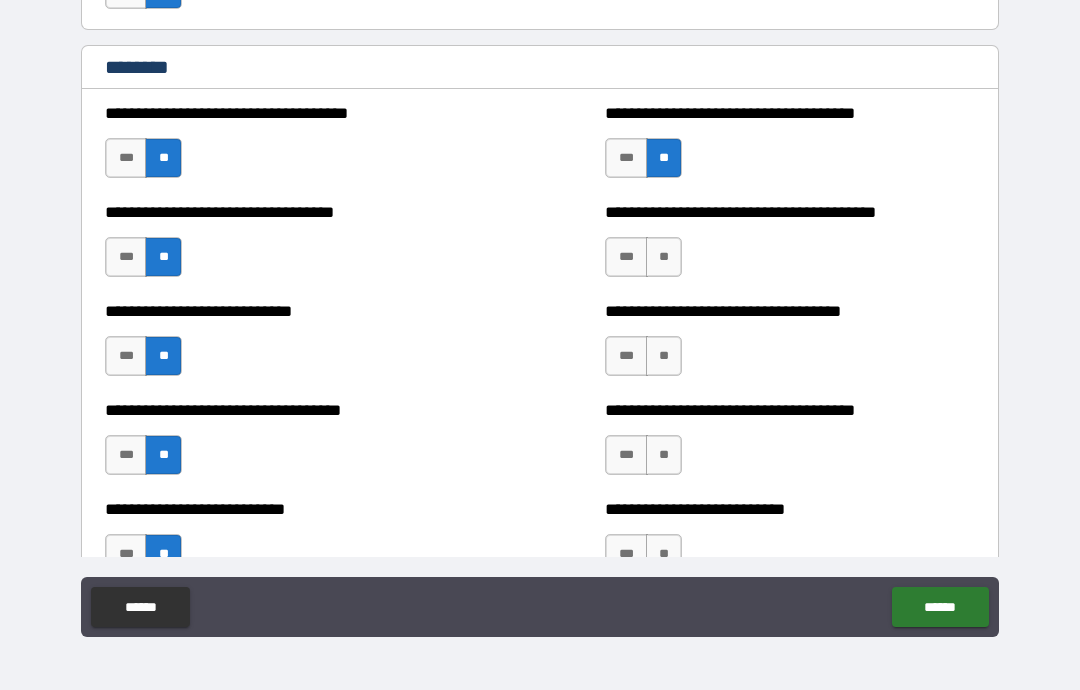 click on "**" at bounding box center [664, 257] 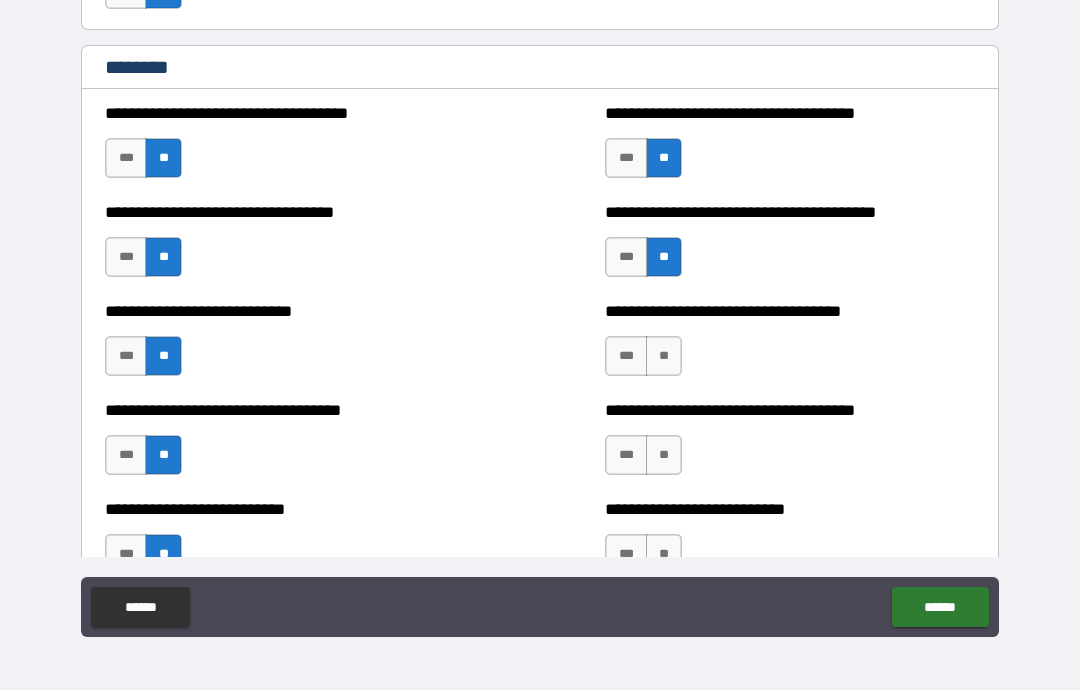 click on "**" at bounding box center (664, 356) 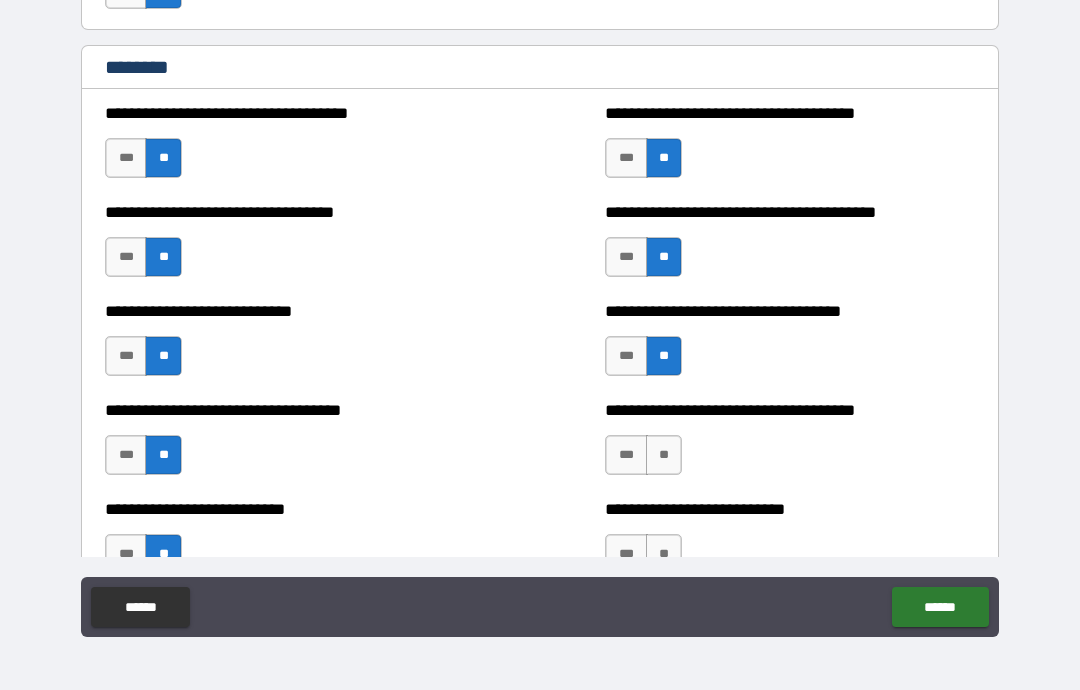 click on "**" at bounding box center (664, 455) 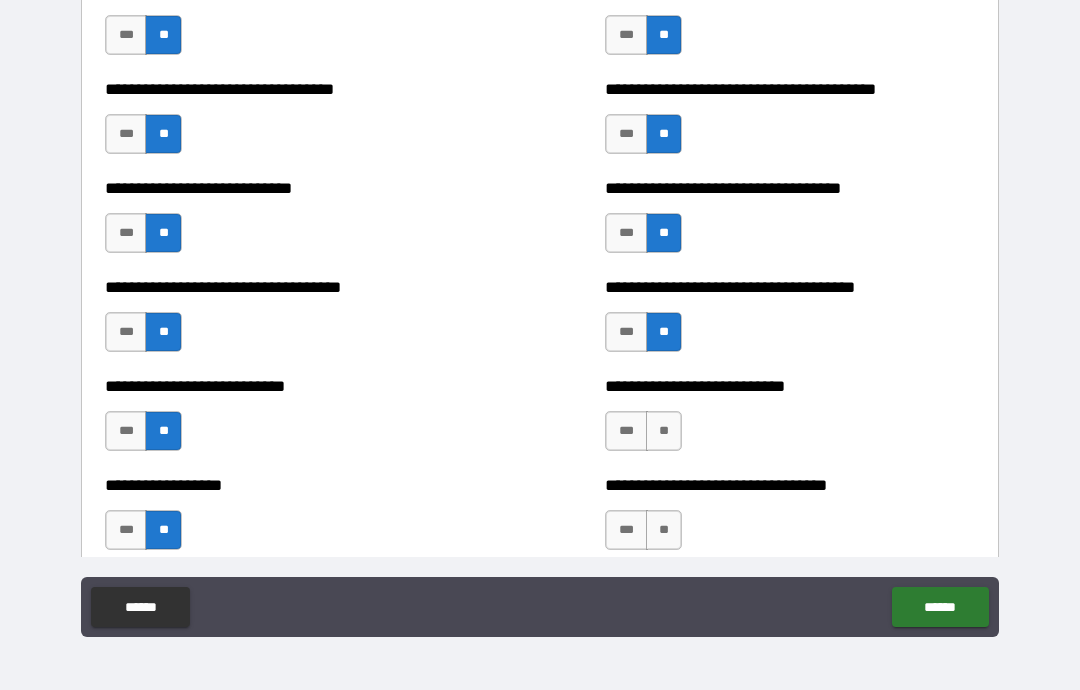 scroll, scrollTop: 5050, scrollLeft: 0, axis: vertical 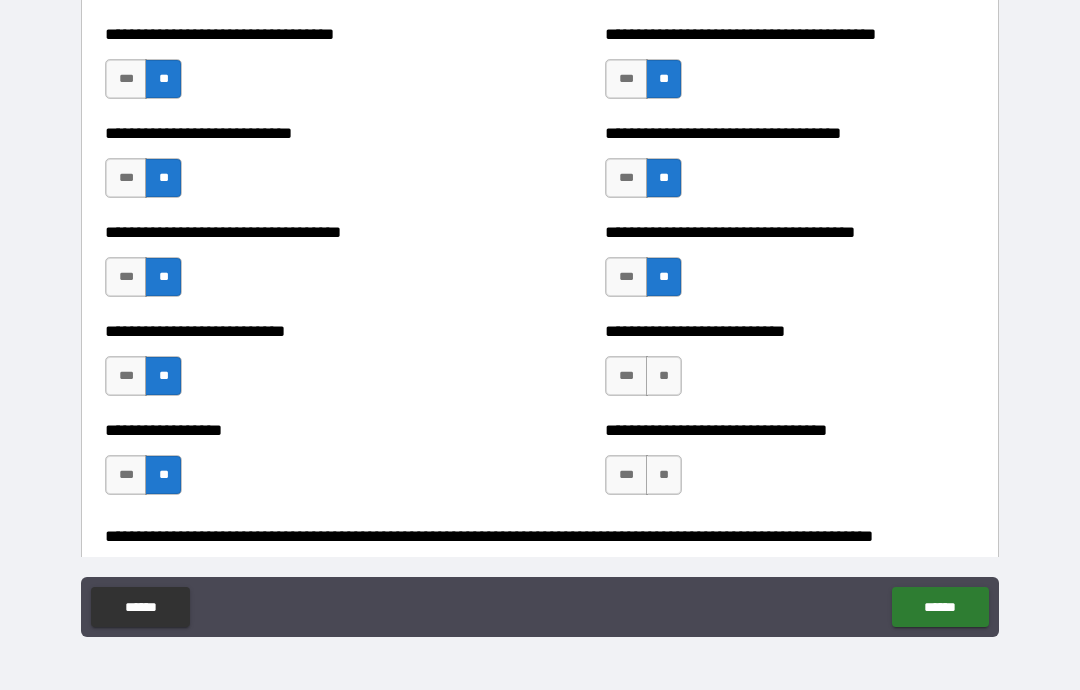 click on "**" at bounding box center [664, 376] 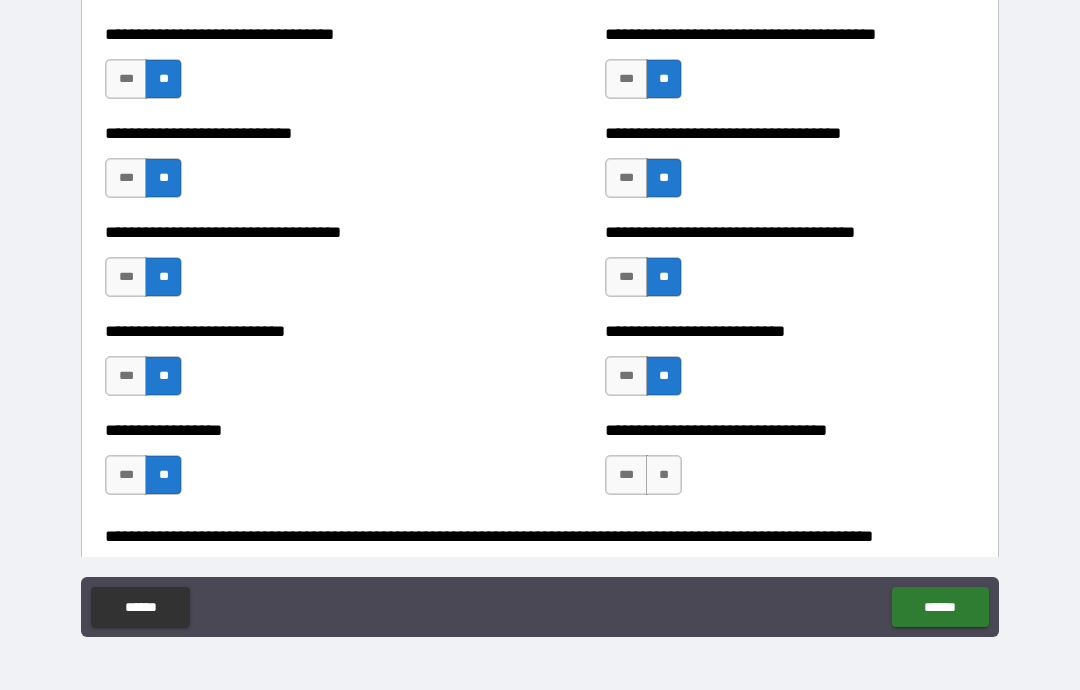 click on "**" at bounding box center [664, 475] 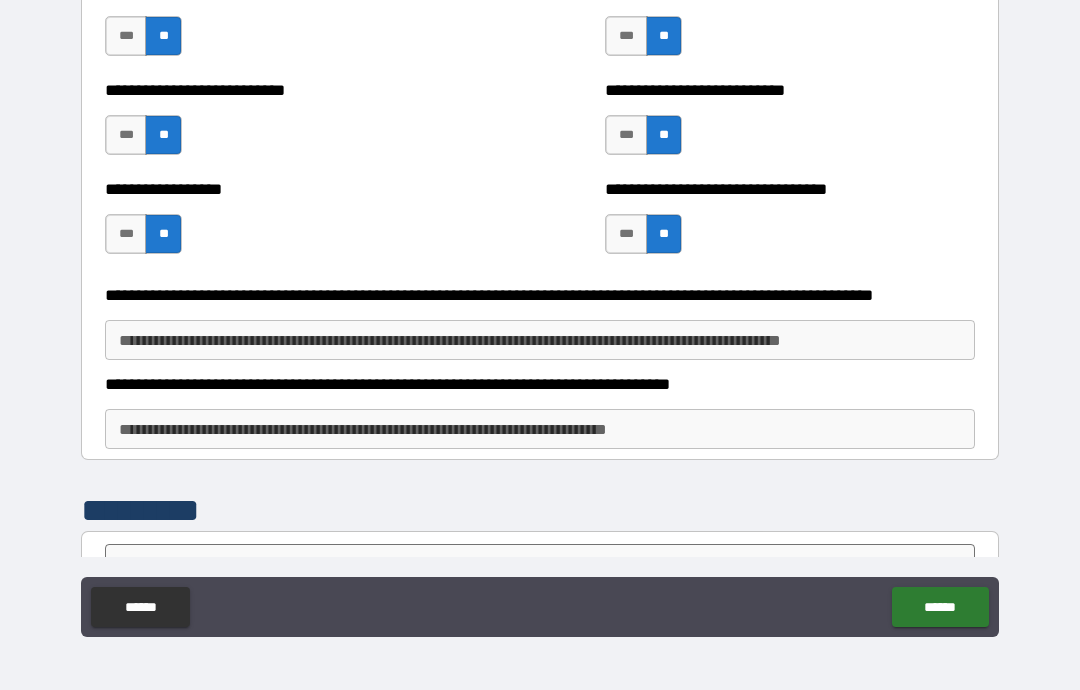 scroll, scrollTop: 5305, scrollLeft: 0, axis: vertical 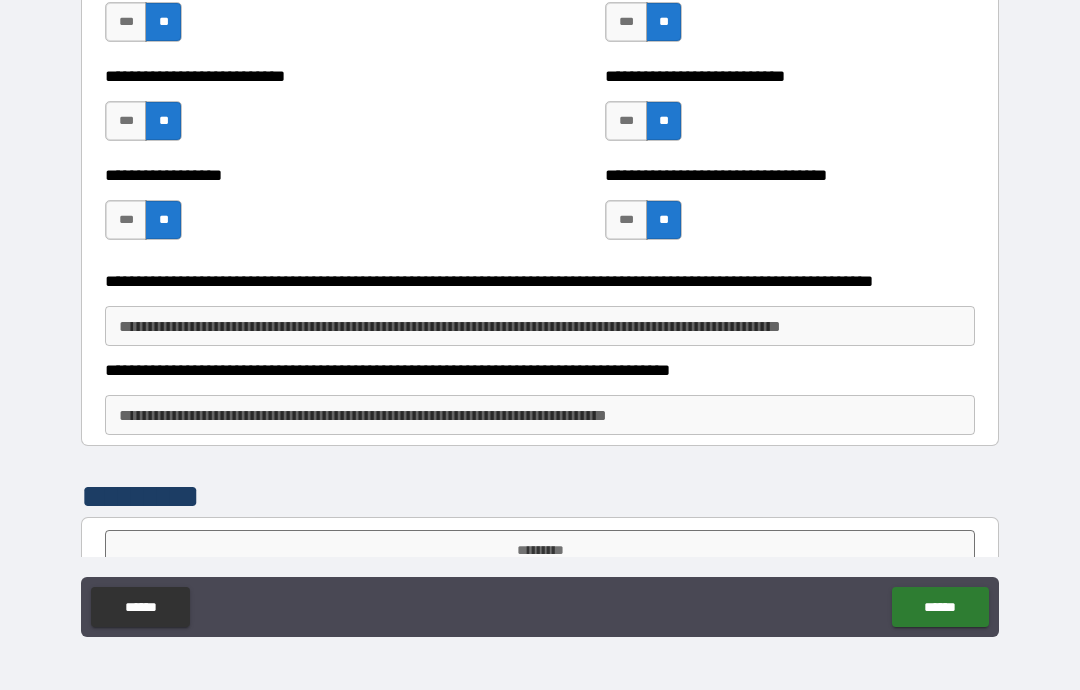 click on "**********" at bounding box center (540, 326) 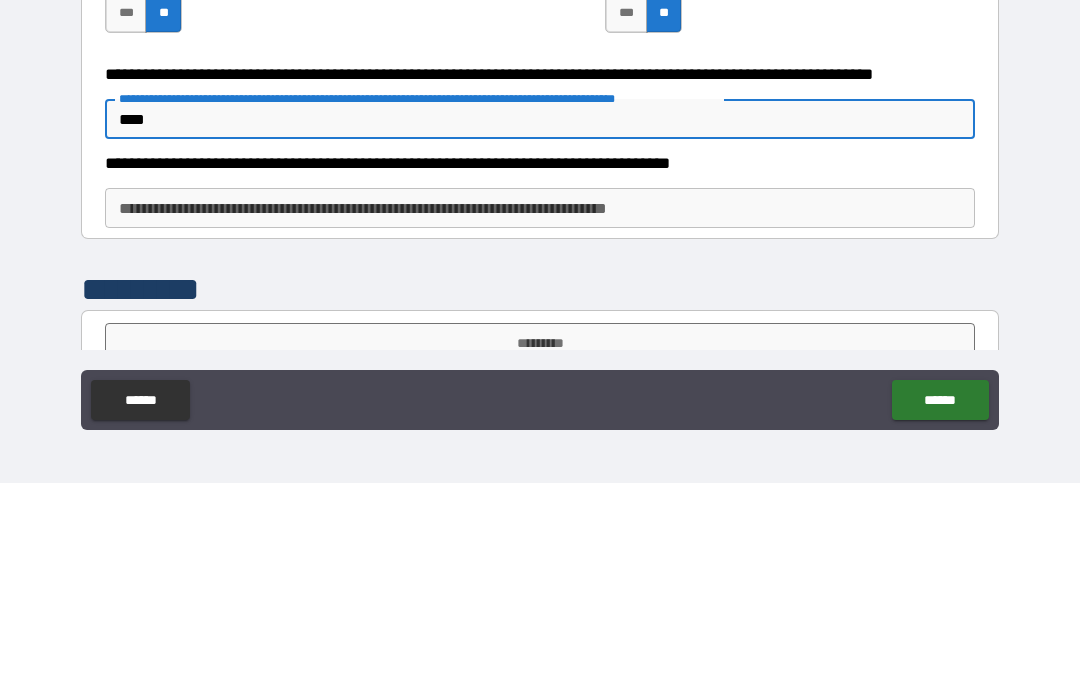 type on "****" 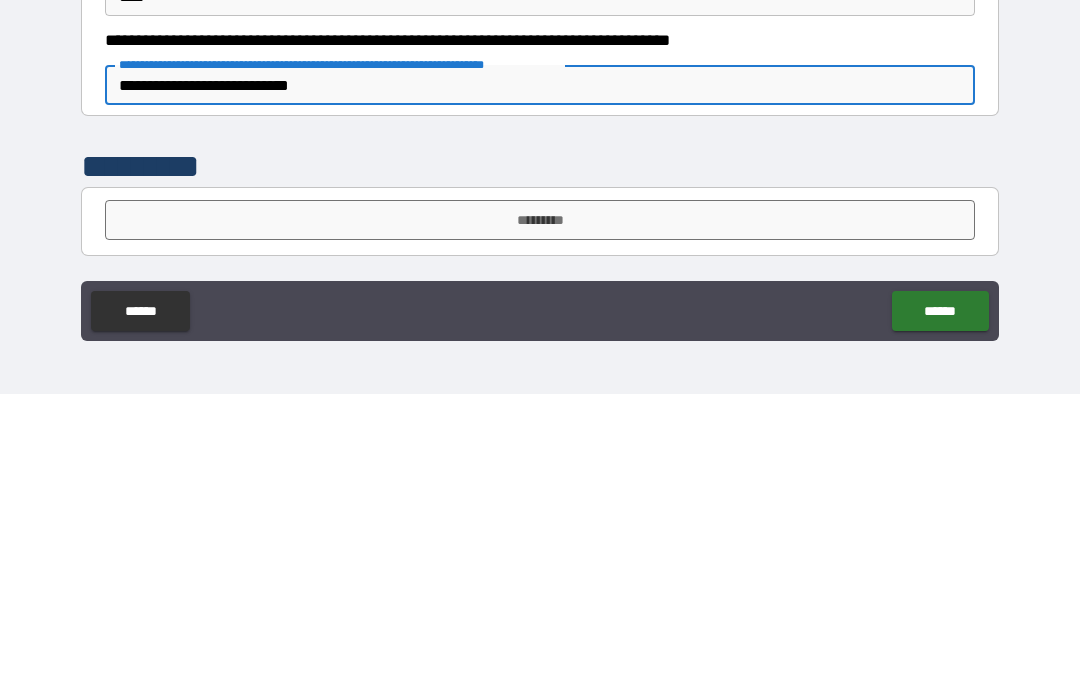 scroll, scrollTop: 5339, scrollLeft: 0, axis: vertical 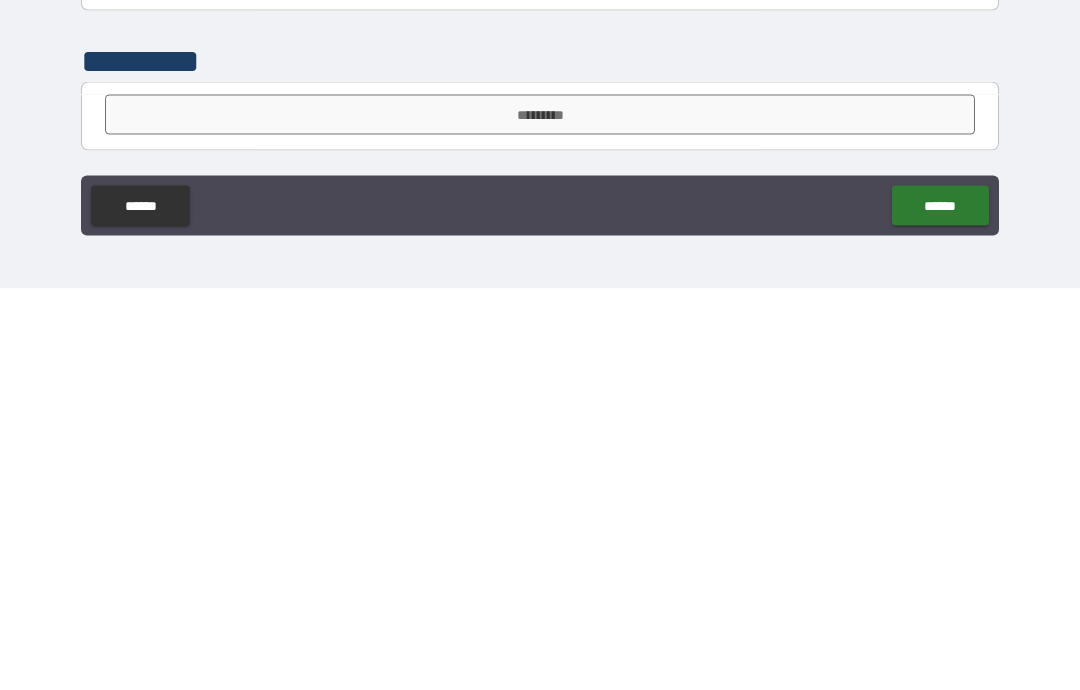 type on "**********" 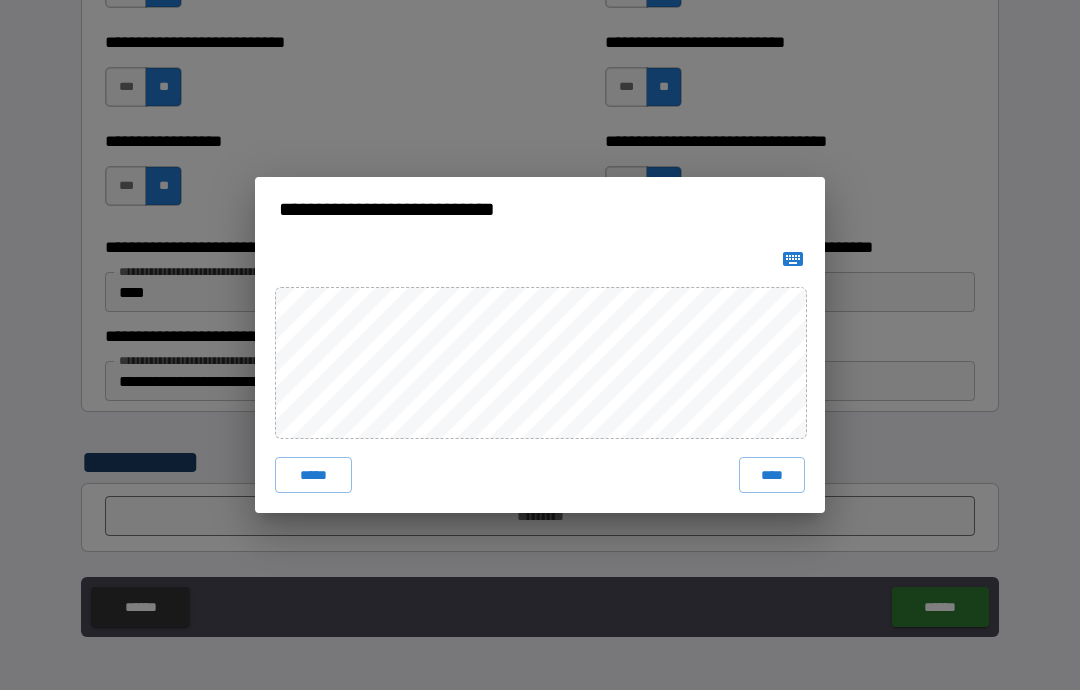 click on "****" at bounding box center (772, 475) 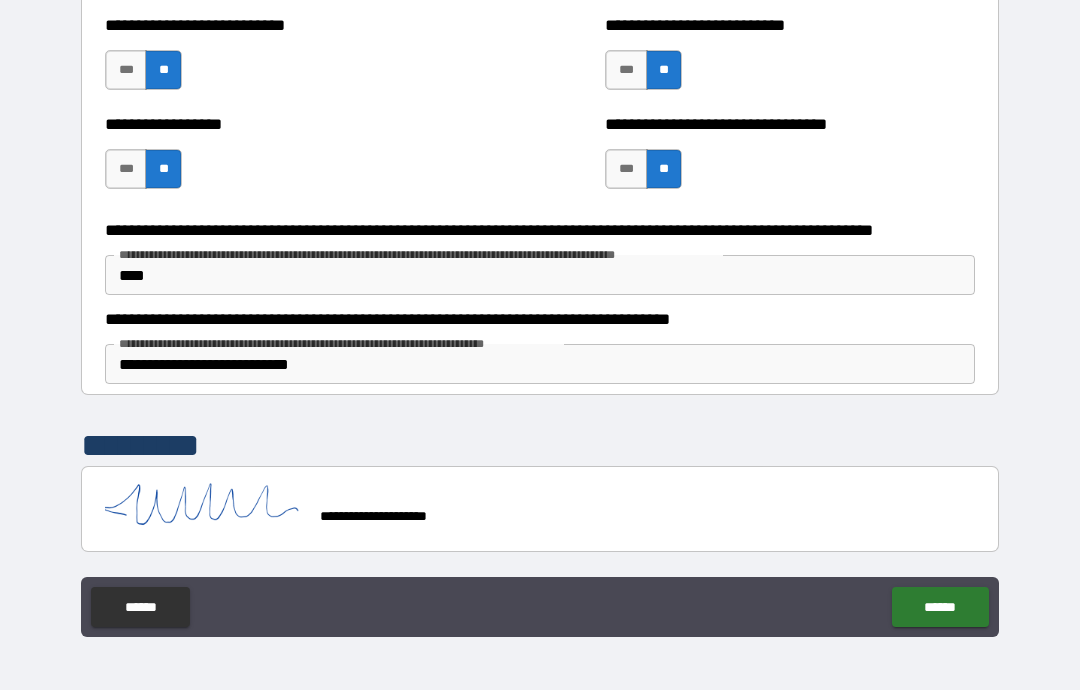scroll, scrollTop: 5356, scrollLeft: 0, axis: vertical 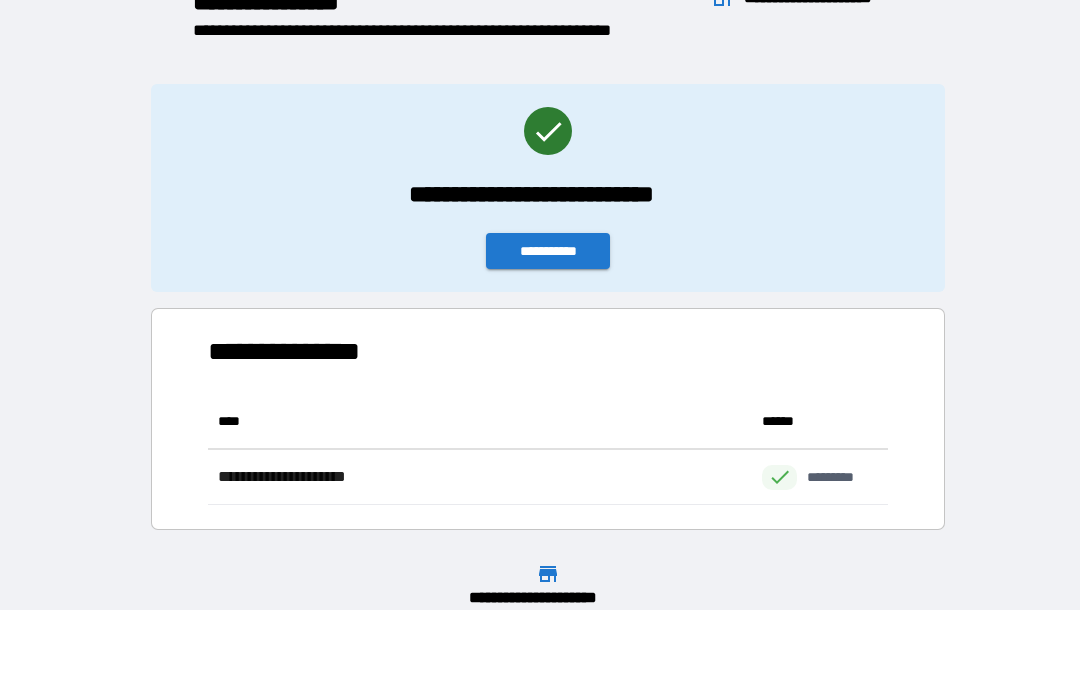 click on "**********" at bounding box center (548, 251) 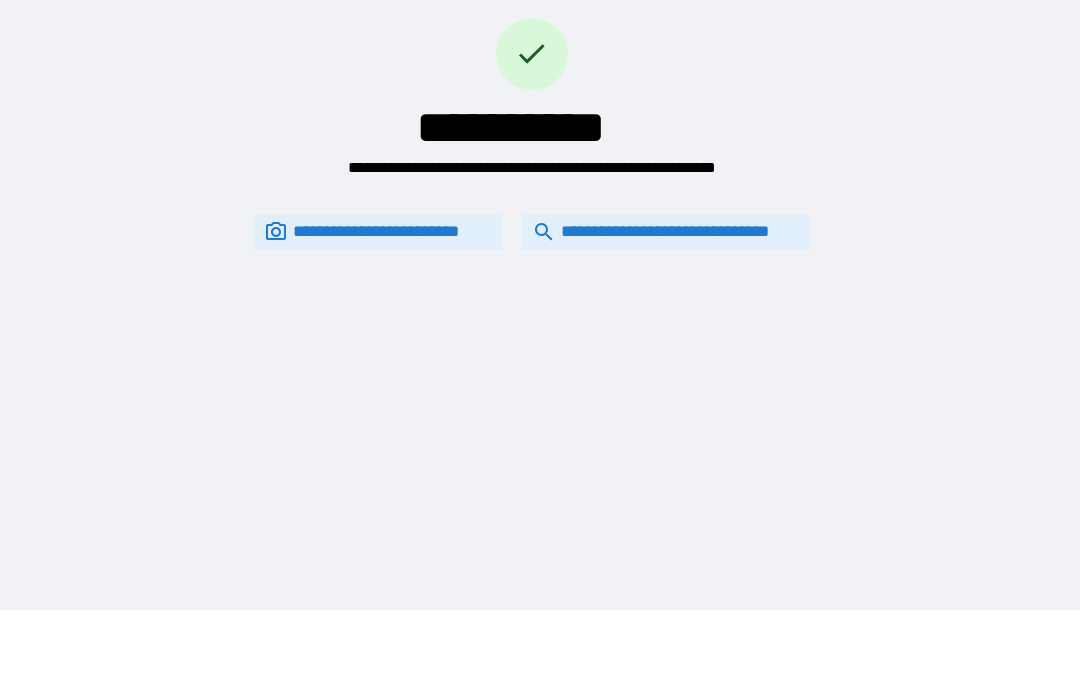 click on "**********" at bounding box center (666, 232) 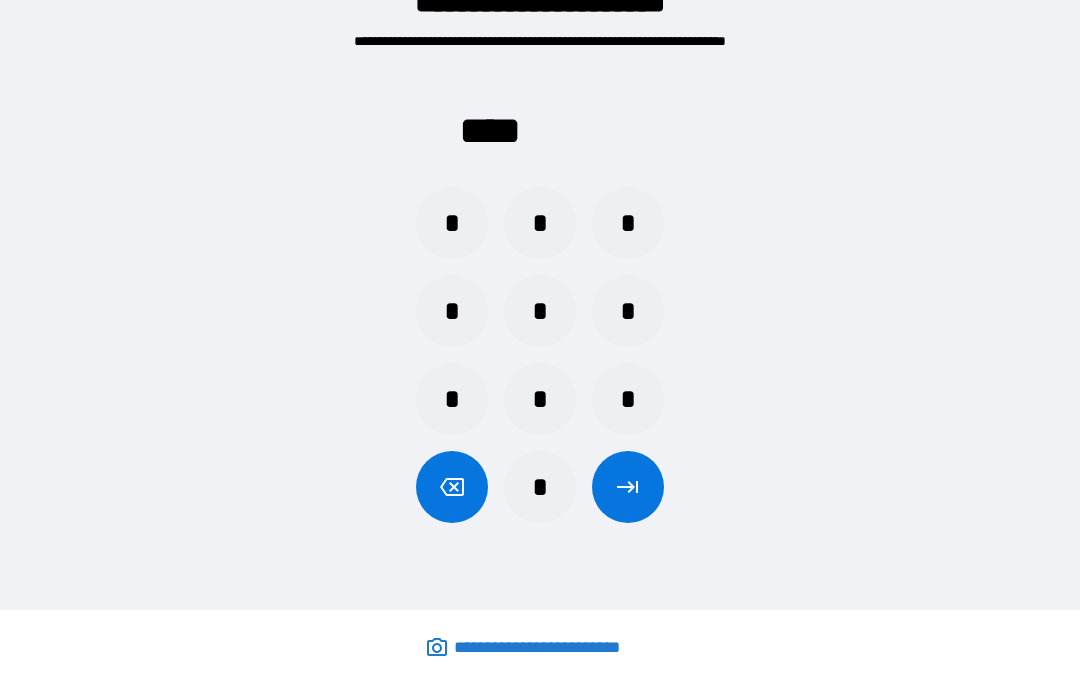 click on "*" at bounding box center [540, 399] 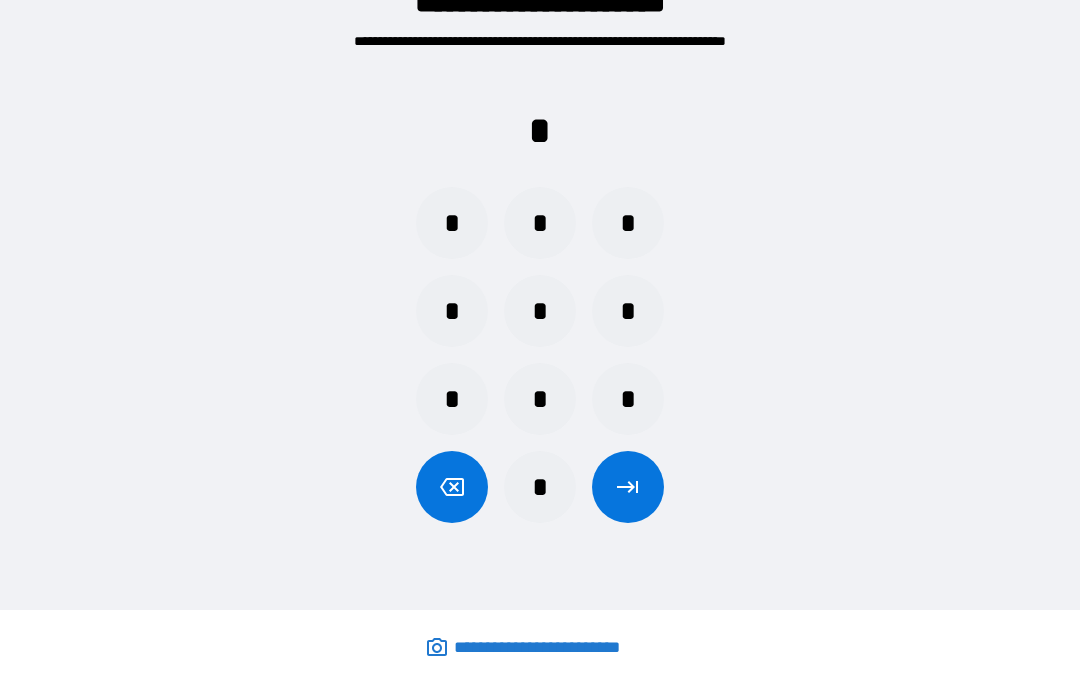 click on "*" at bounding box center [540, 311] 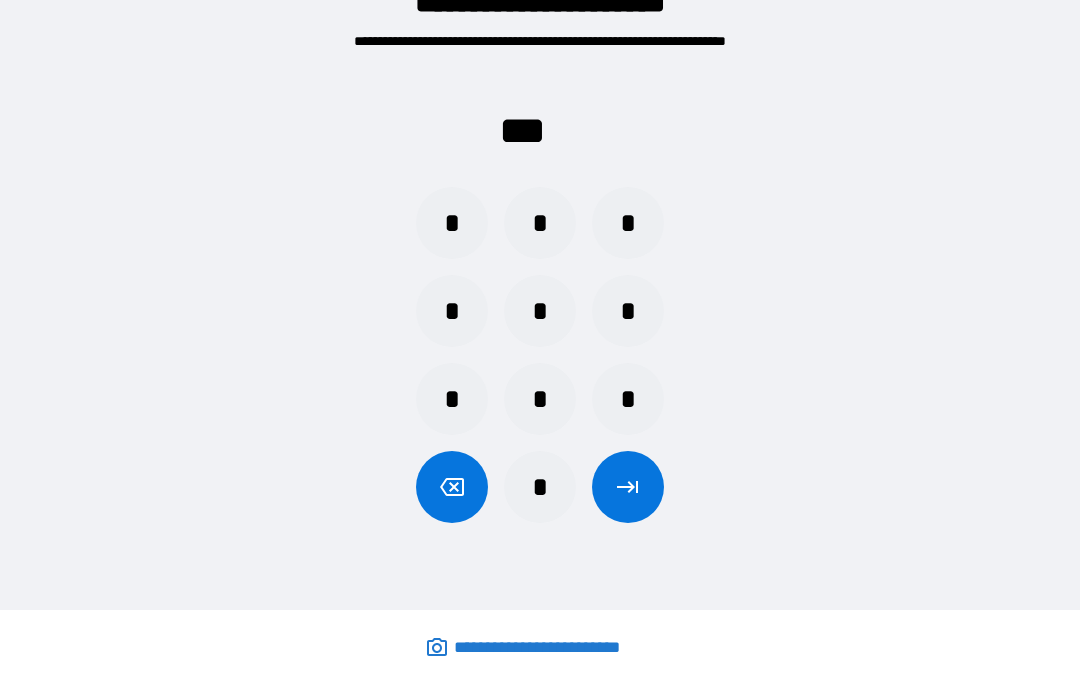 click on "*" at bounding box center (540, 311) 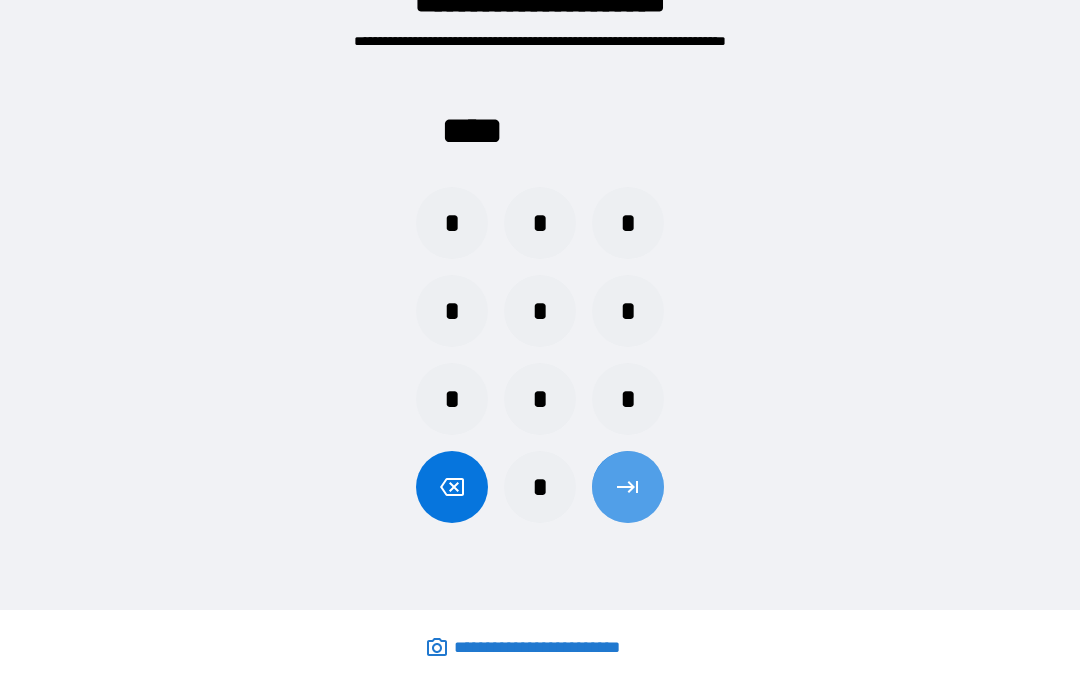 click at bounding box center [628, 487] 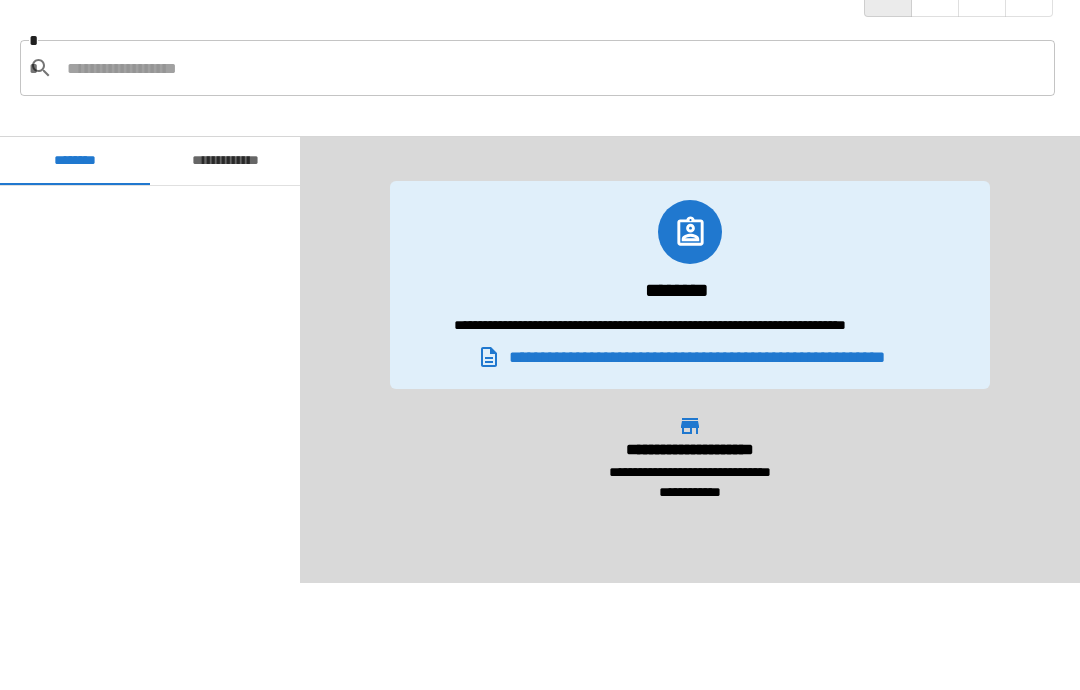 scroll, scrollTop: 420, scrollLeft: 0, axis: vertical 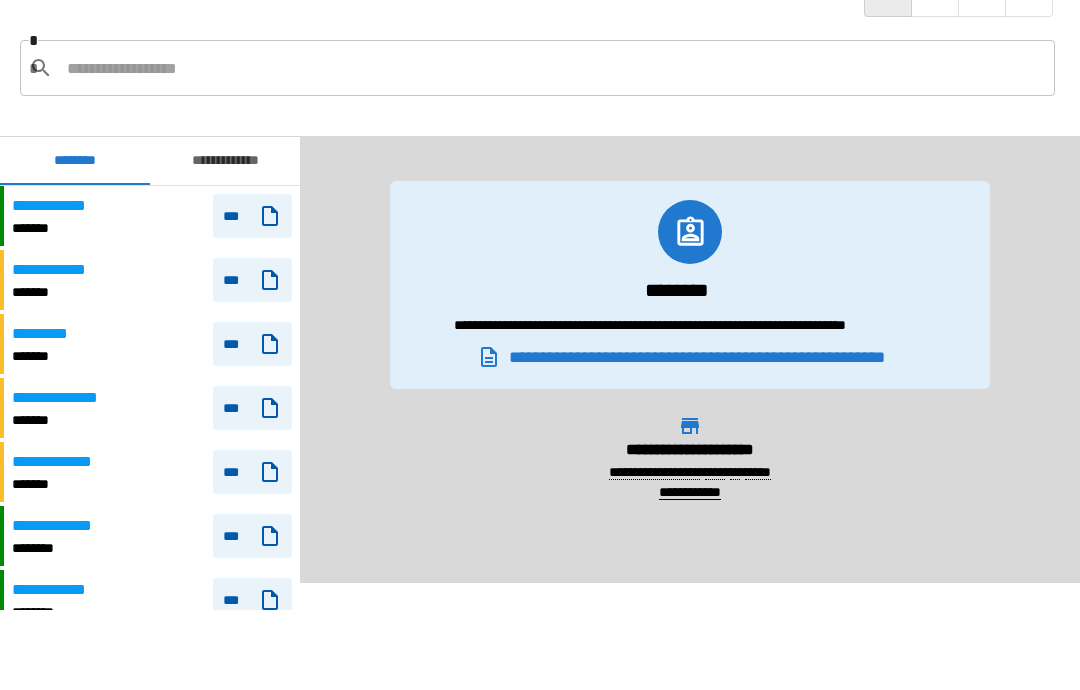 click on "**********" at bounding box center [58, 206] 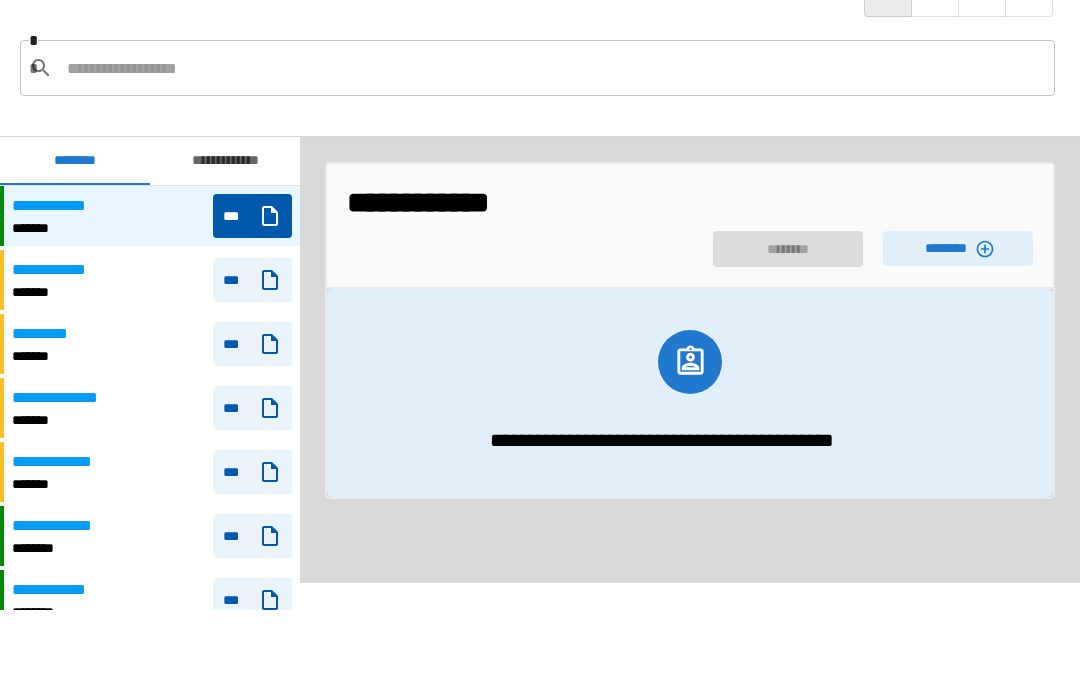 click on "********" at bounding box center (958, 248) 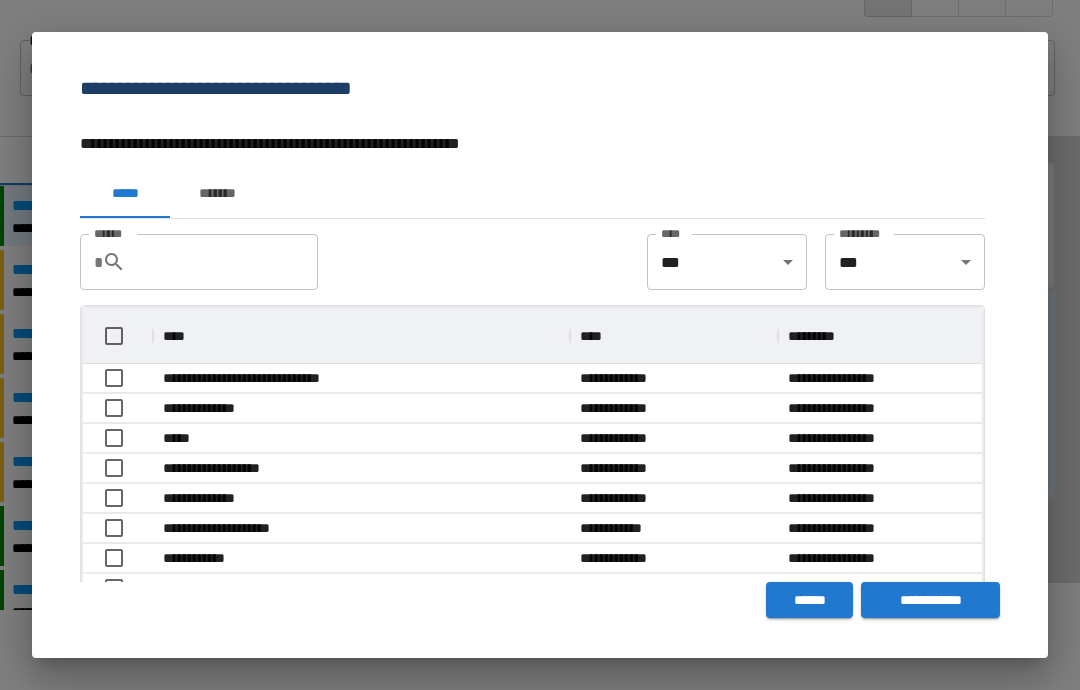 scroll, scrollTop: 1, scrollLeft: 1, axis: both 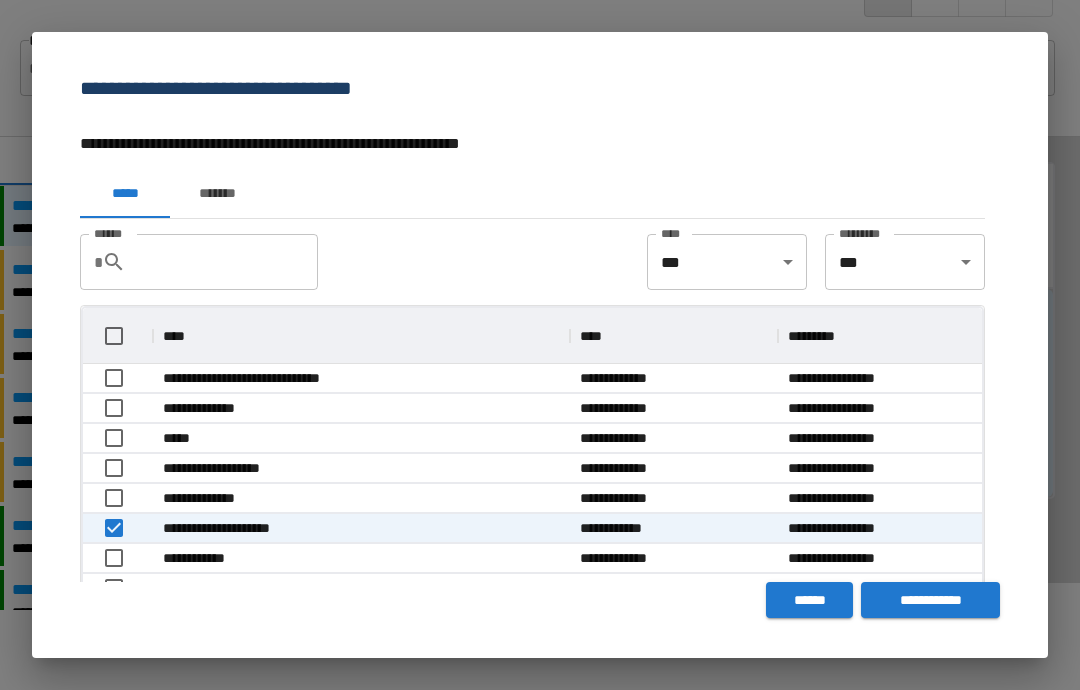 click on "**********" at bounding box center [930, 600] 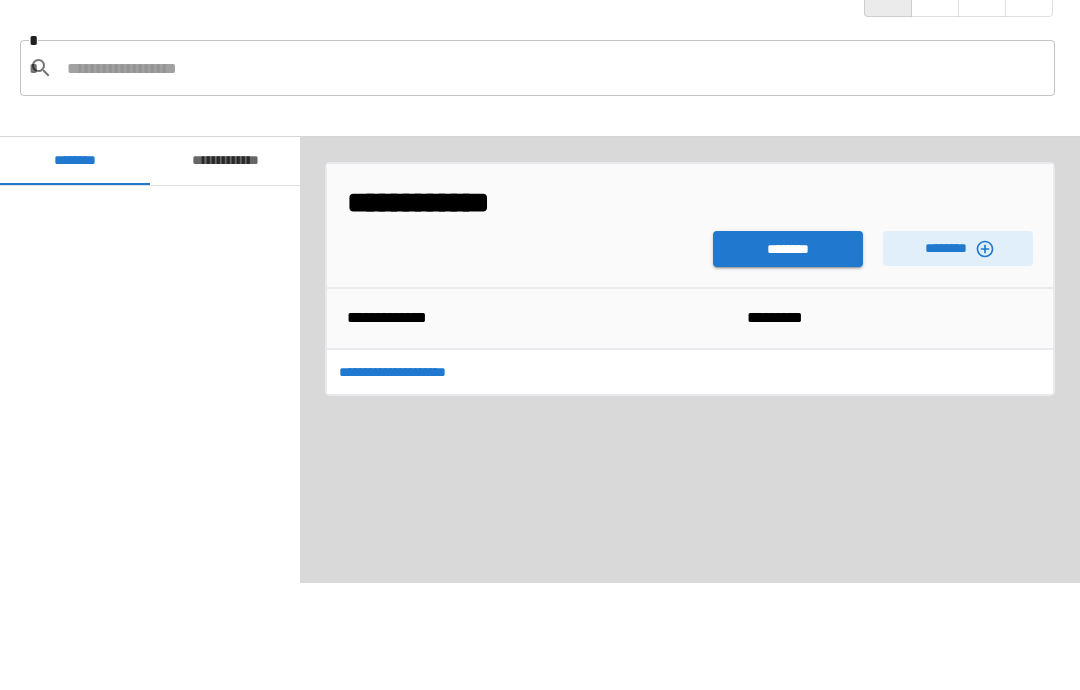 scroll, scrollTop: 420, scrollLeft: 0, axis: vertical 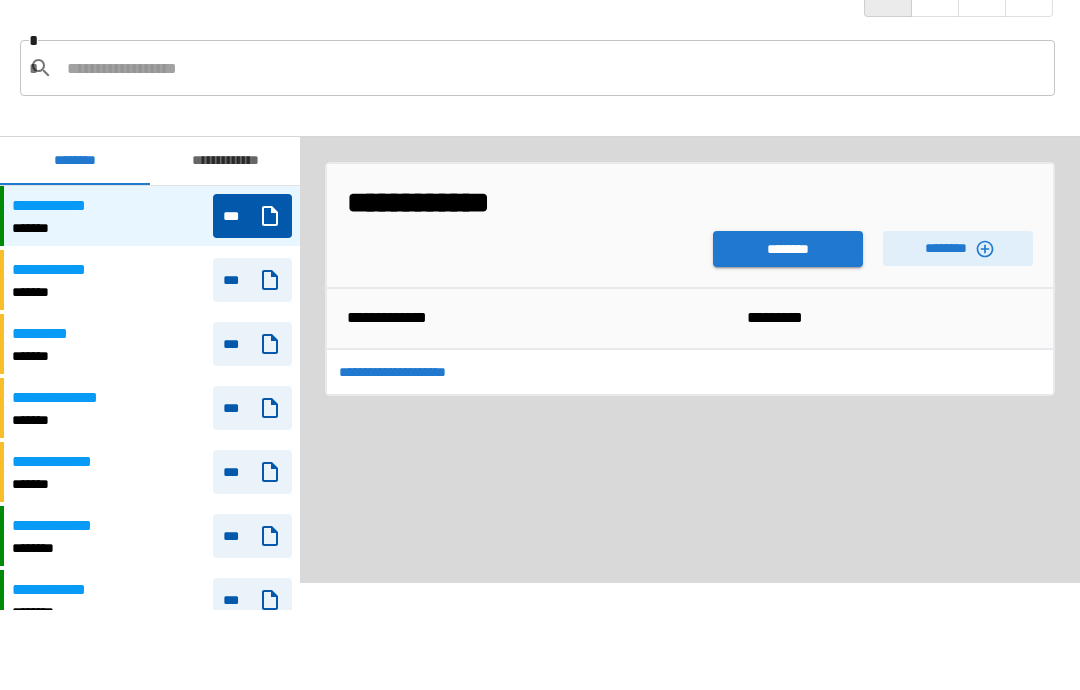 click on "********" at bounding box center (788, 249) 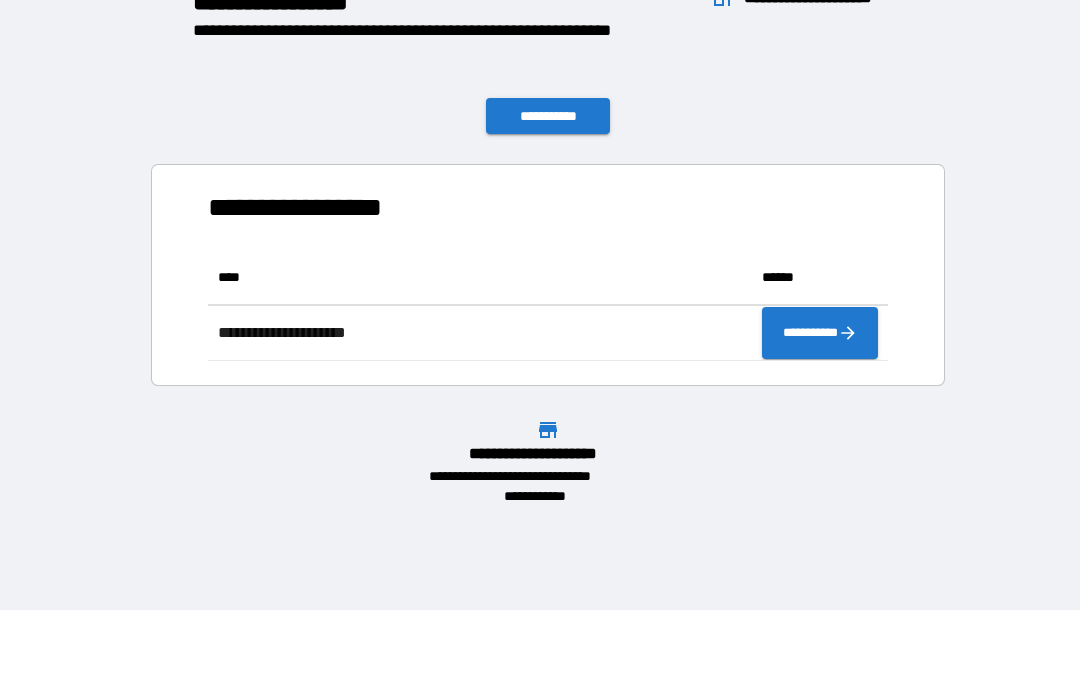 scroll, scrollTop: 1, scrollLeft: 1, axis: both 